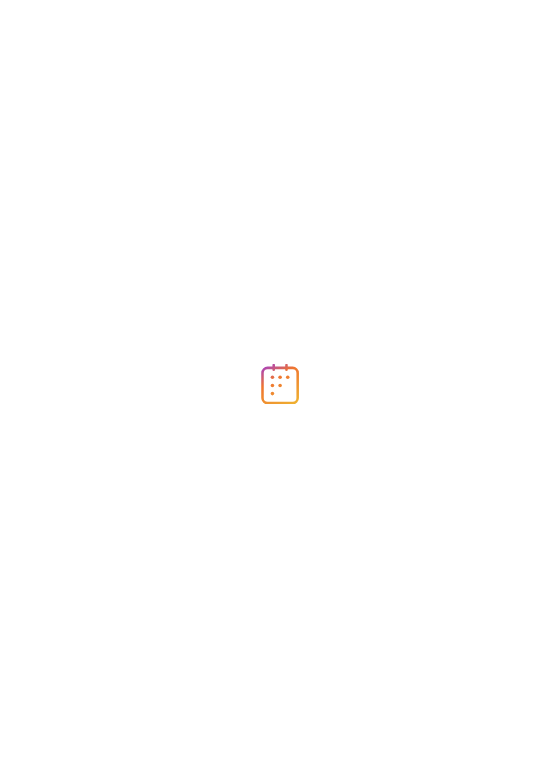 scroll, scrollTop: 0, scrollLeft: 0, axis: both 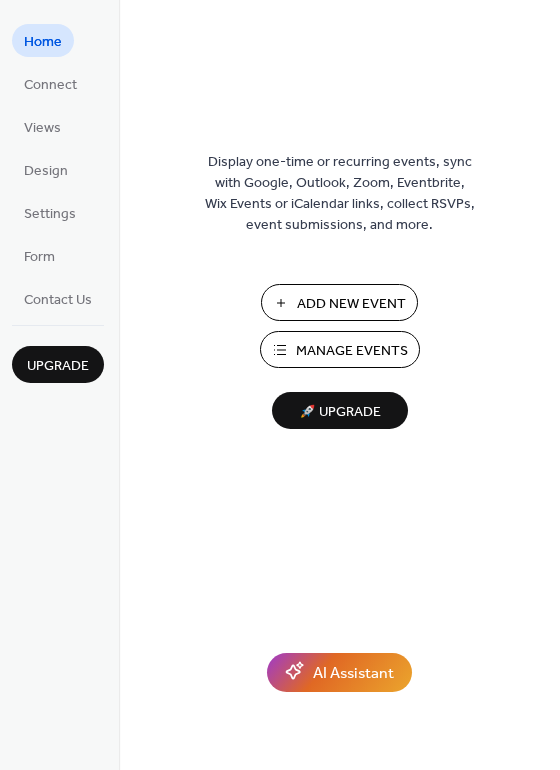 click on "Manage Events" at bounding box center (352, 351) 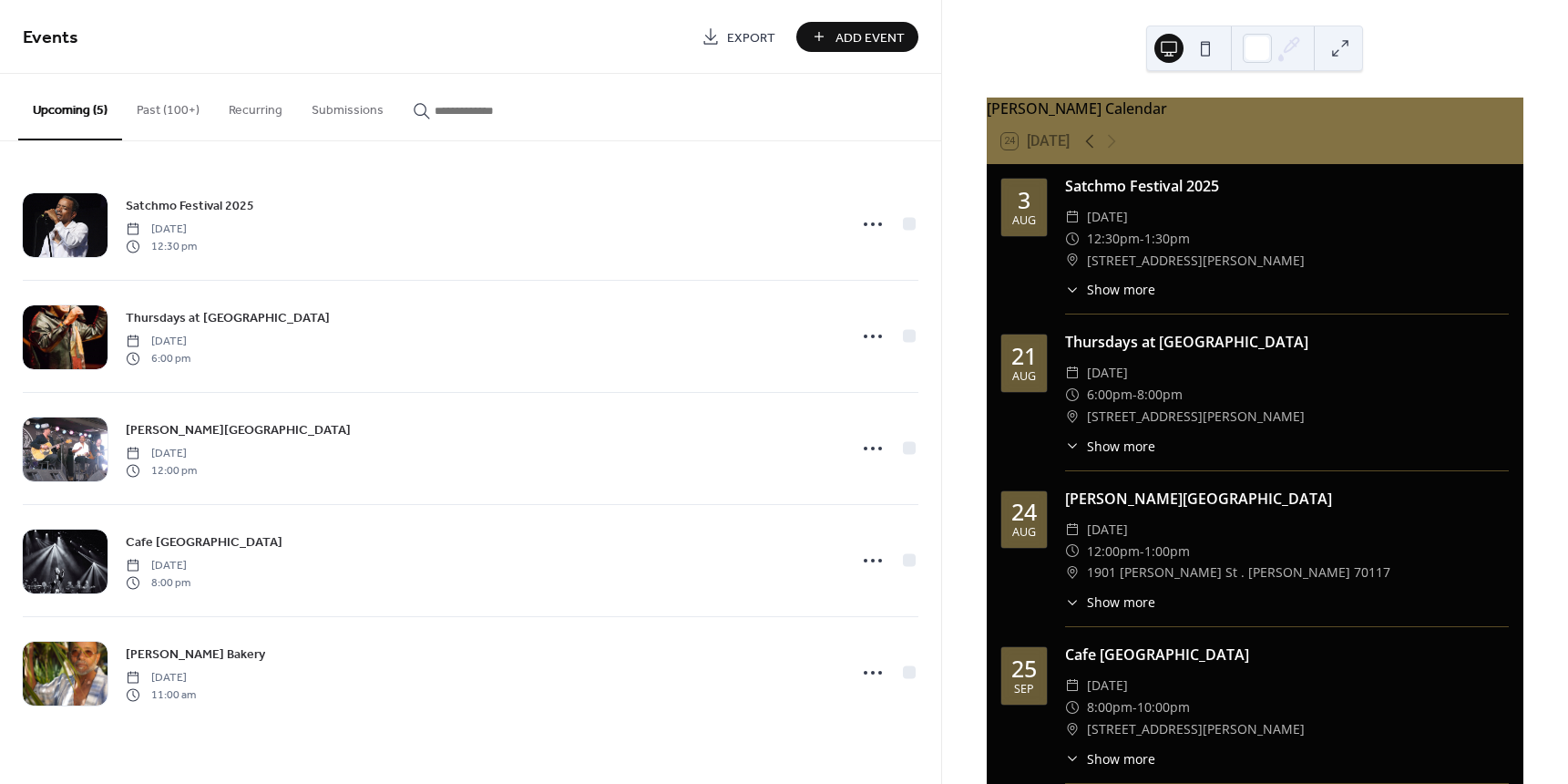 scroll, scrollTop: 0, scrollLeft: 0, axis: both 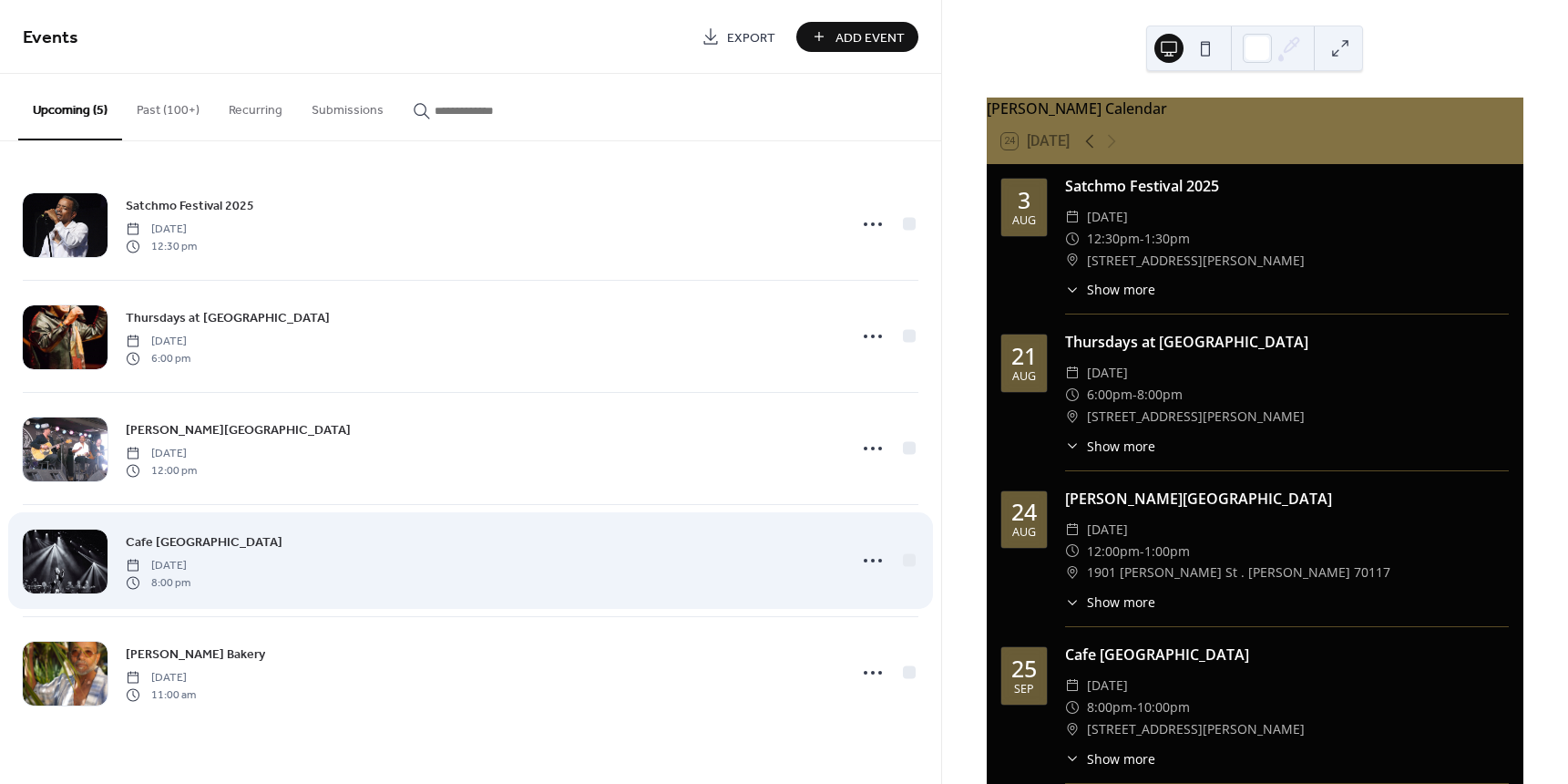 click on "Cafe [GEOGRAPHIC_DATA]  [DATE] 8:00 pm" at bounding box center (480, 561) 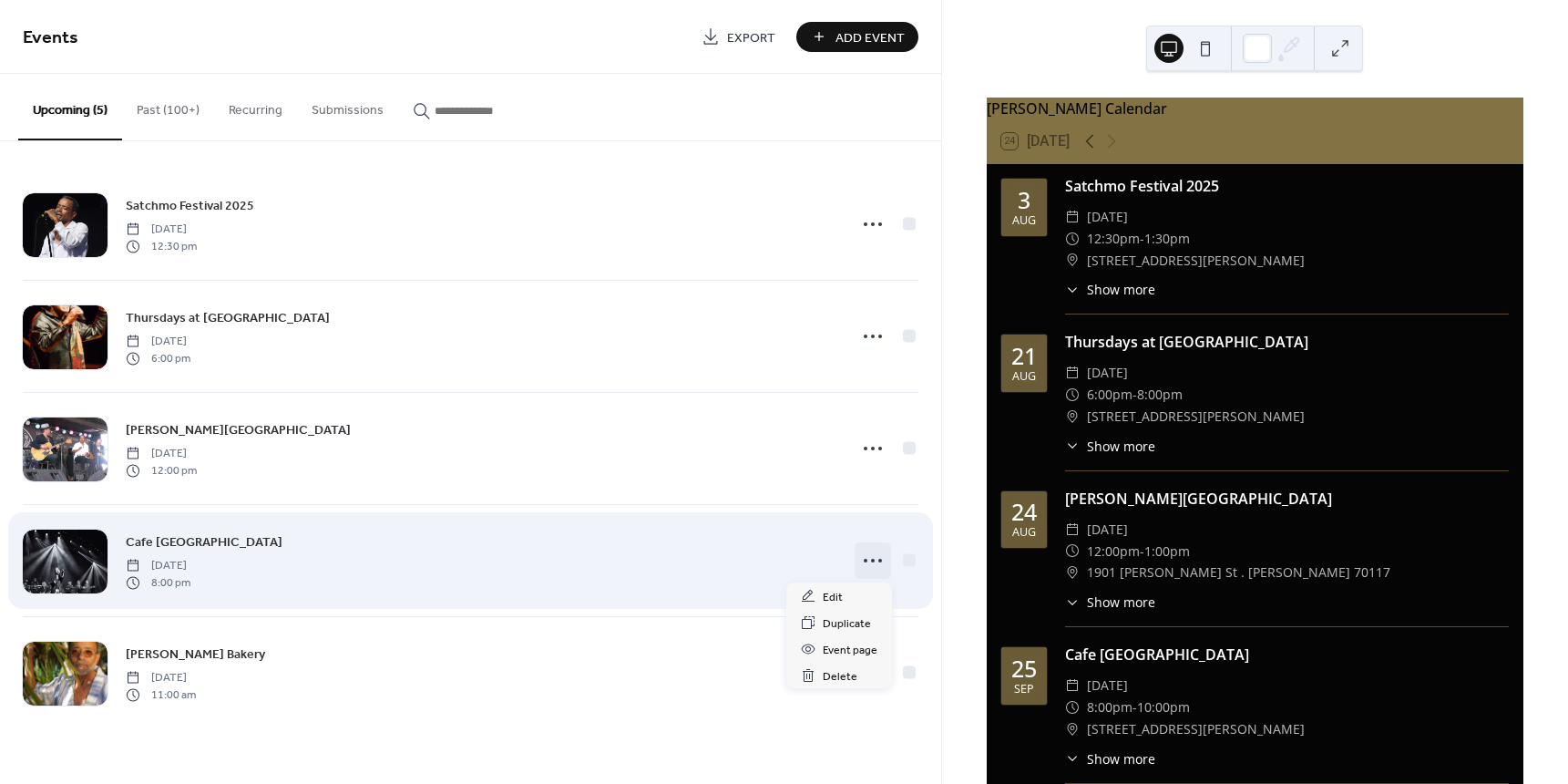 click 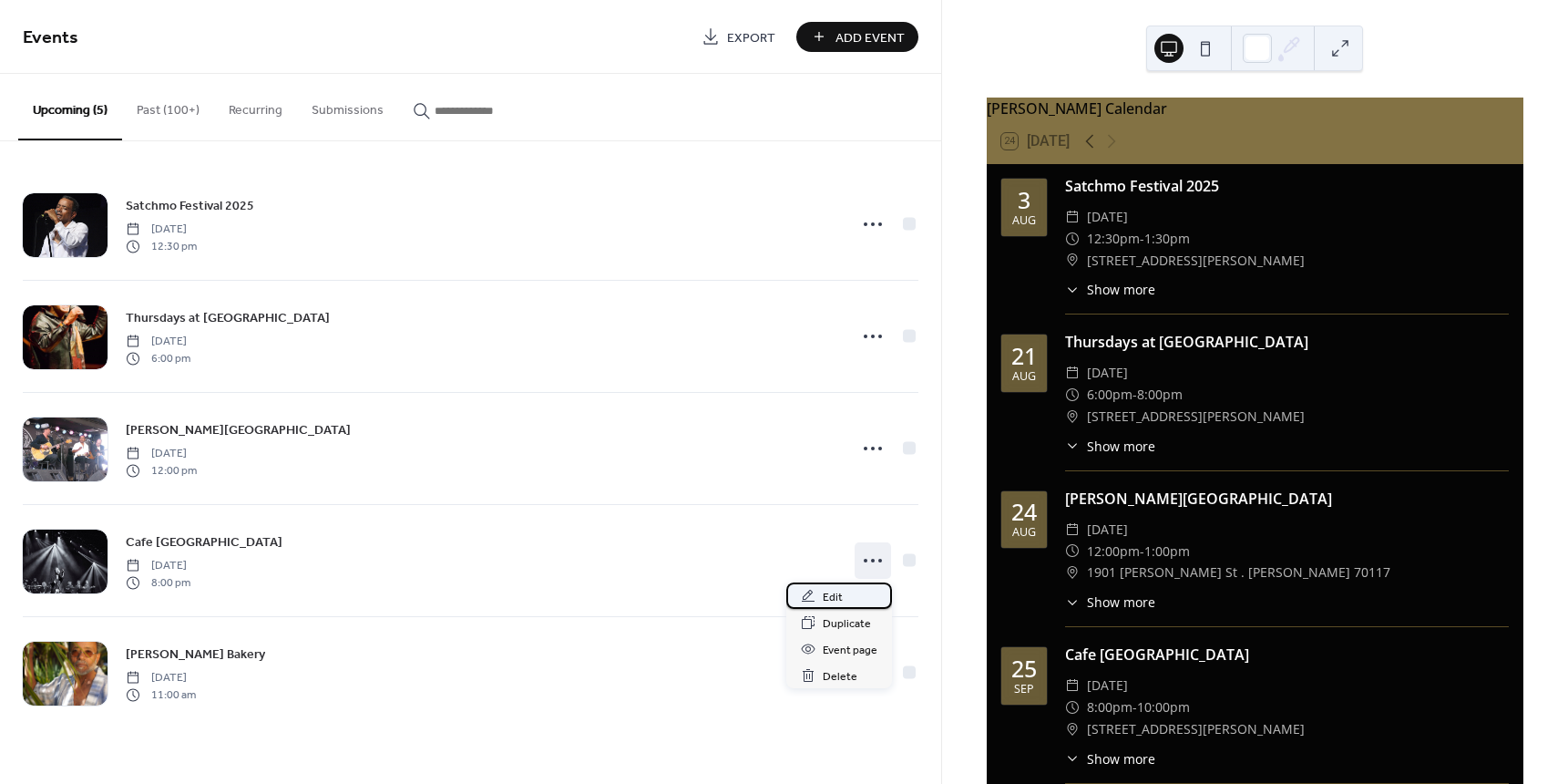 click on "Edit" at bounding box center [839, 595] 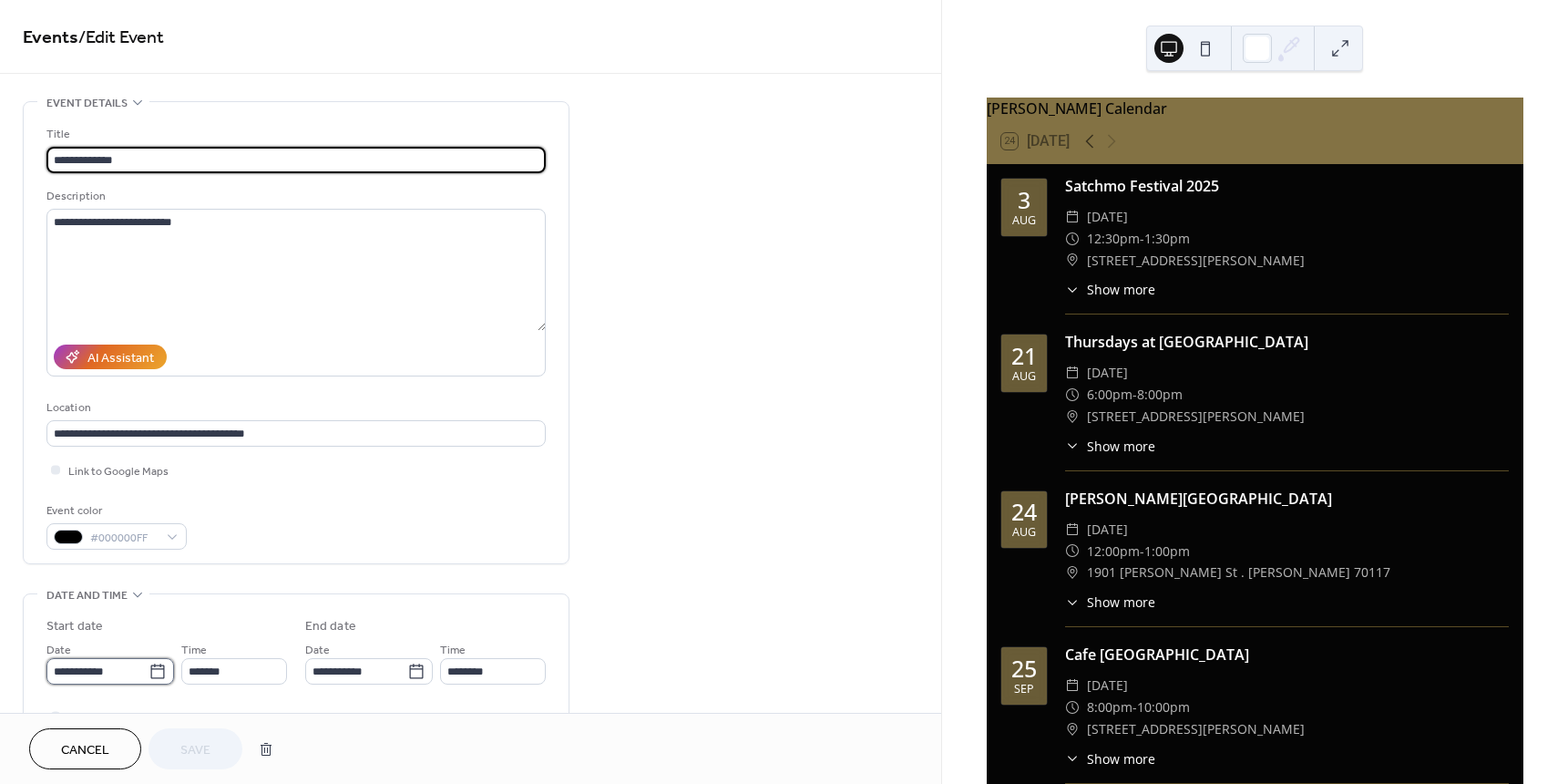 click on "**********" at bounding box center (97, 671) 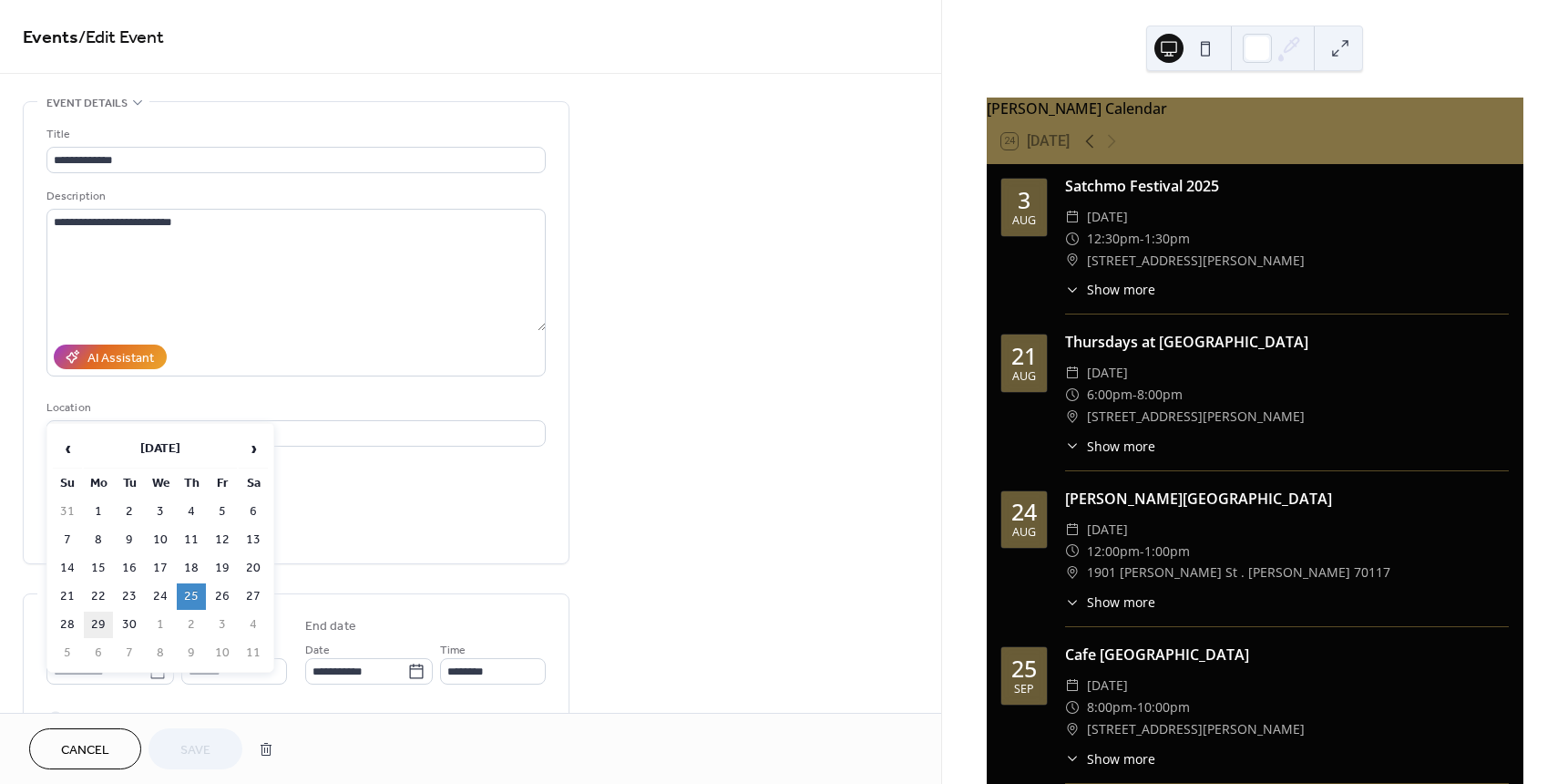 click on "29" at bounding box center (98, 624) 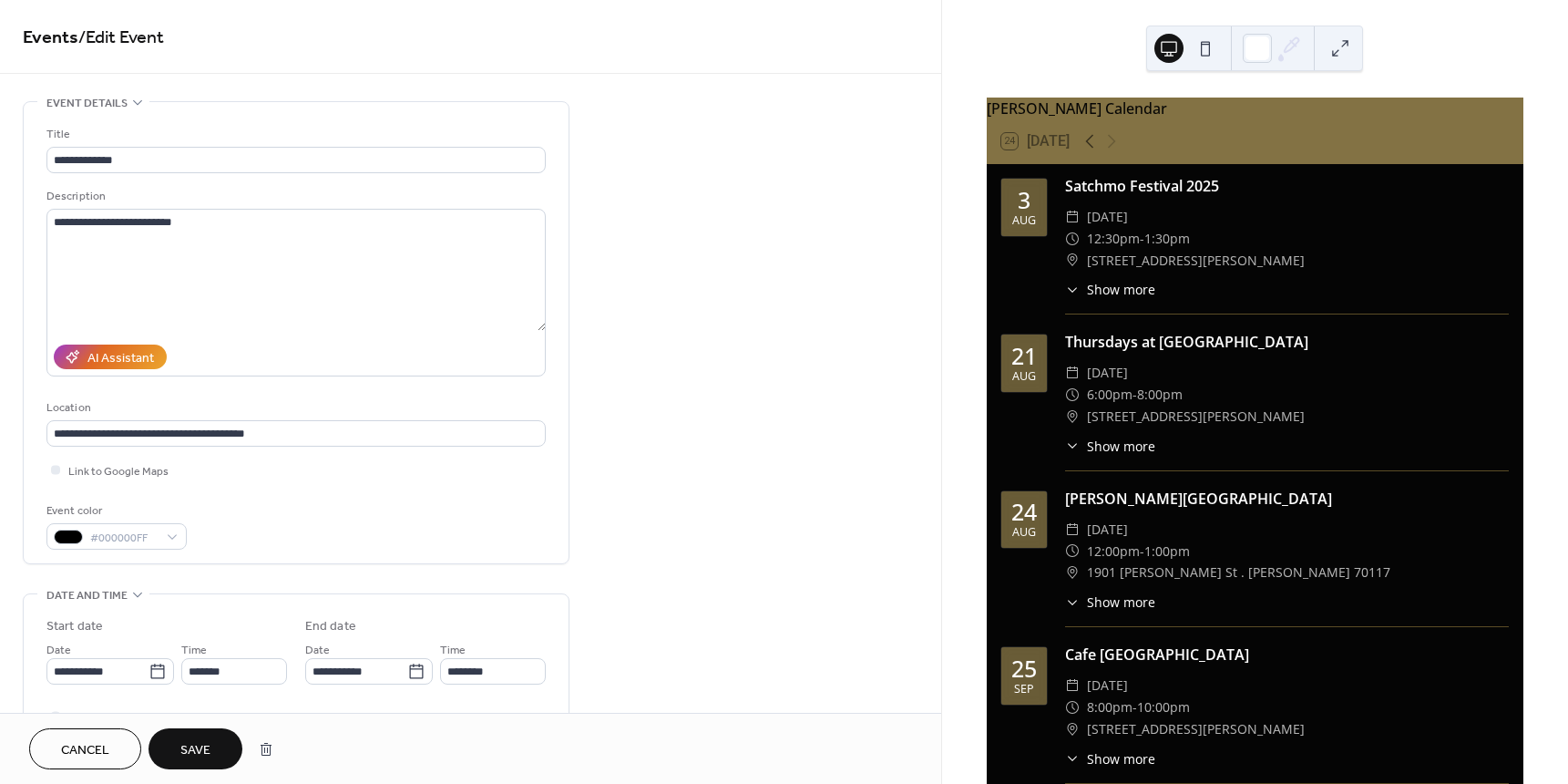 click on "Save" at bounding box center (195, 750) 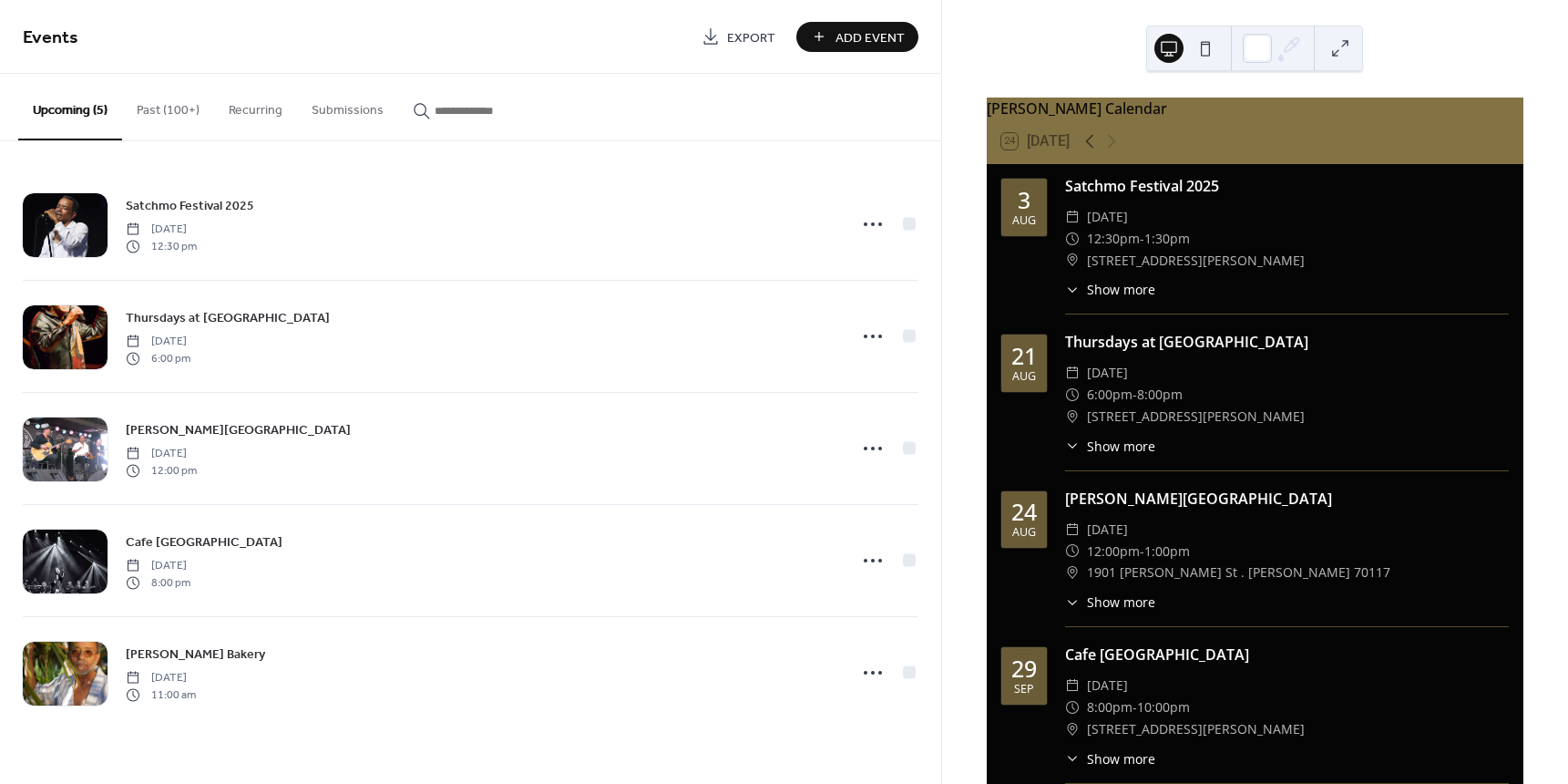 click on "Add Event" at bounding box center (870, 37) 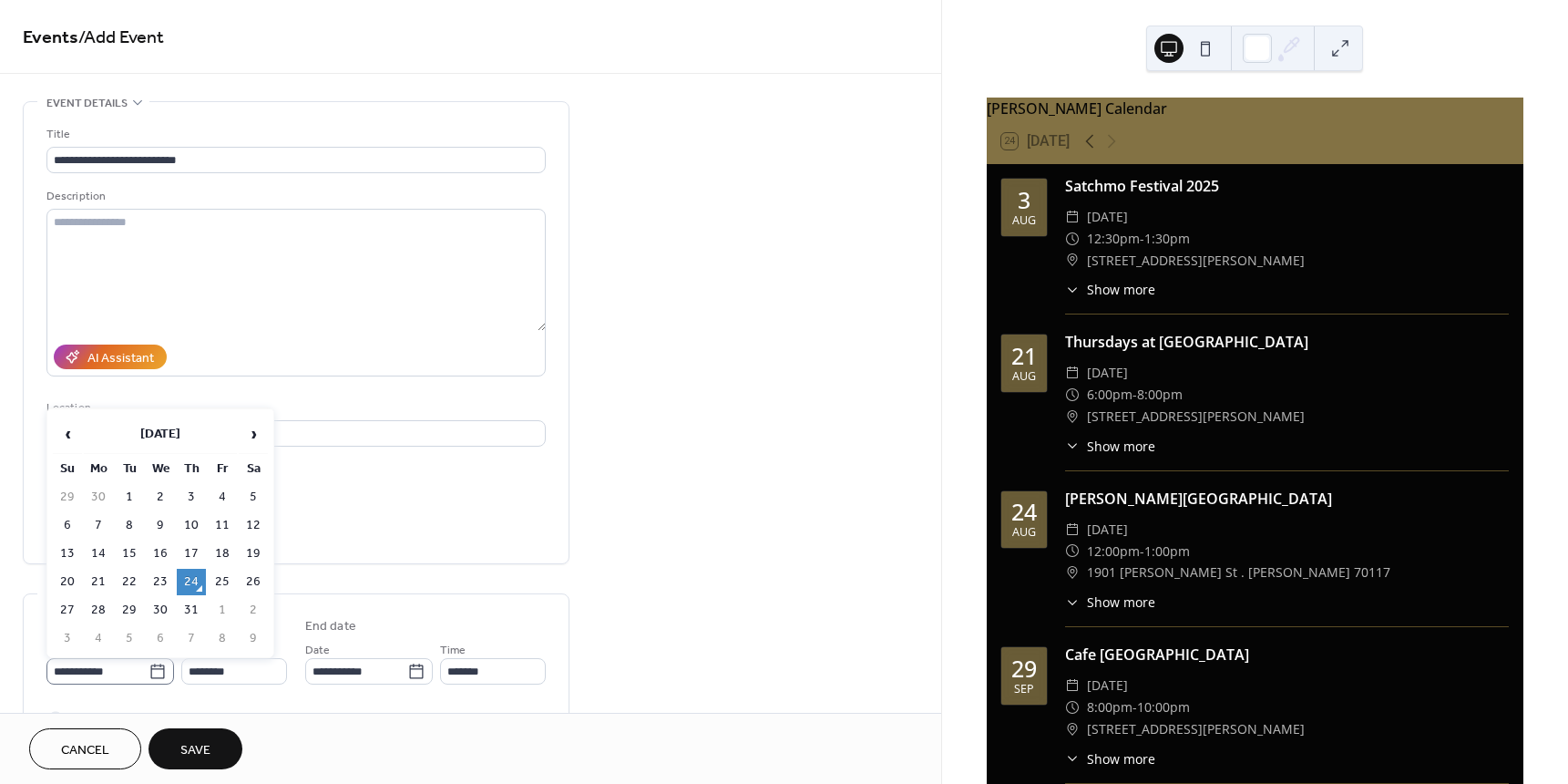 click 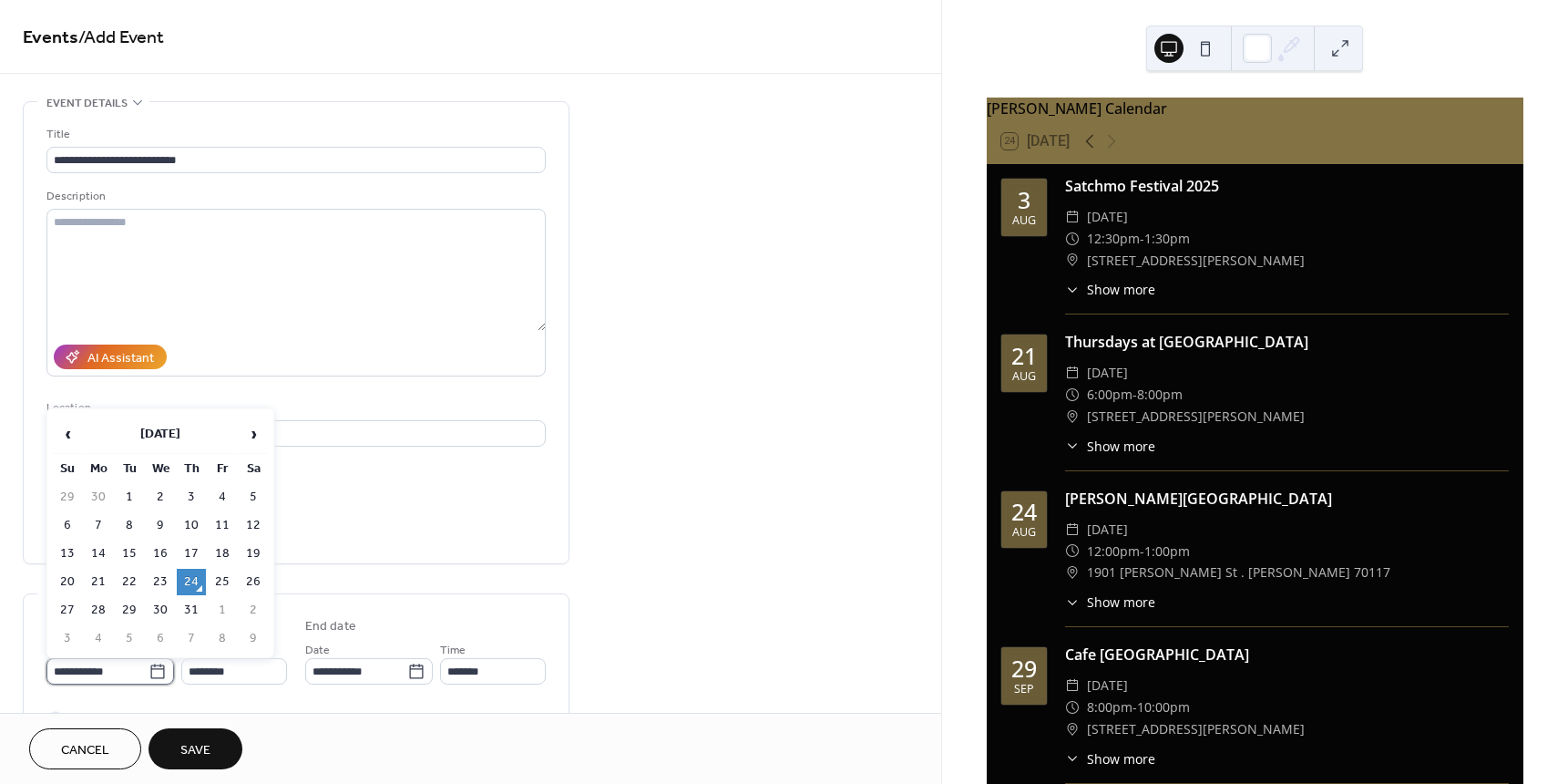 click on "**********" at bounding box center (97, 671) 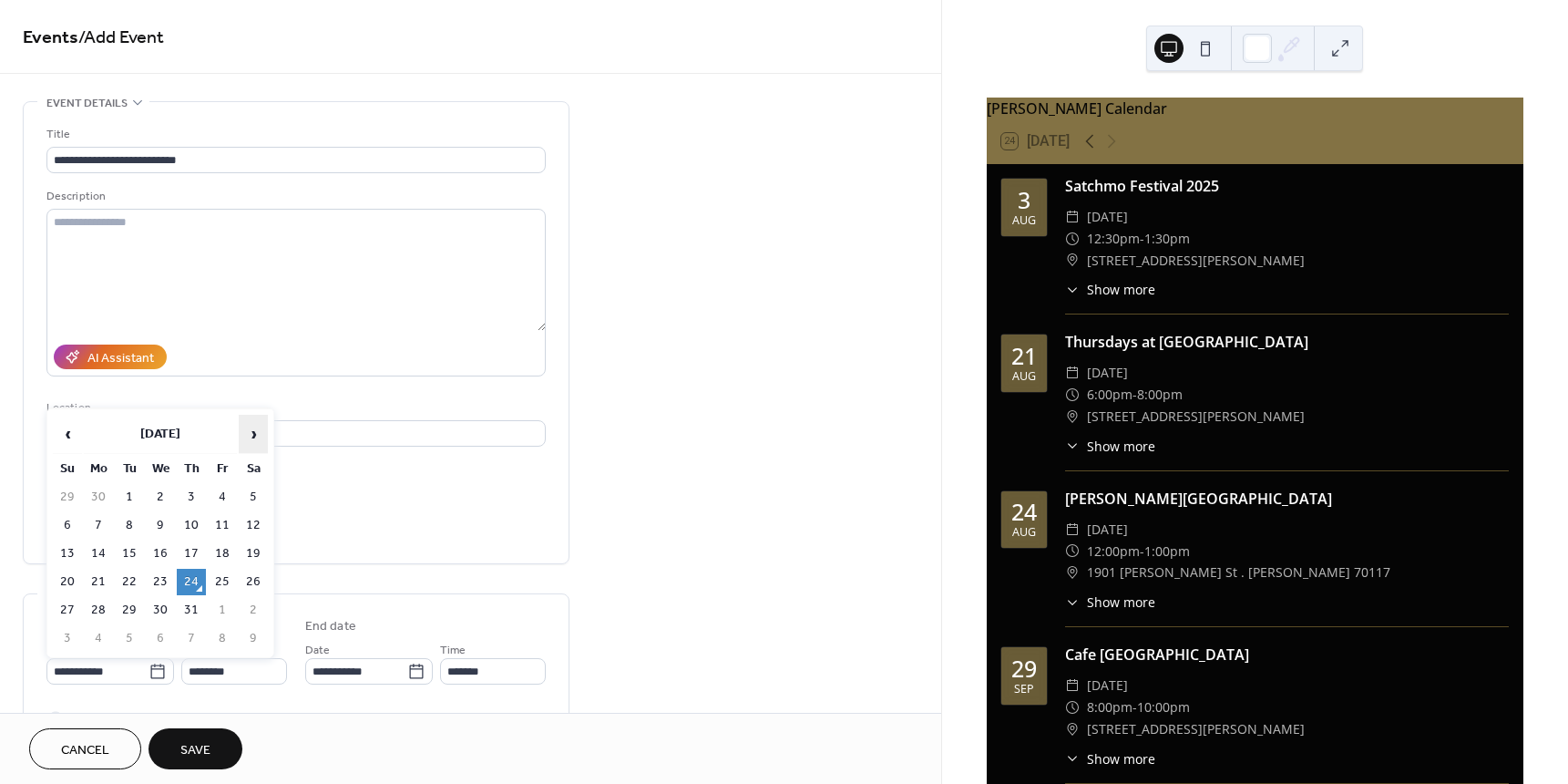 click on "›" at bounding box center [253, 434] 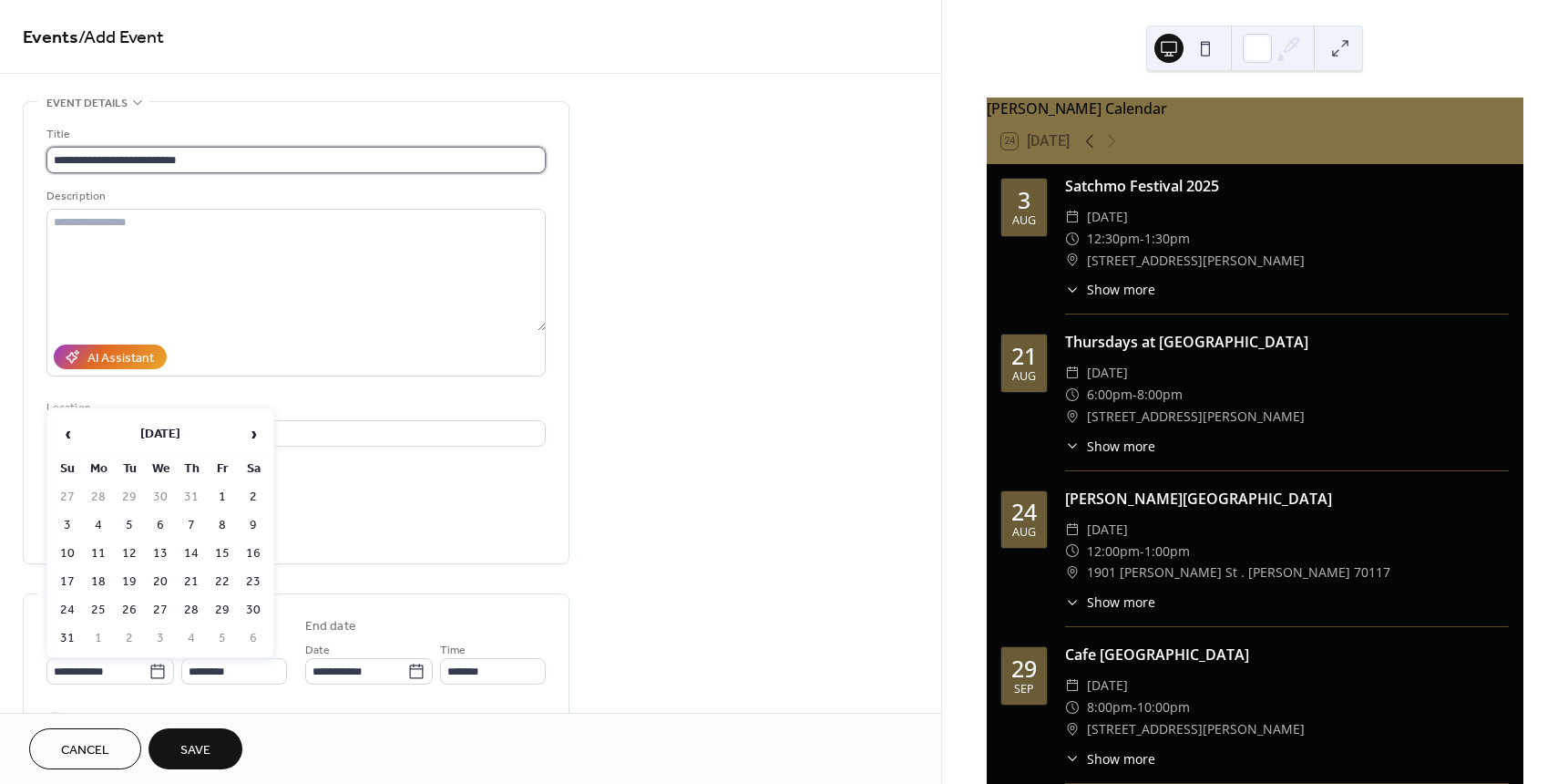 click on "**********" at bounding box center [296, 160] 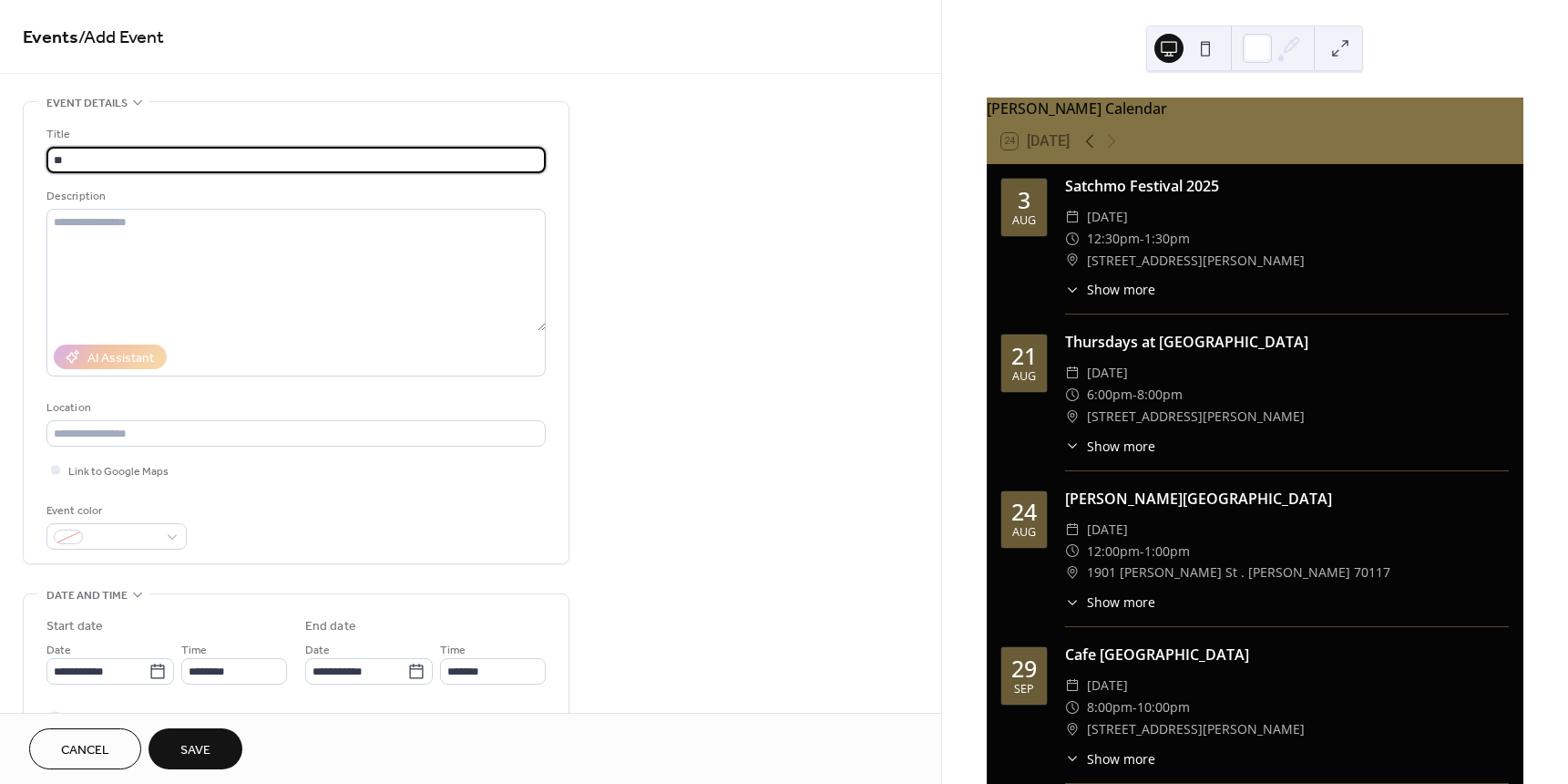type on "*" 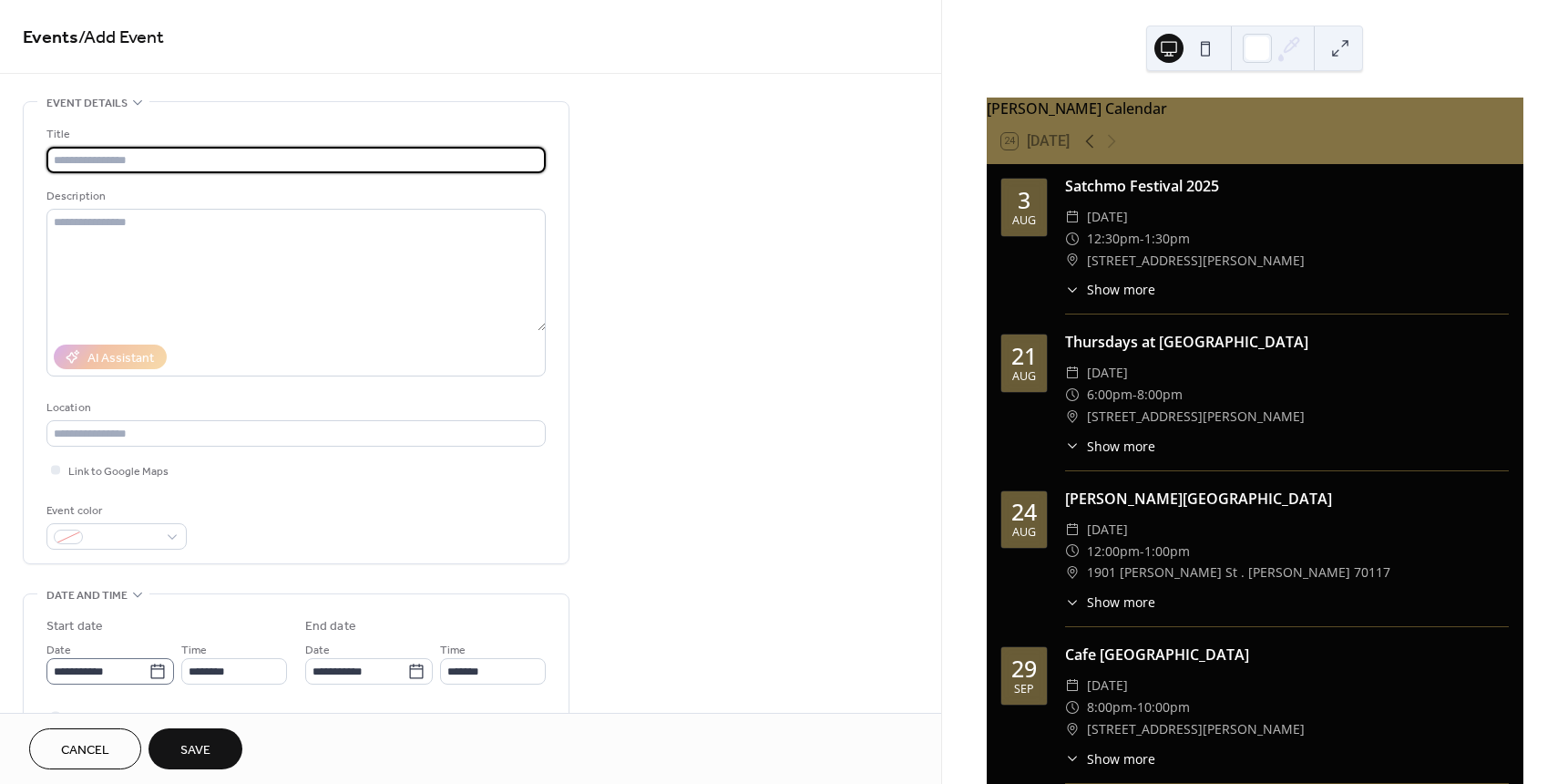 type 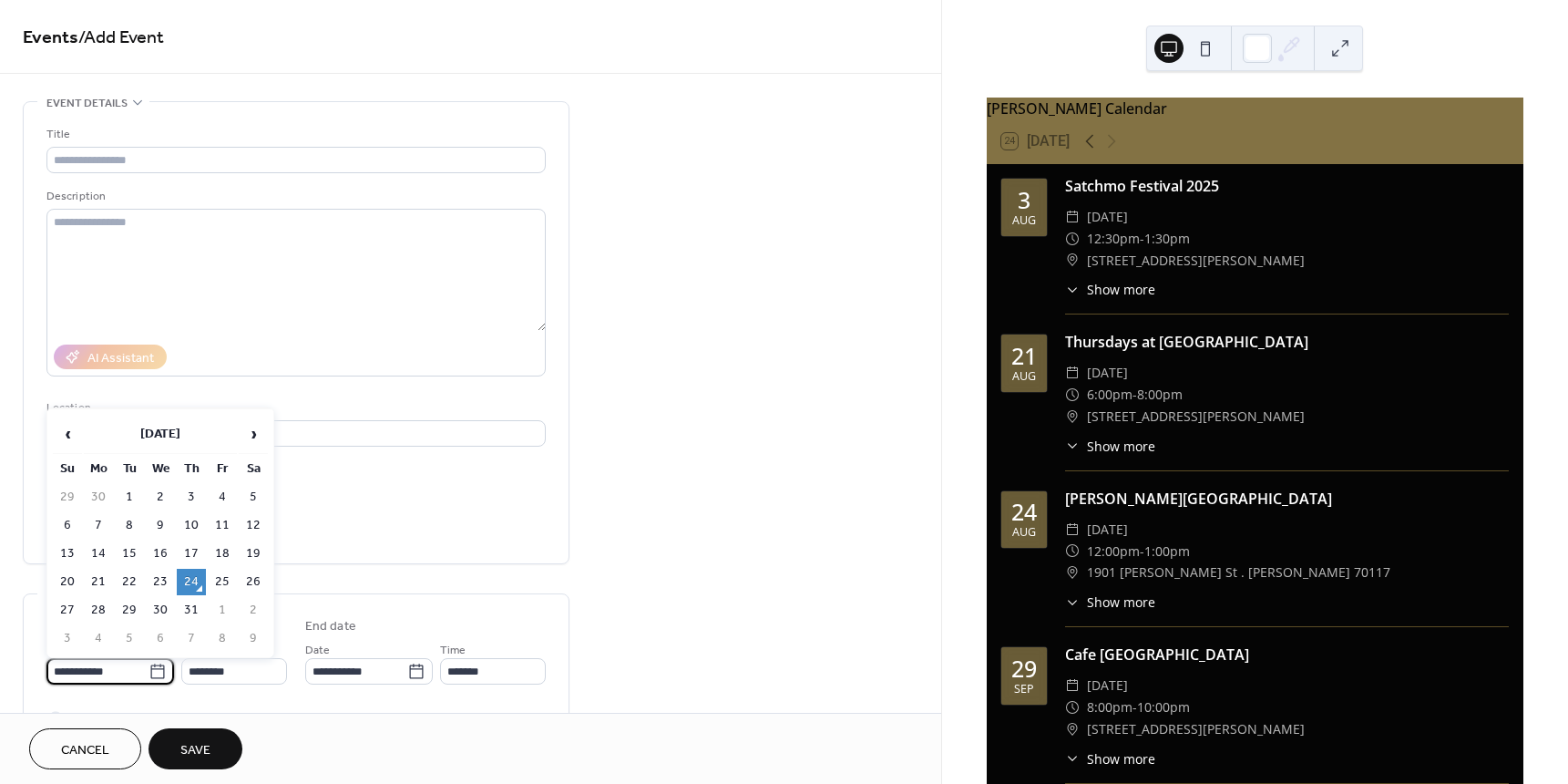 click on "**********" at bounding box center (97, 671) 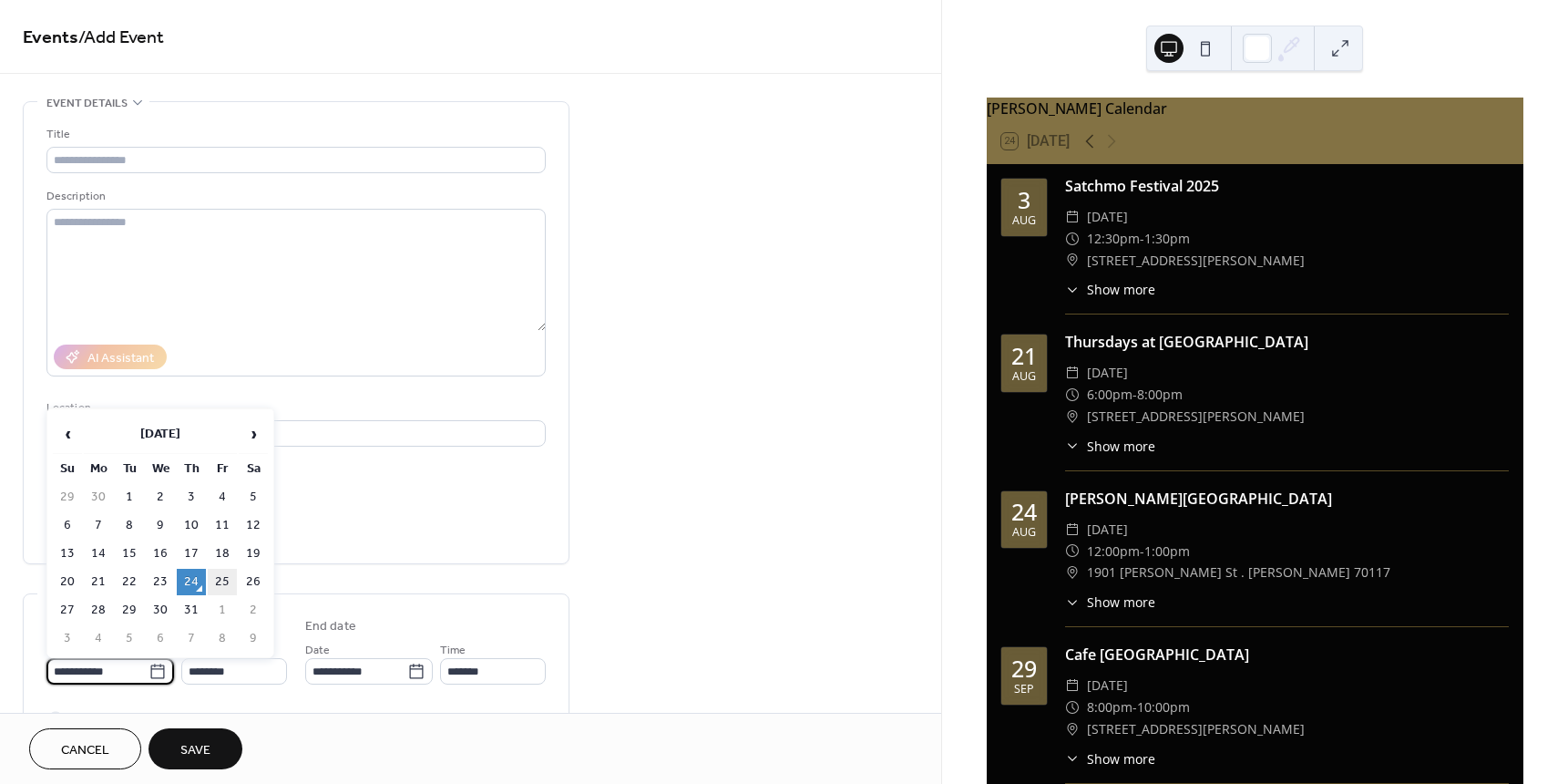 click on "25" at bounding box center (222, 582) 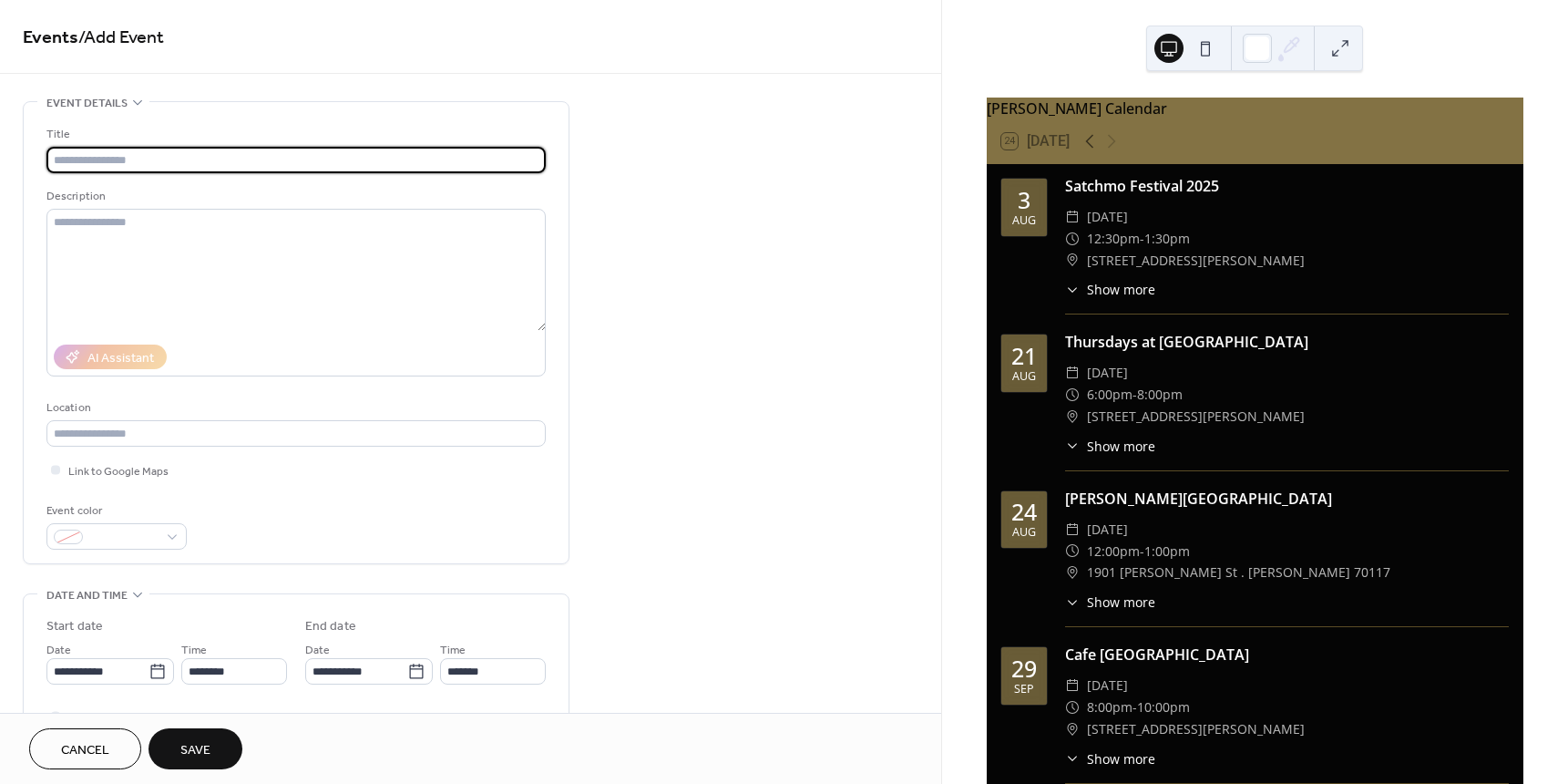 click at bounding box center [296, 160] 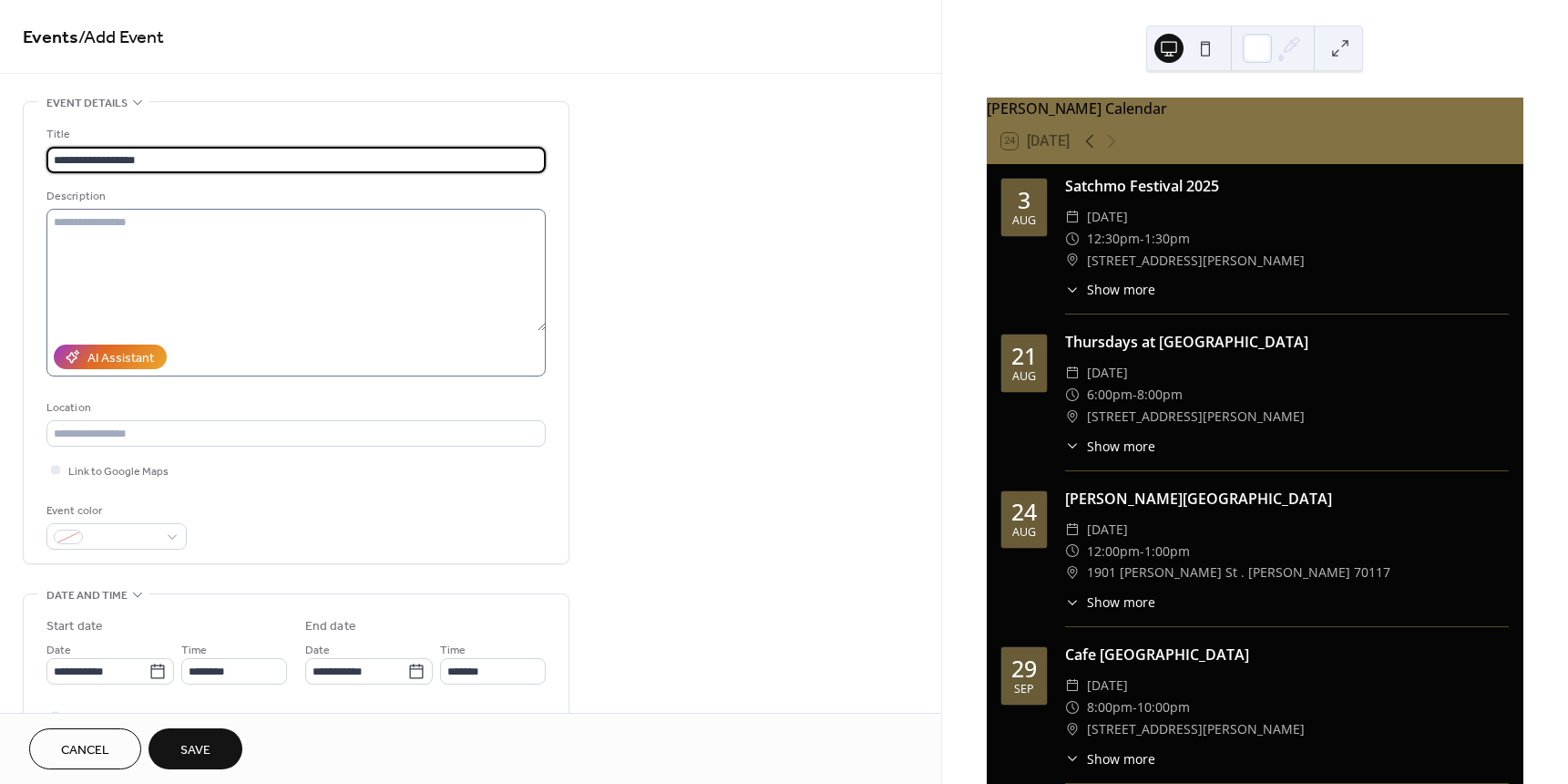 type on "**********" 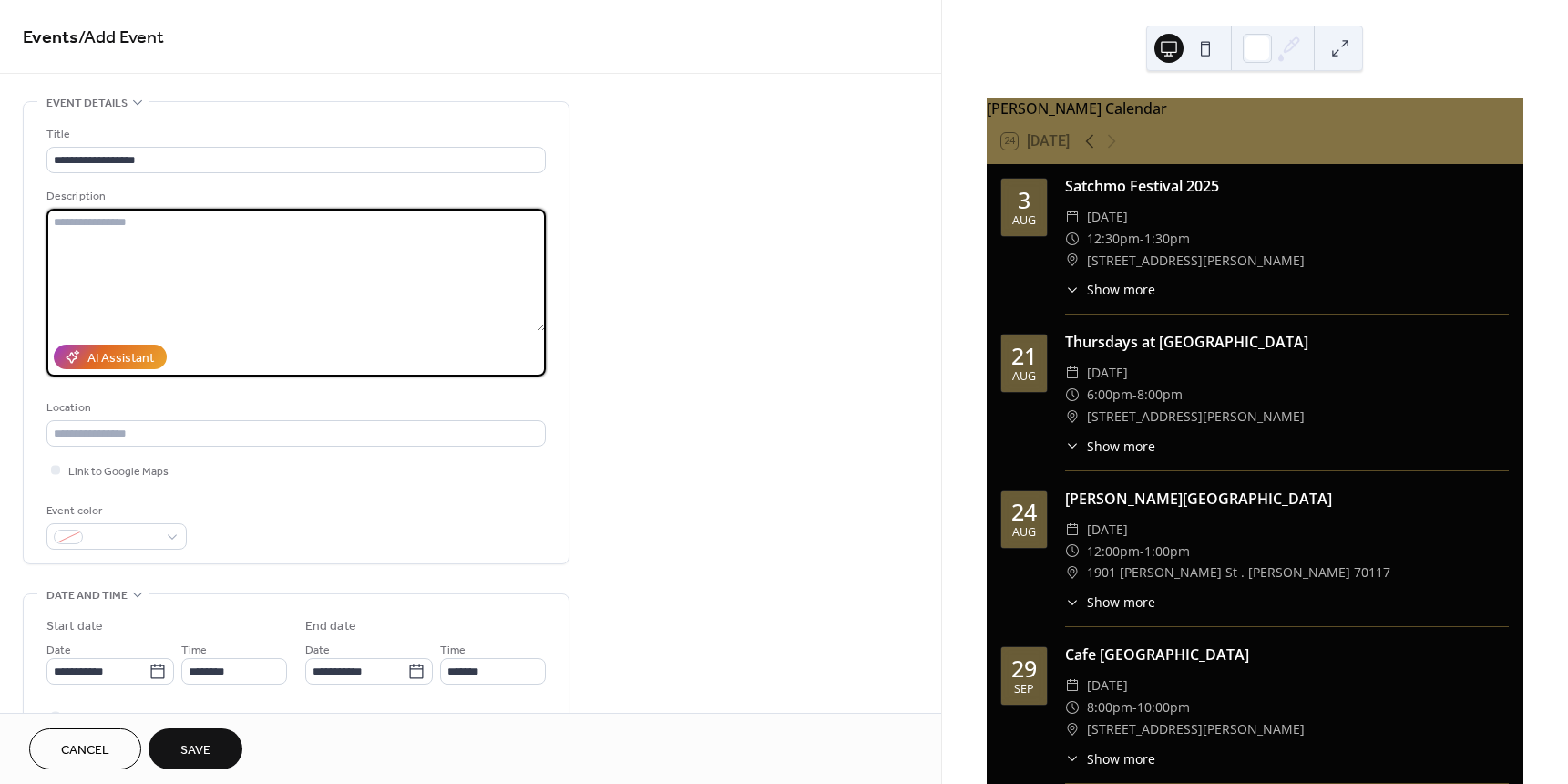 click at bounding box center [296, 270] 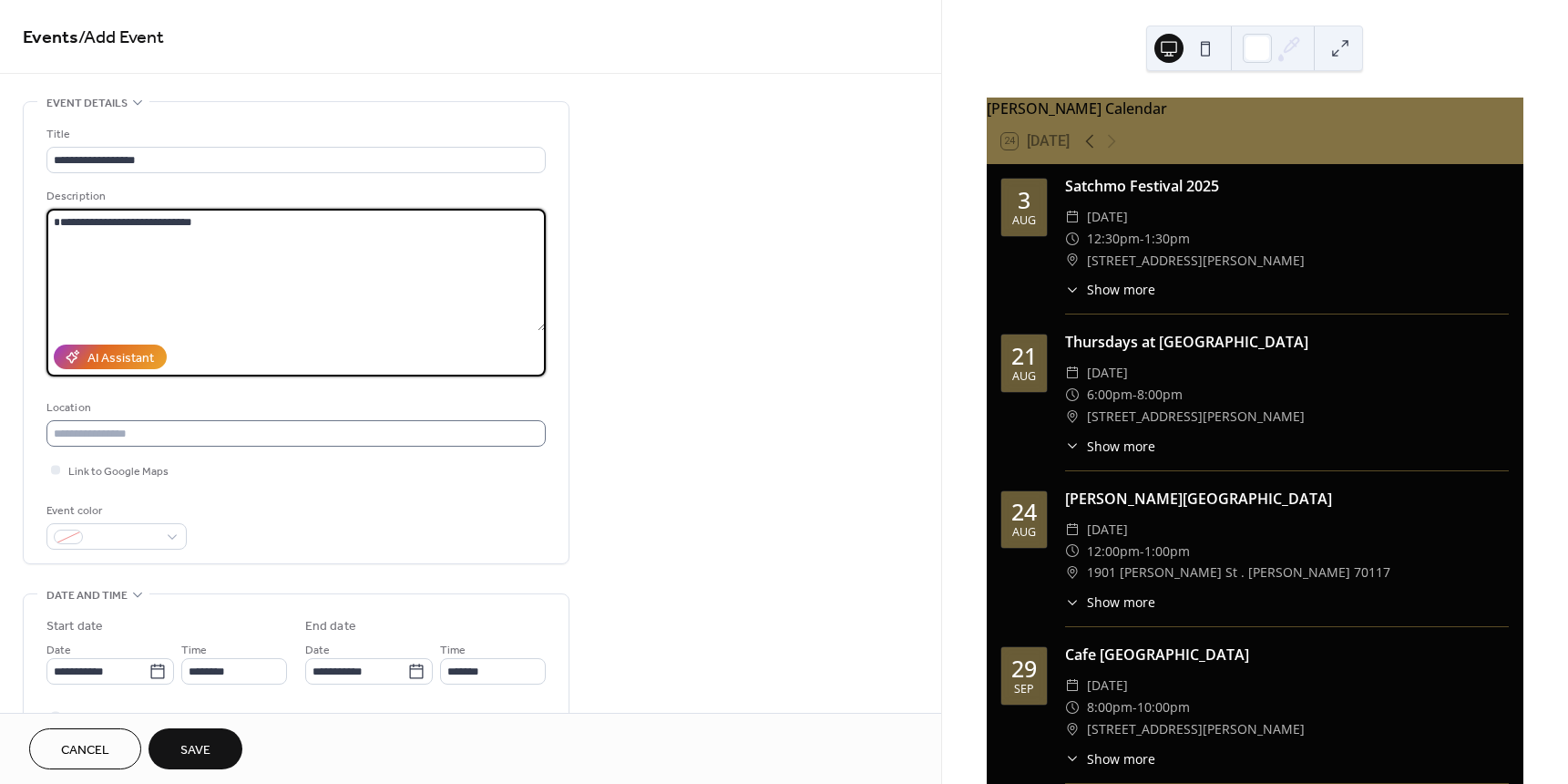 type on "**********" 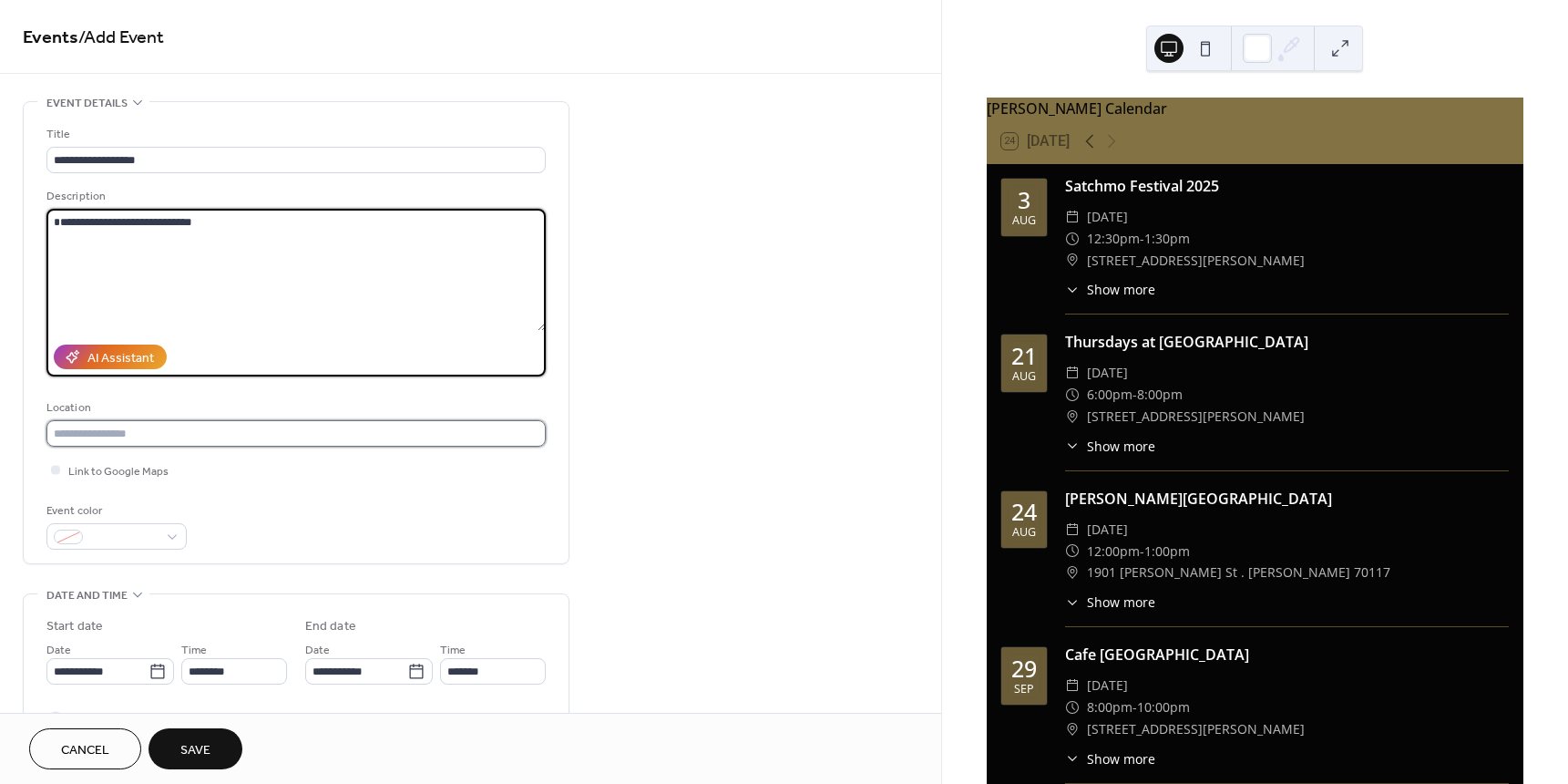 click at bounding box center (296, 433) 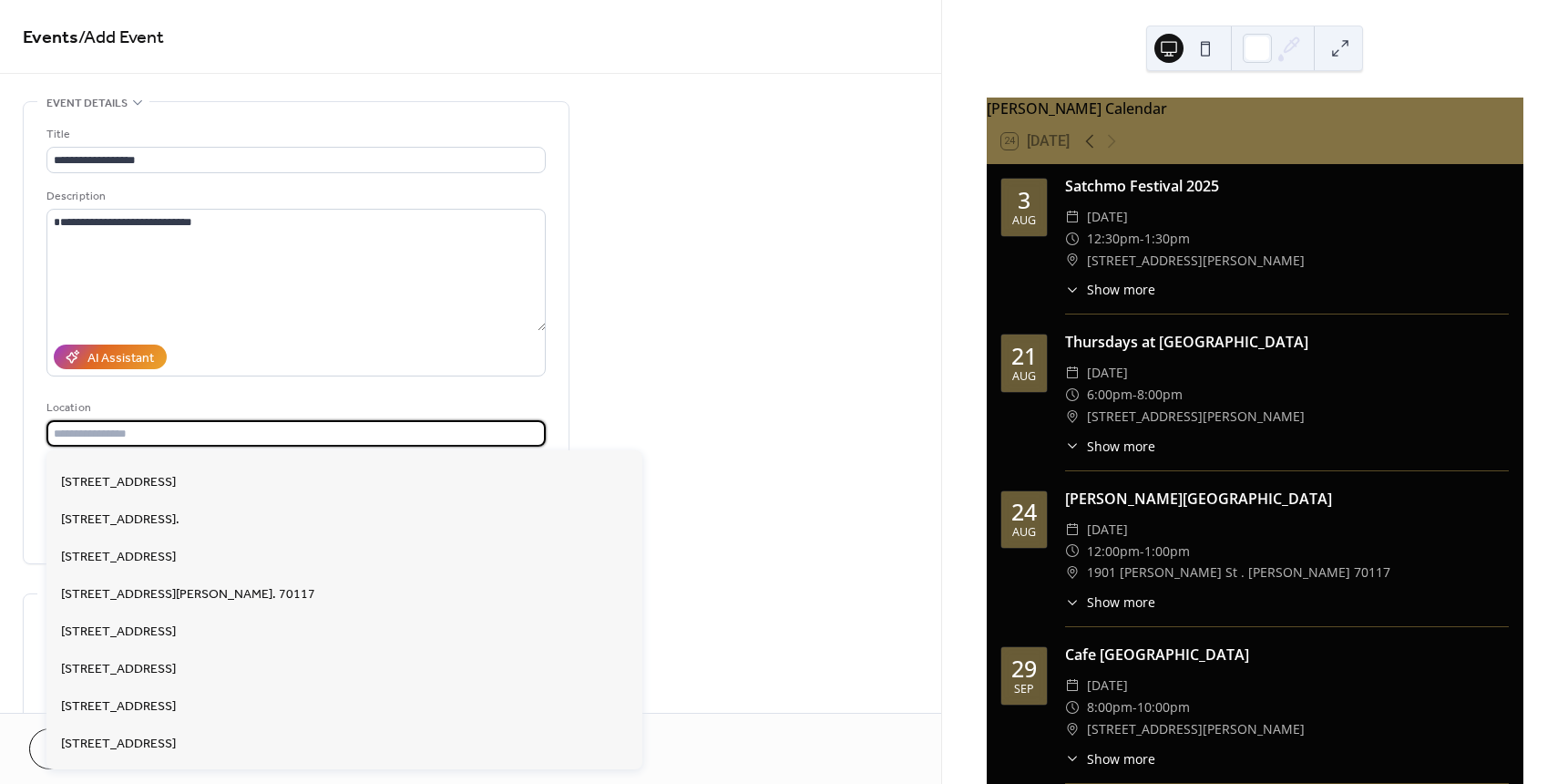 scroll, scrollTop: 820, scrollLeft: 0, axis: vertical 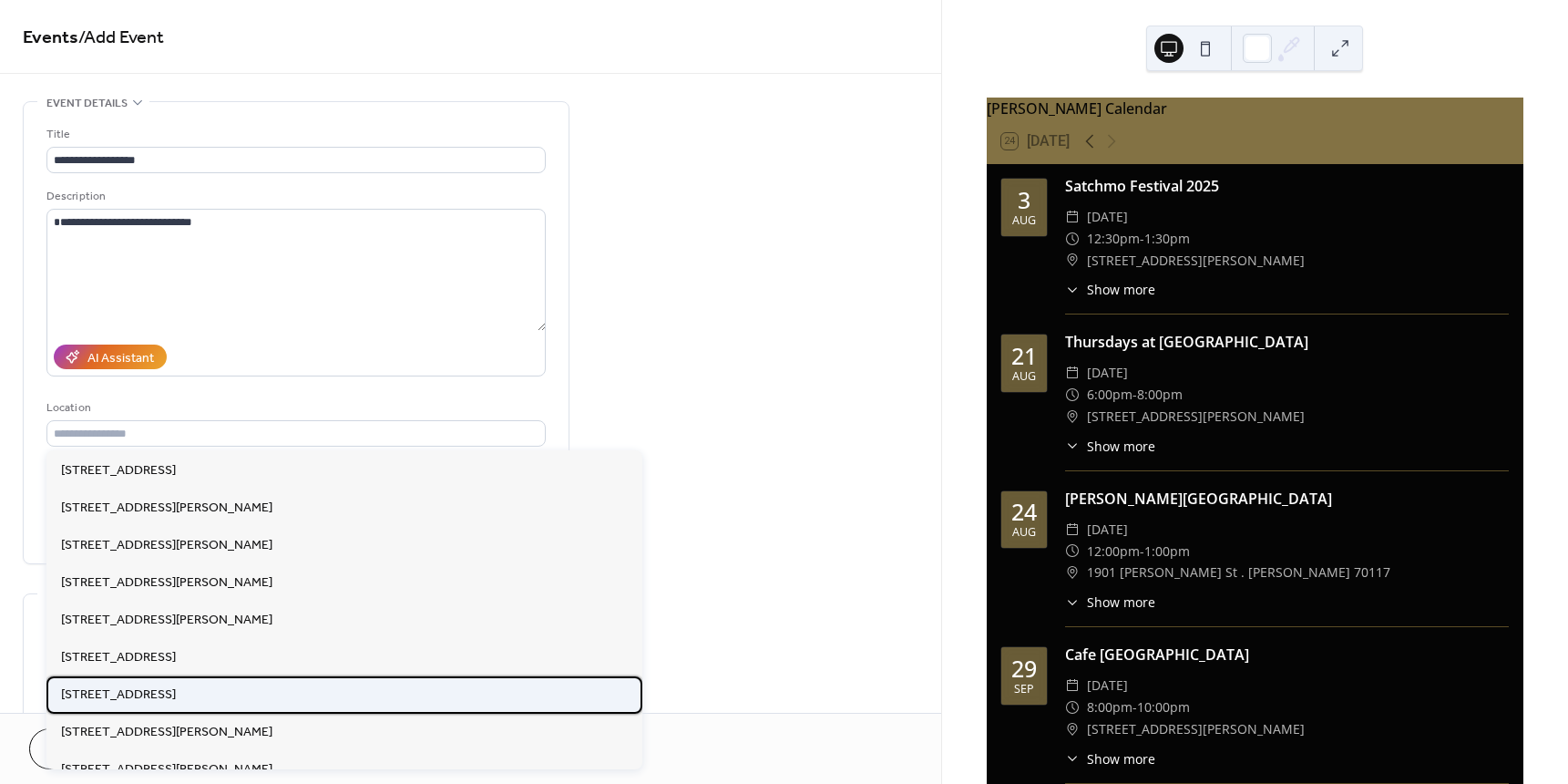 click on "[STREET_ADDRESS]" at bounding box center (118, 695) 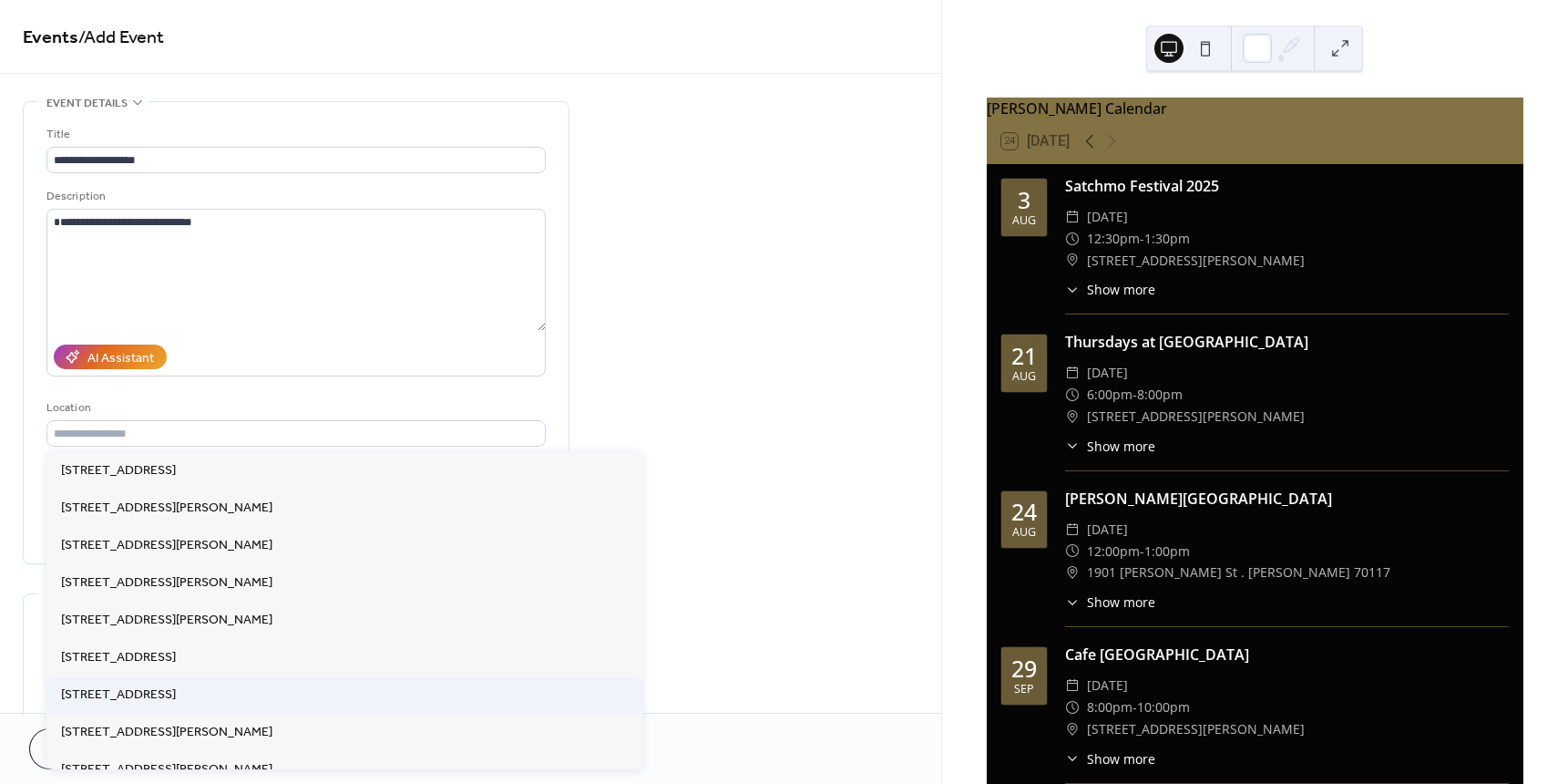 type on "**********" 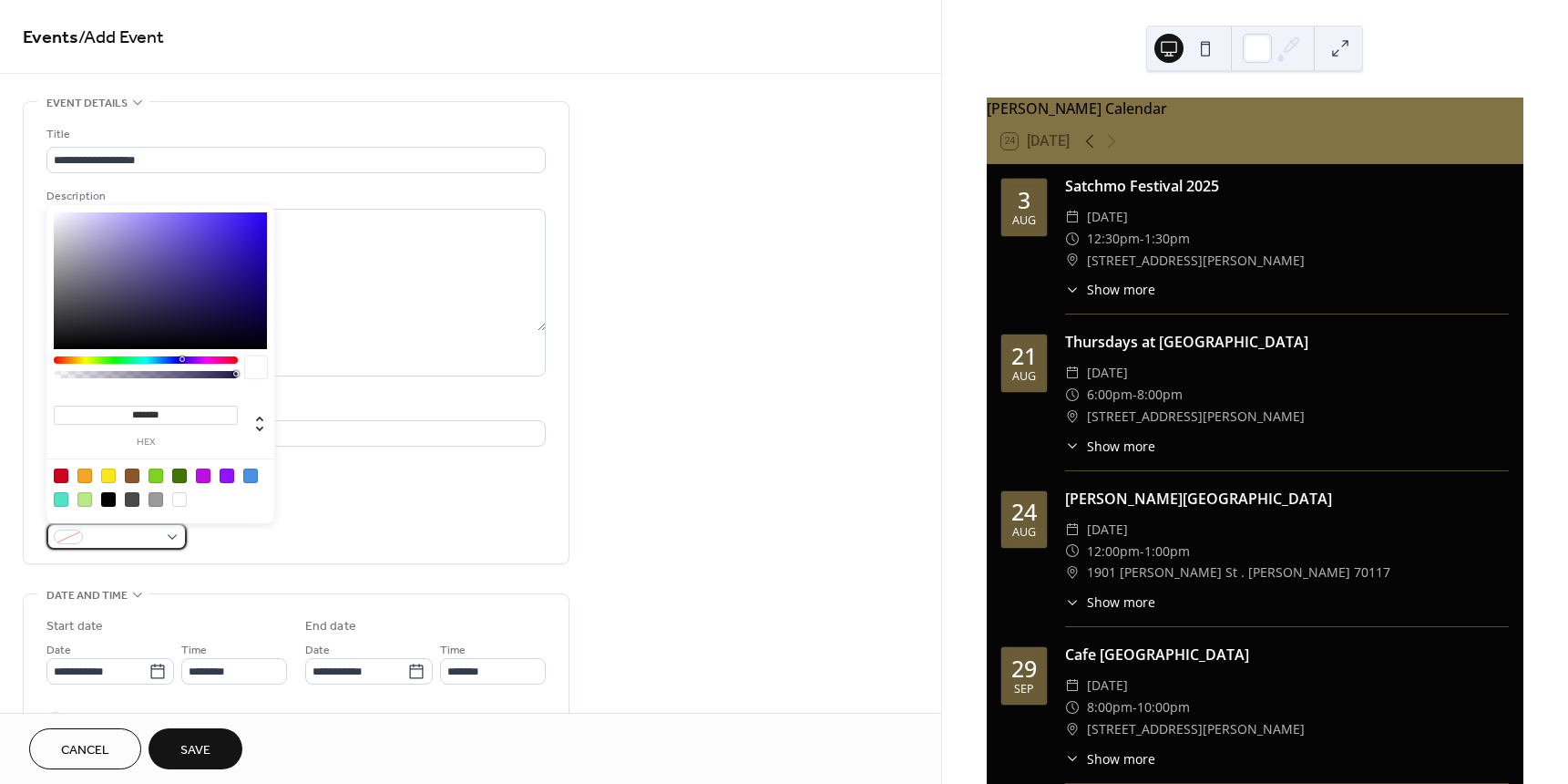 click at bounding box center (124, 538) 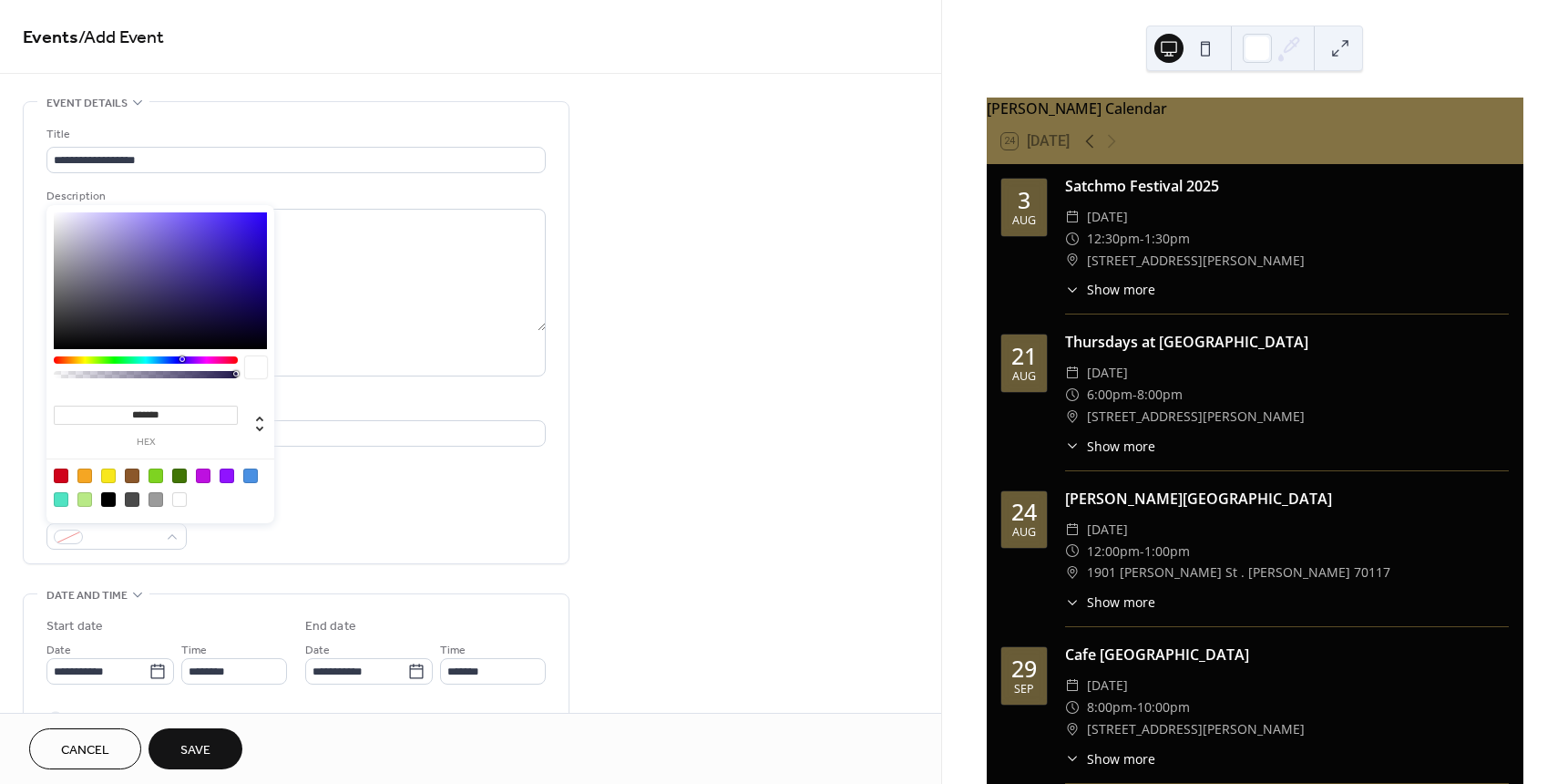 type on "*******" 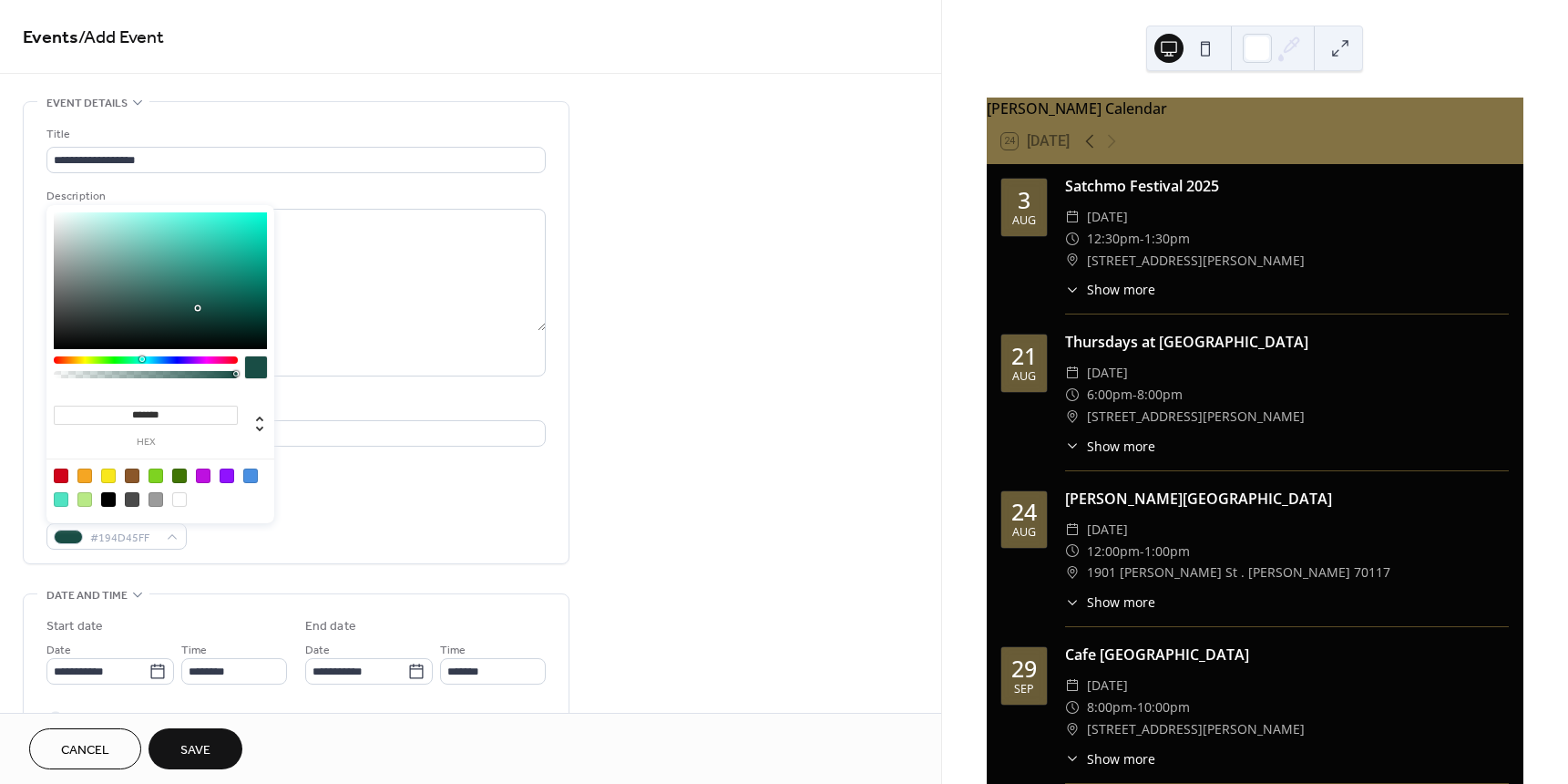 click at bounding box center (146, 360) 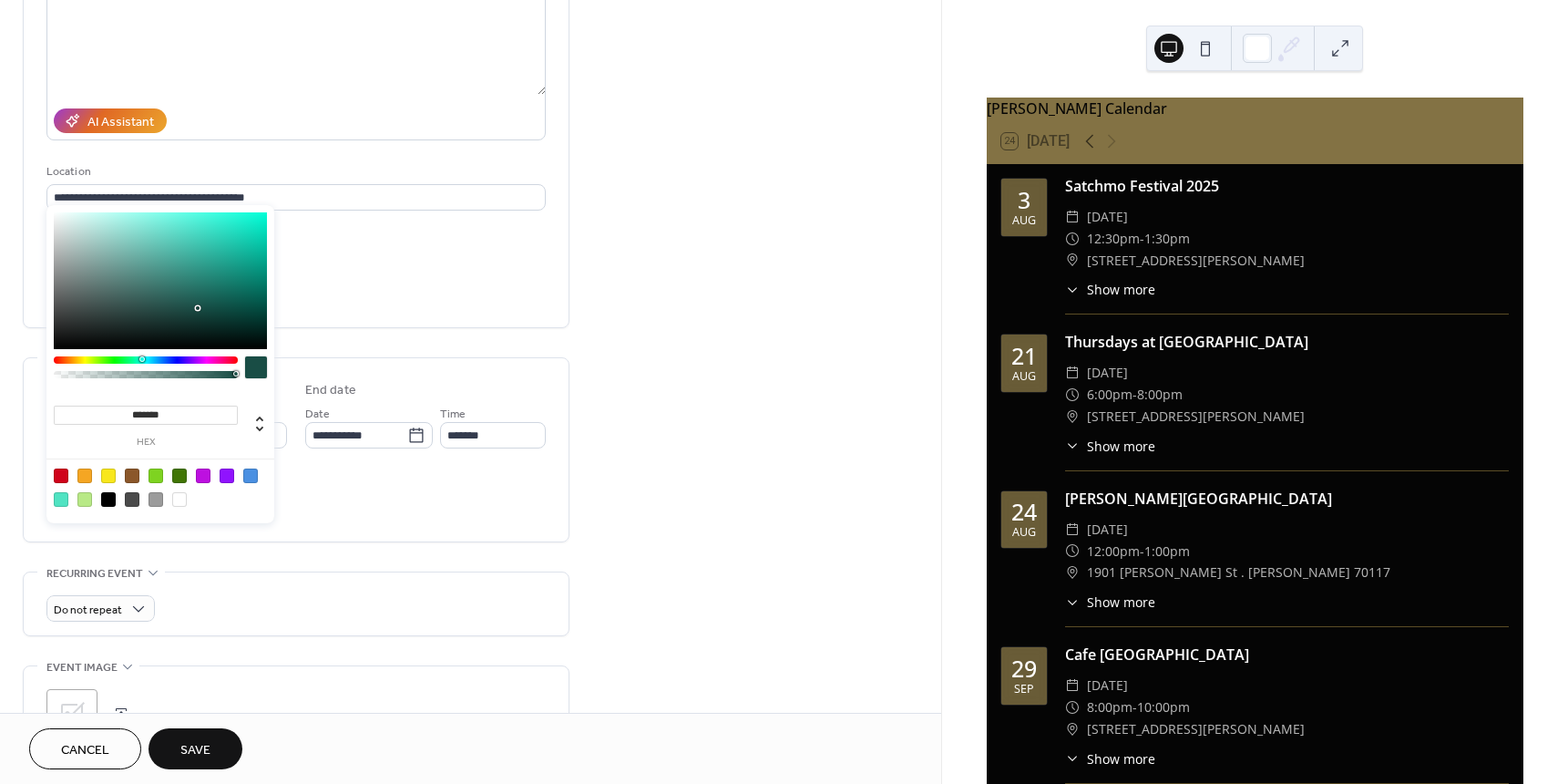 scroll, scrollTop: 273, scrollLeft: 0, axis: vertical 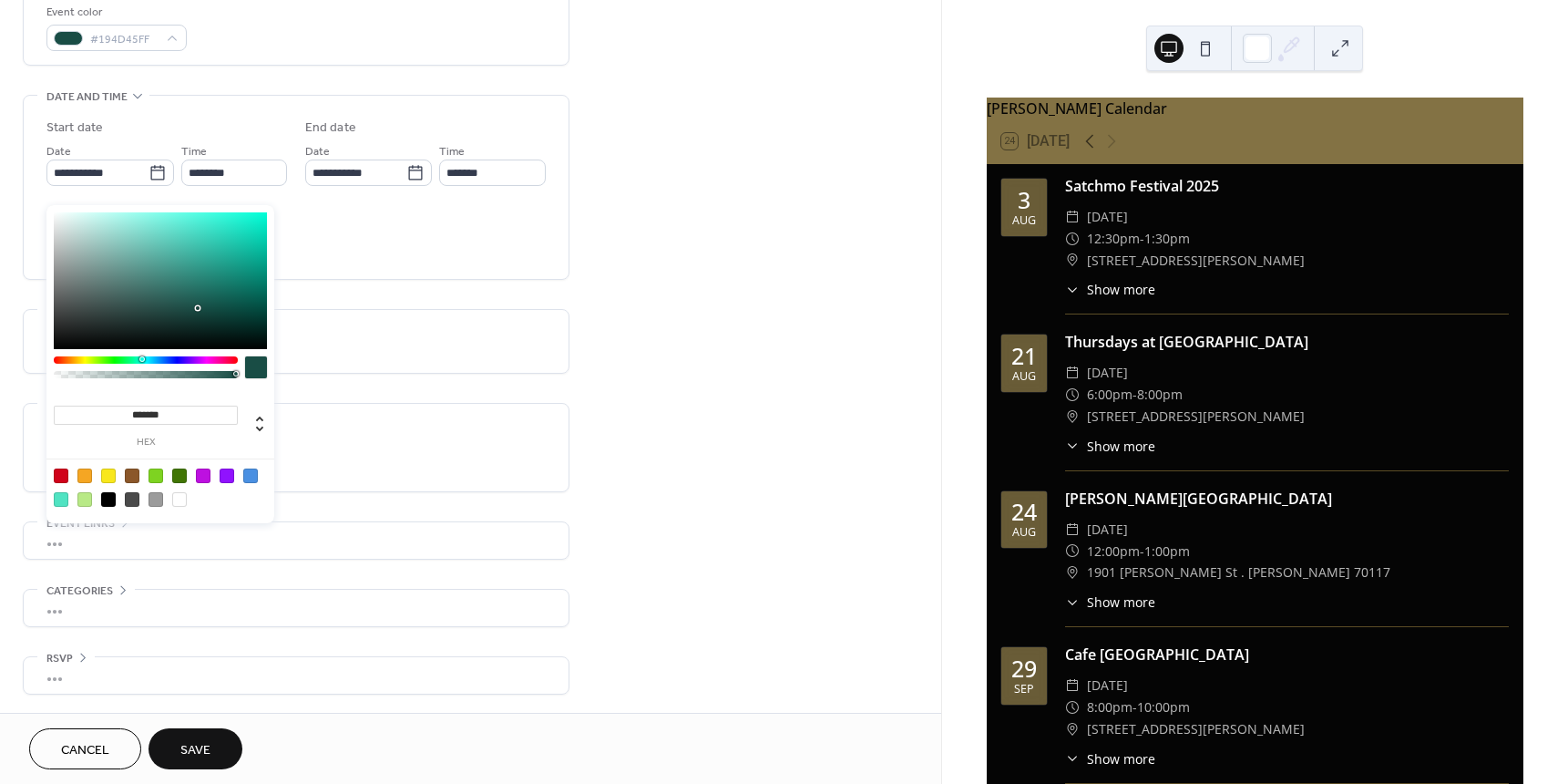 click on "Save" at bounding box center (195, 748) 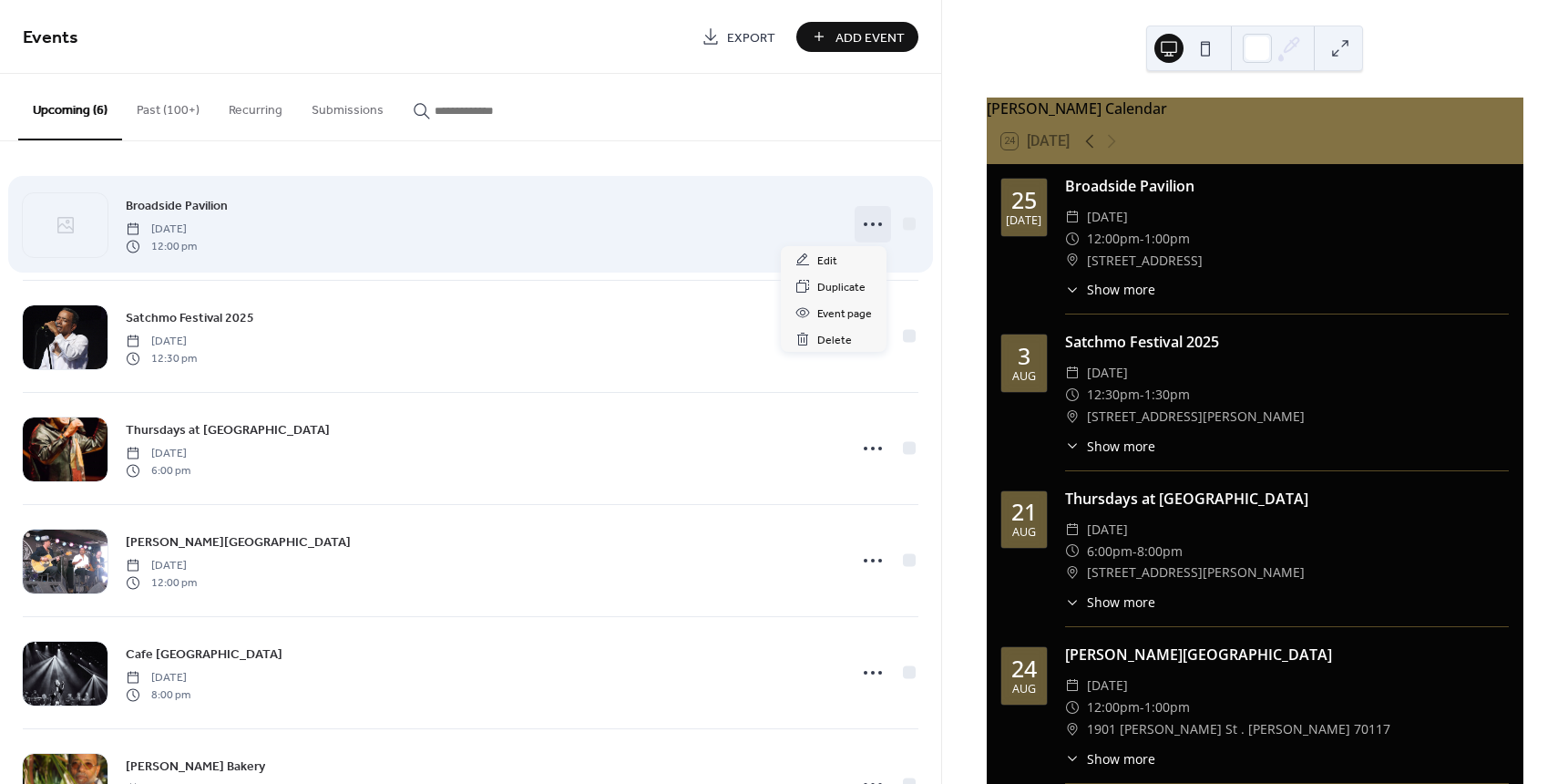 click 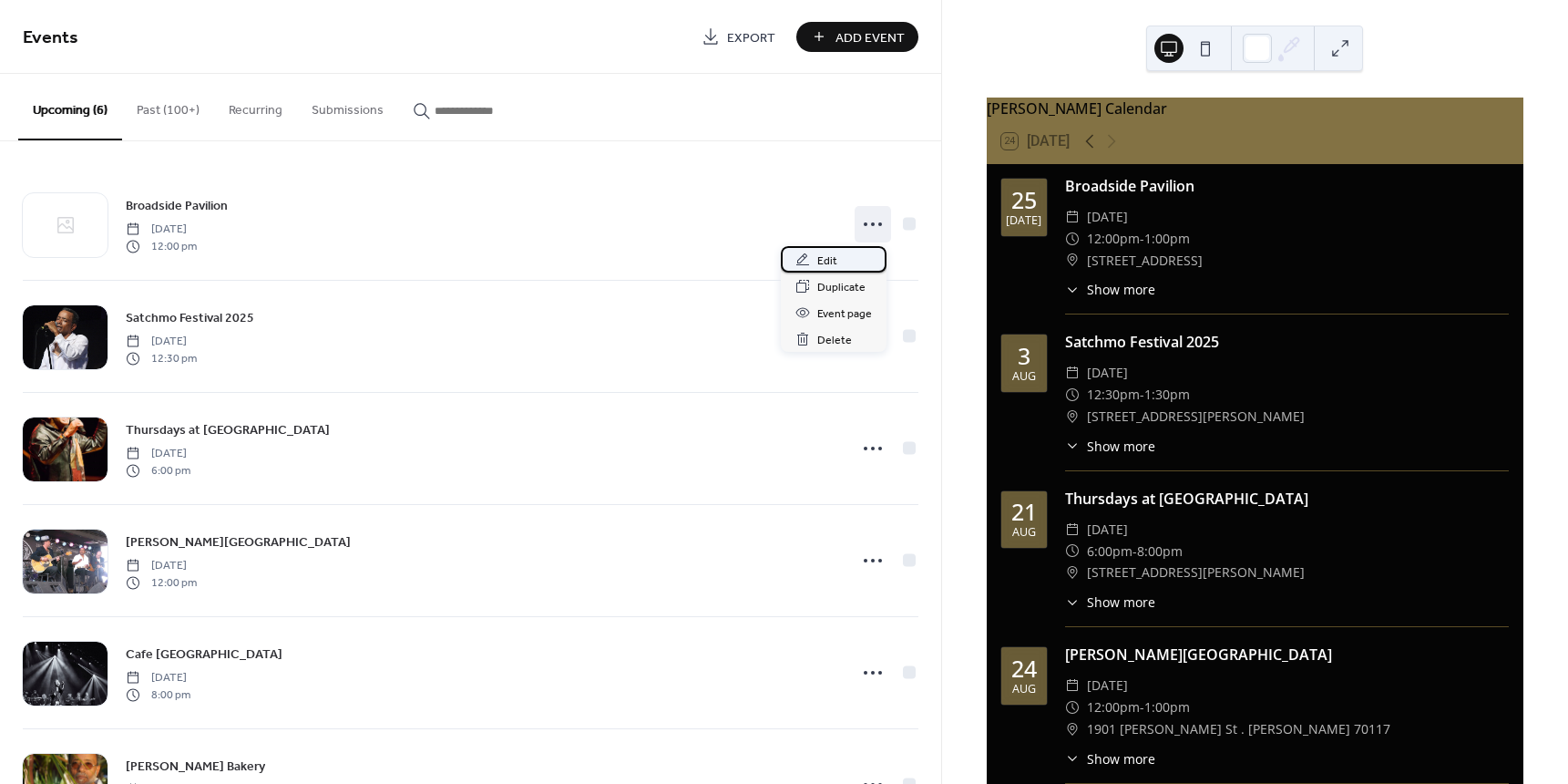 click on "Edit" at bounding box center (827, 261) 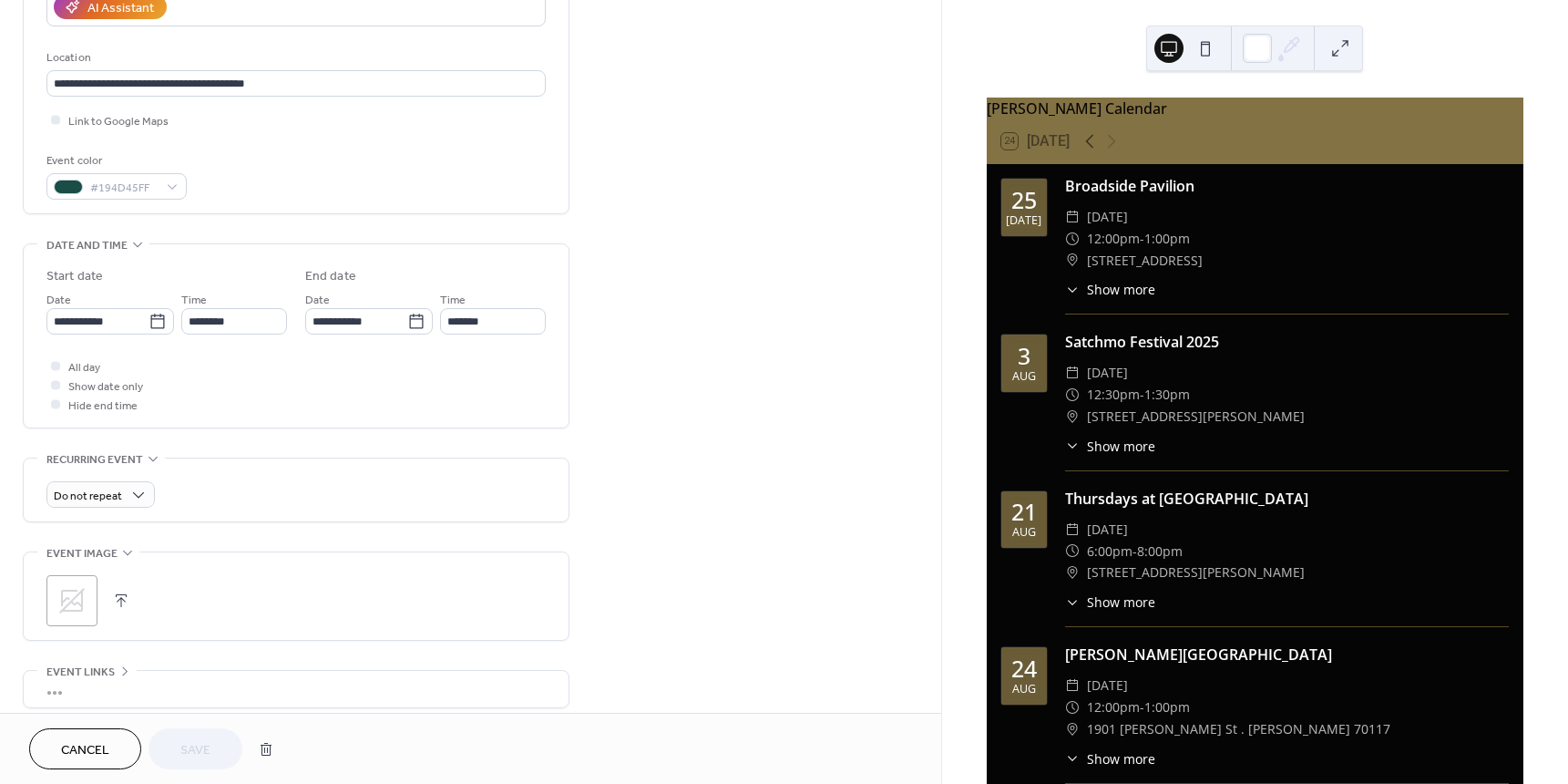 scroll, scrollTop: 365, scrollLeft: 0, axis: vertical 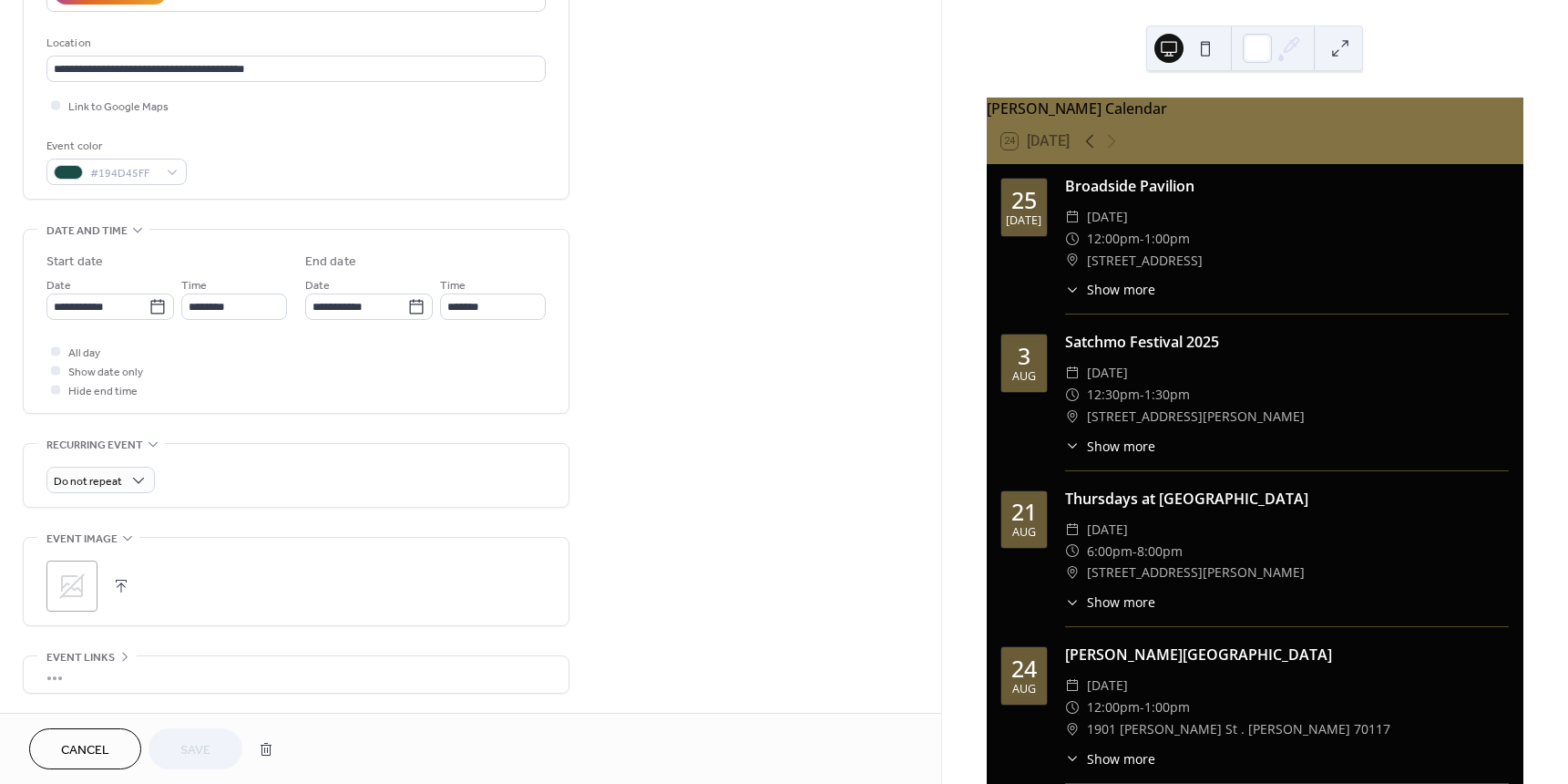 click 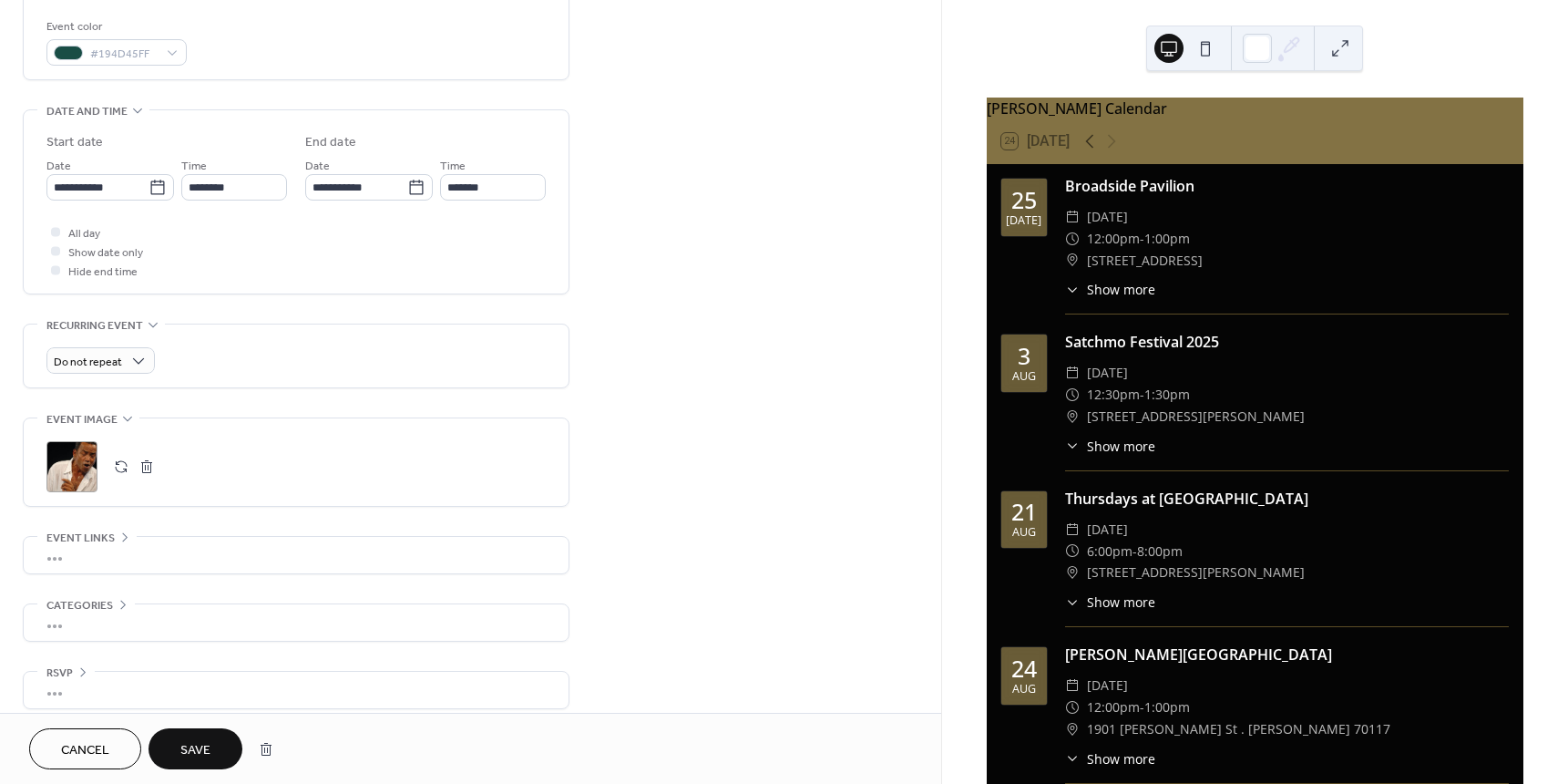 scroll, scrollTop: 499, scrollLeft: 0, axis: vertical 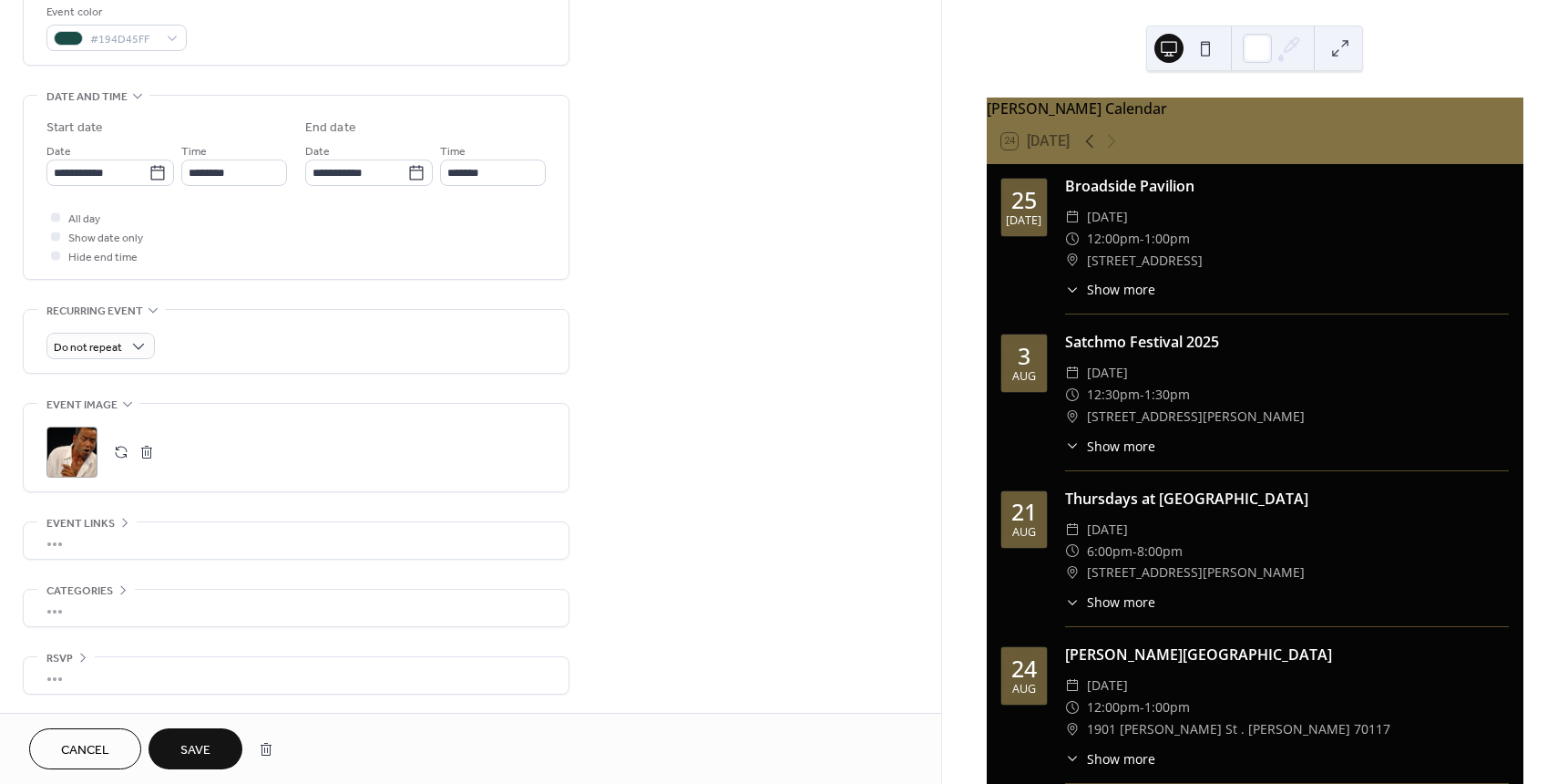 click on "•••" at bounding box center (296, 541) 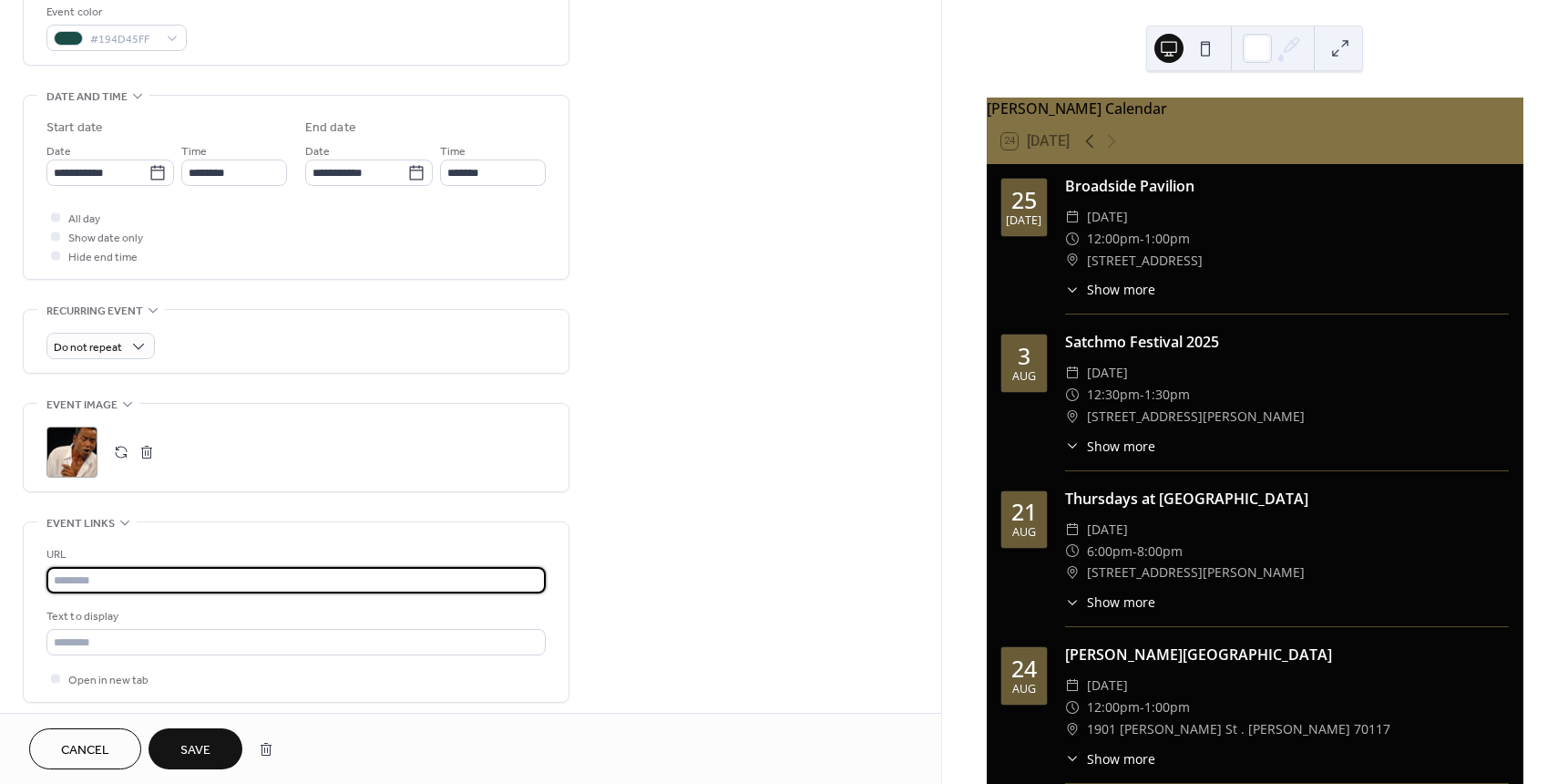 click at bounding box center [296, 580] 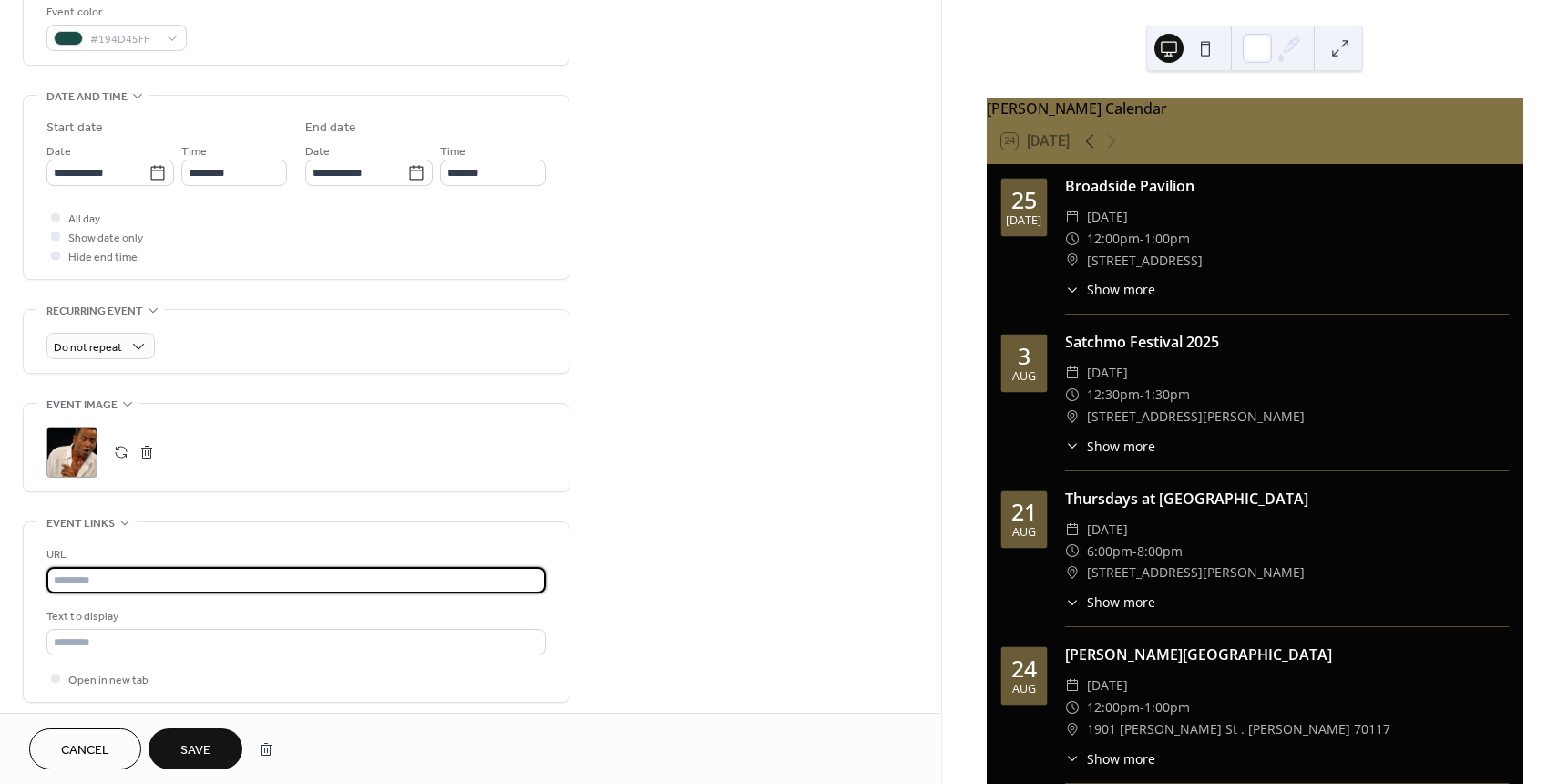 type on "**********" 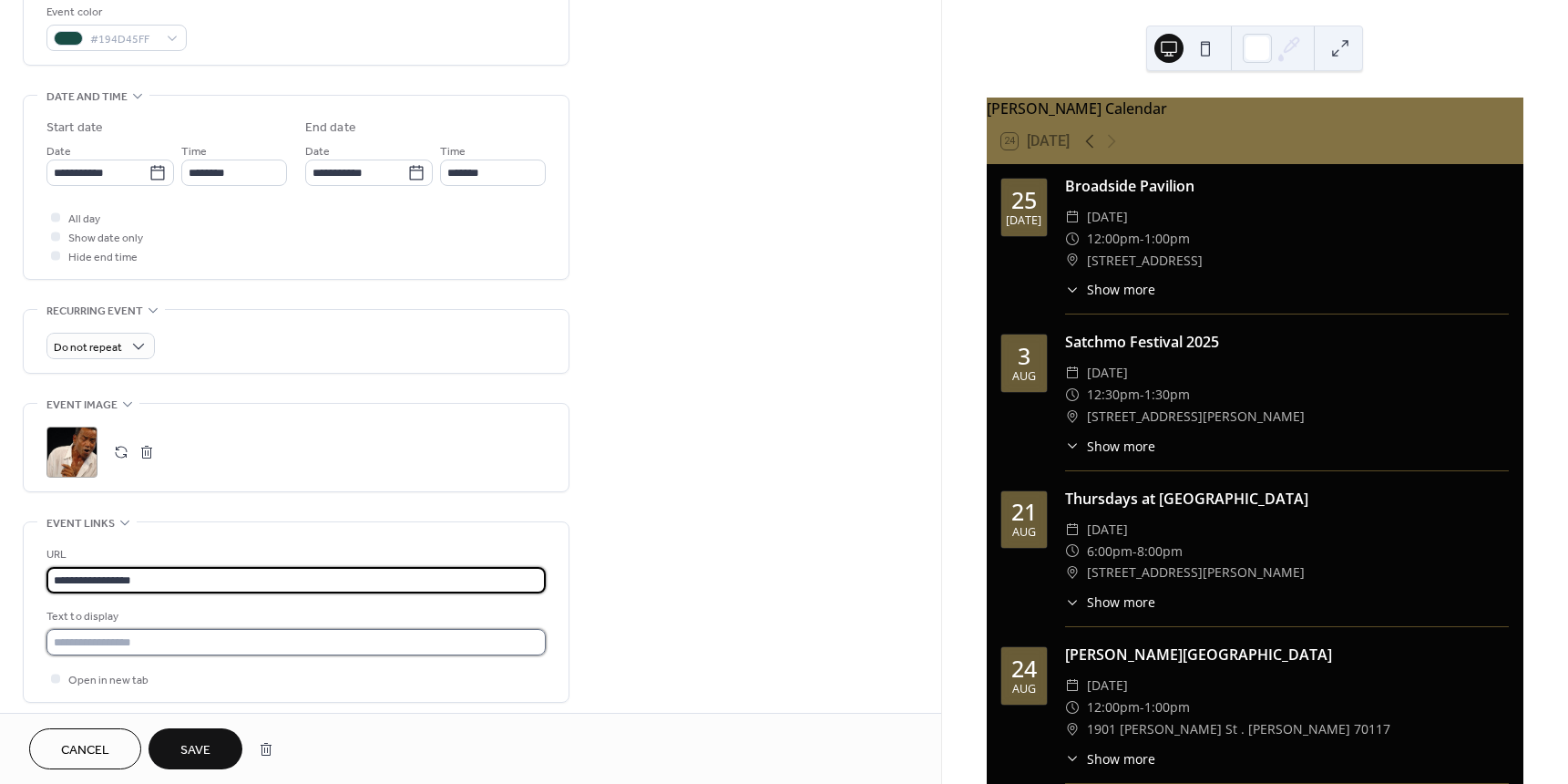 click at bounding box center [296, 642] 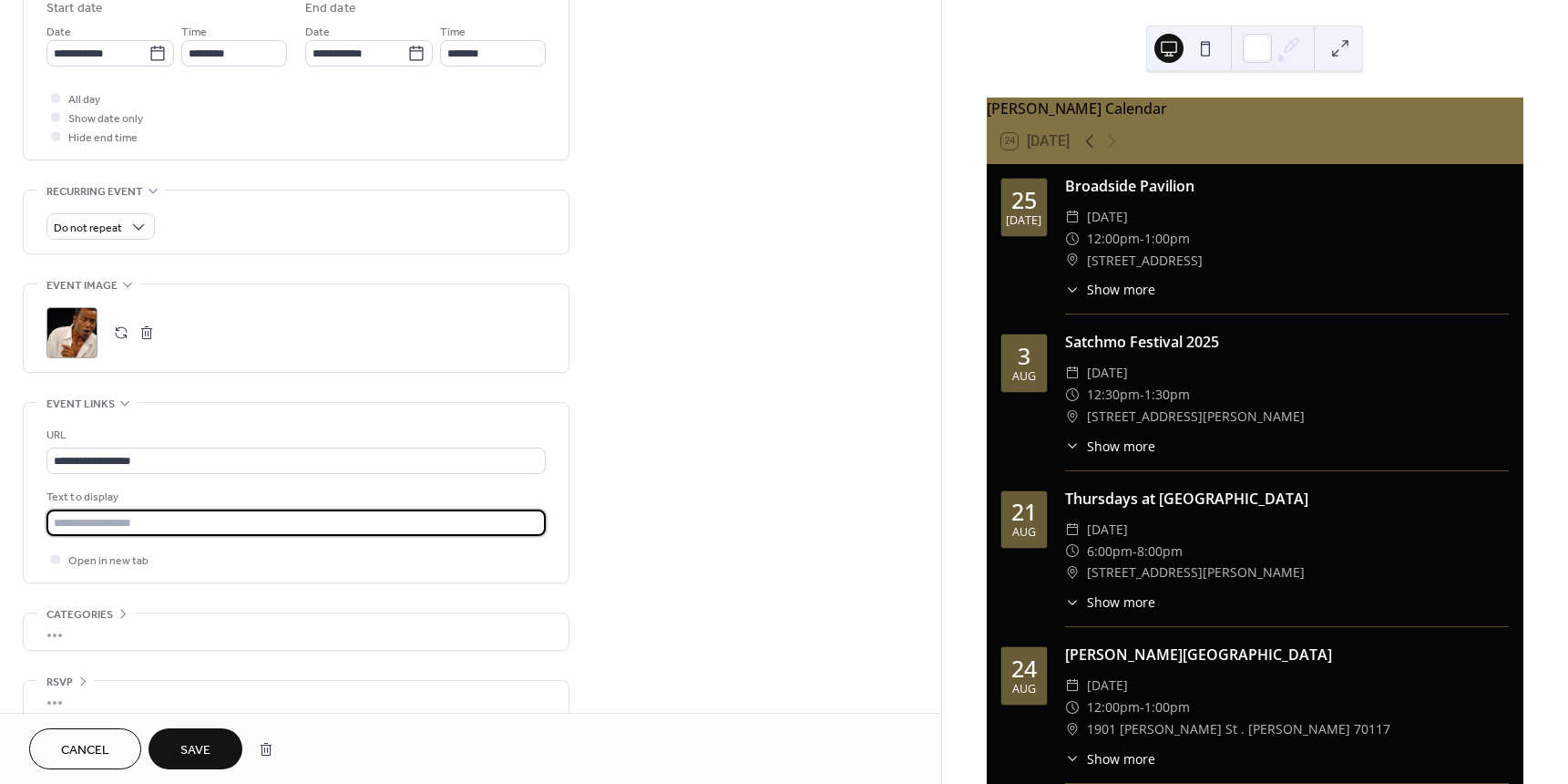 scroll, scrollTop: 642, scrollLeft: 0, axis: vertical 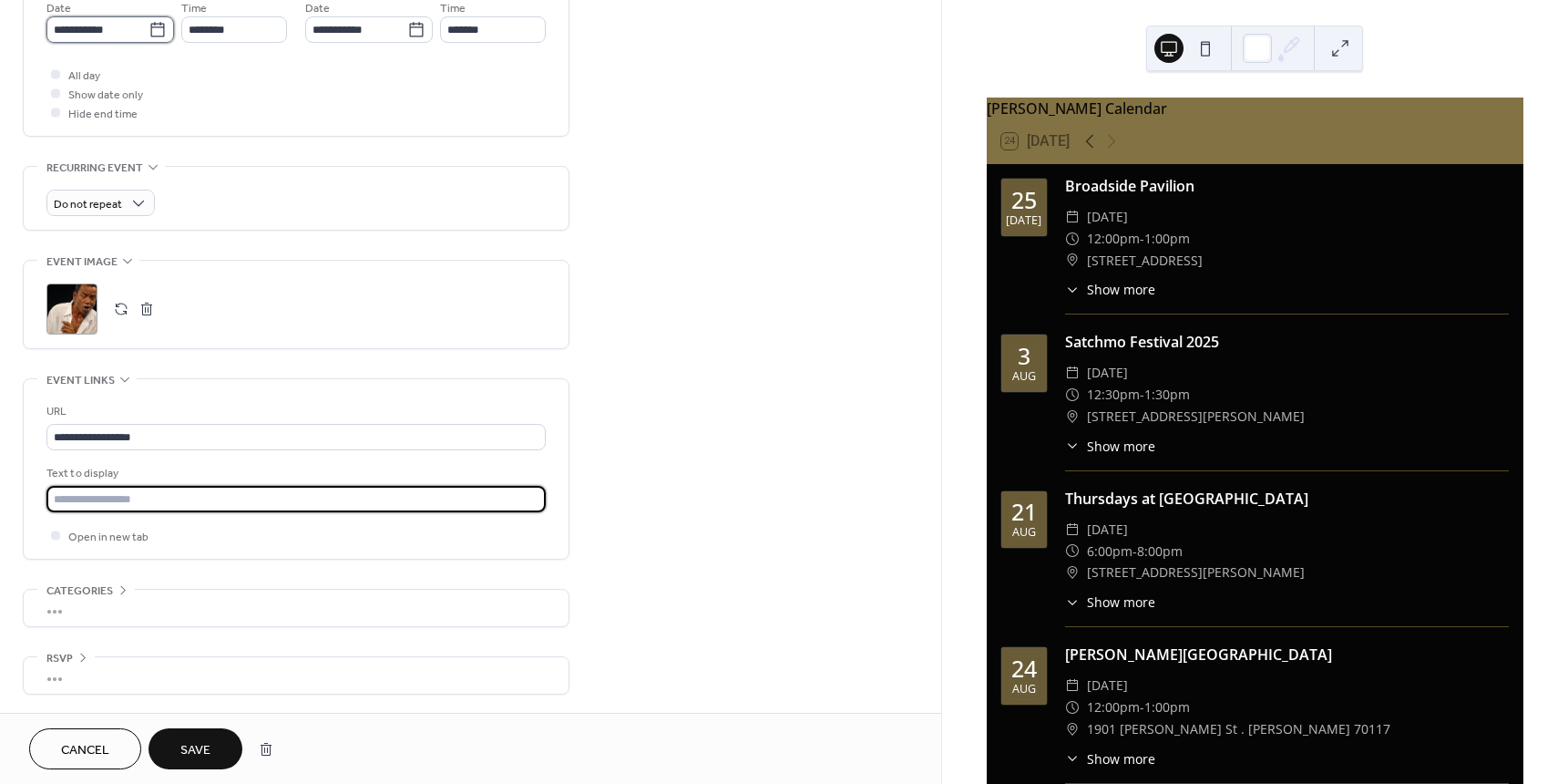 click on "**********" at bounding box center (97, 29) 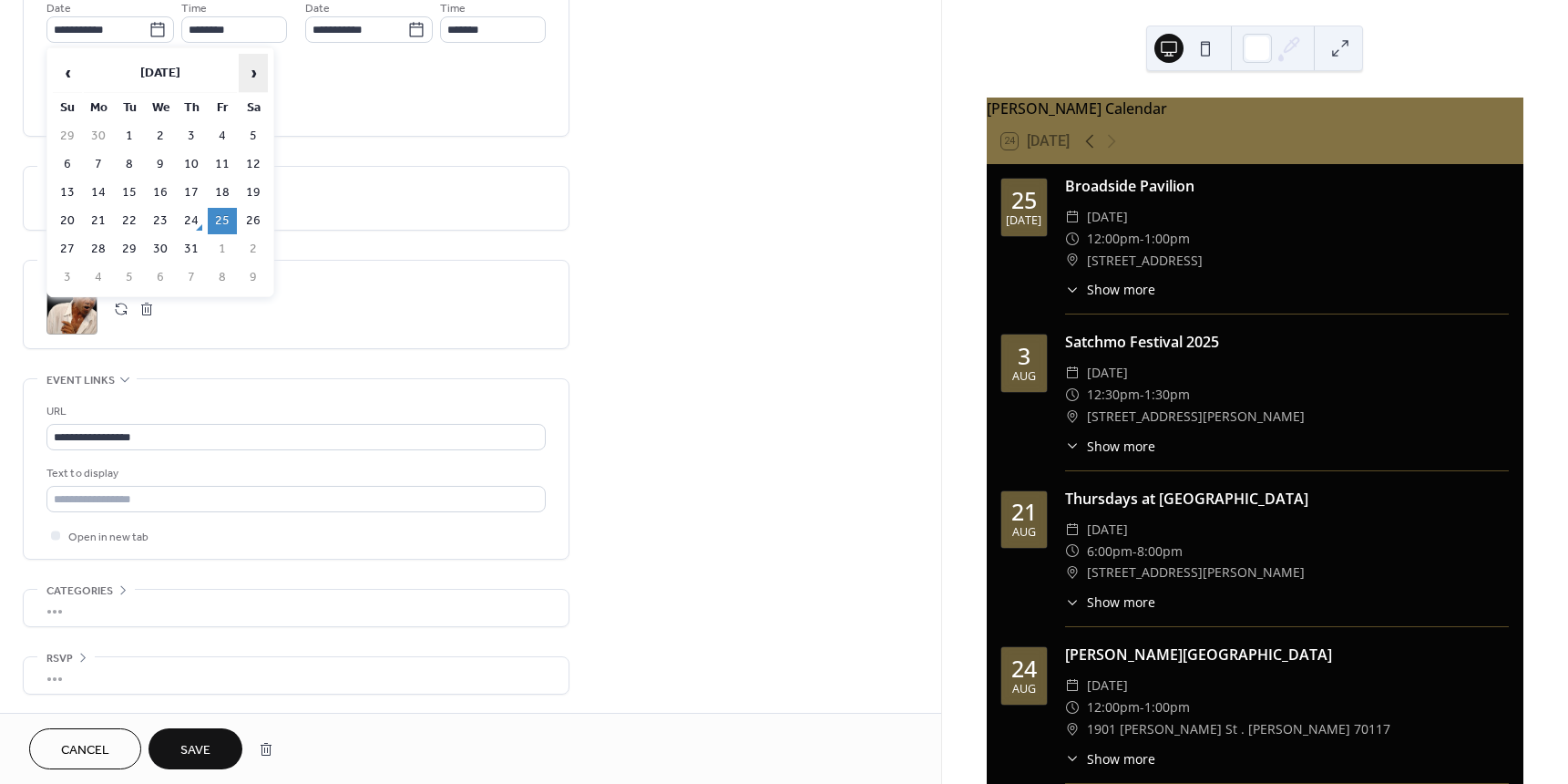 click on "›" at bounding box center [253, 73] 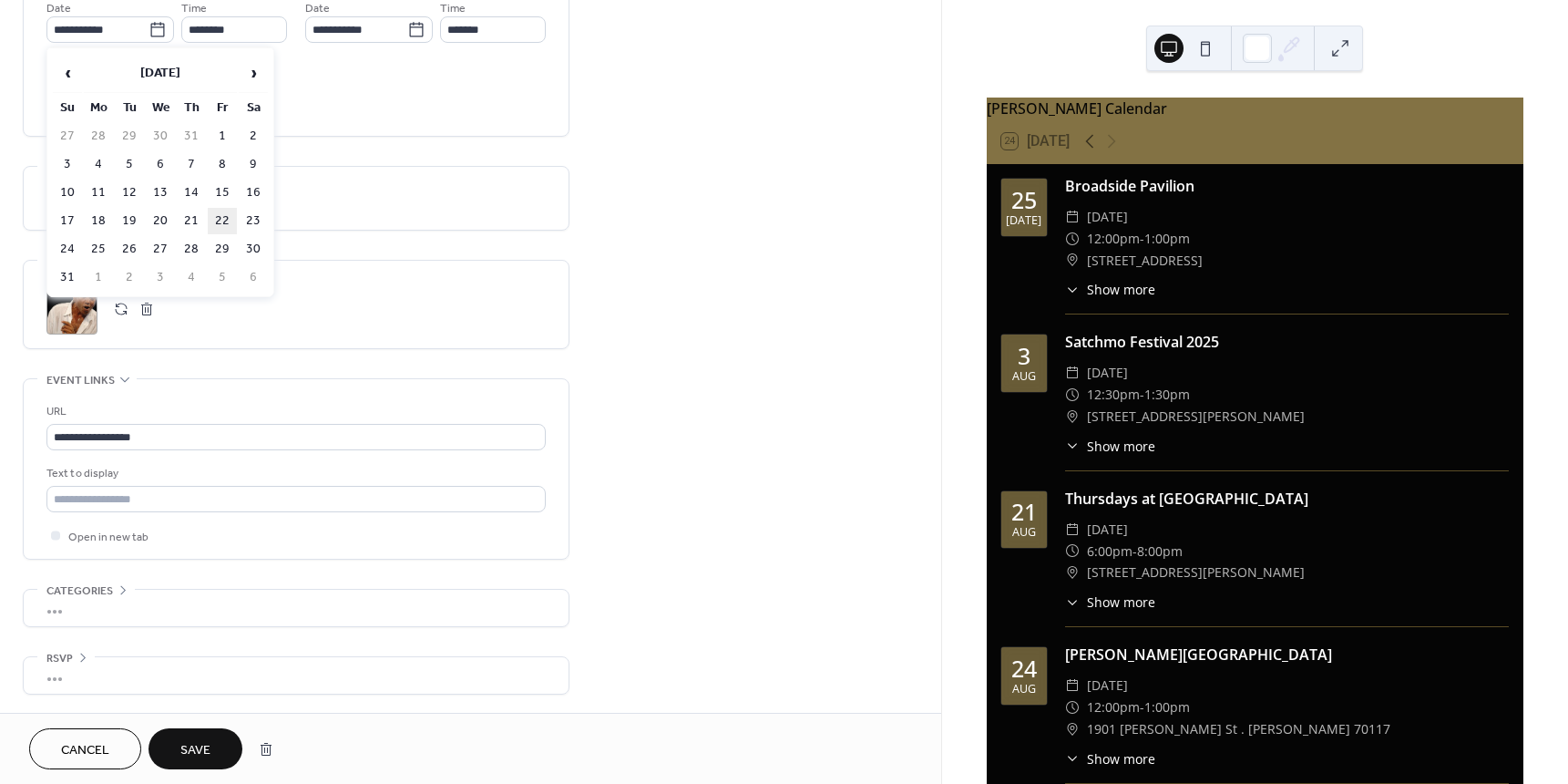 click on "22" at bounding box center (222, 221) 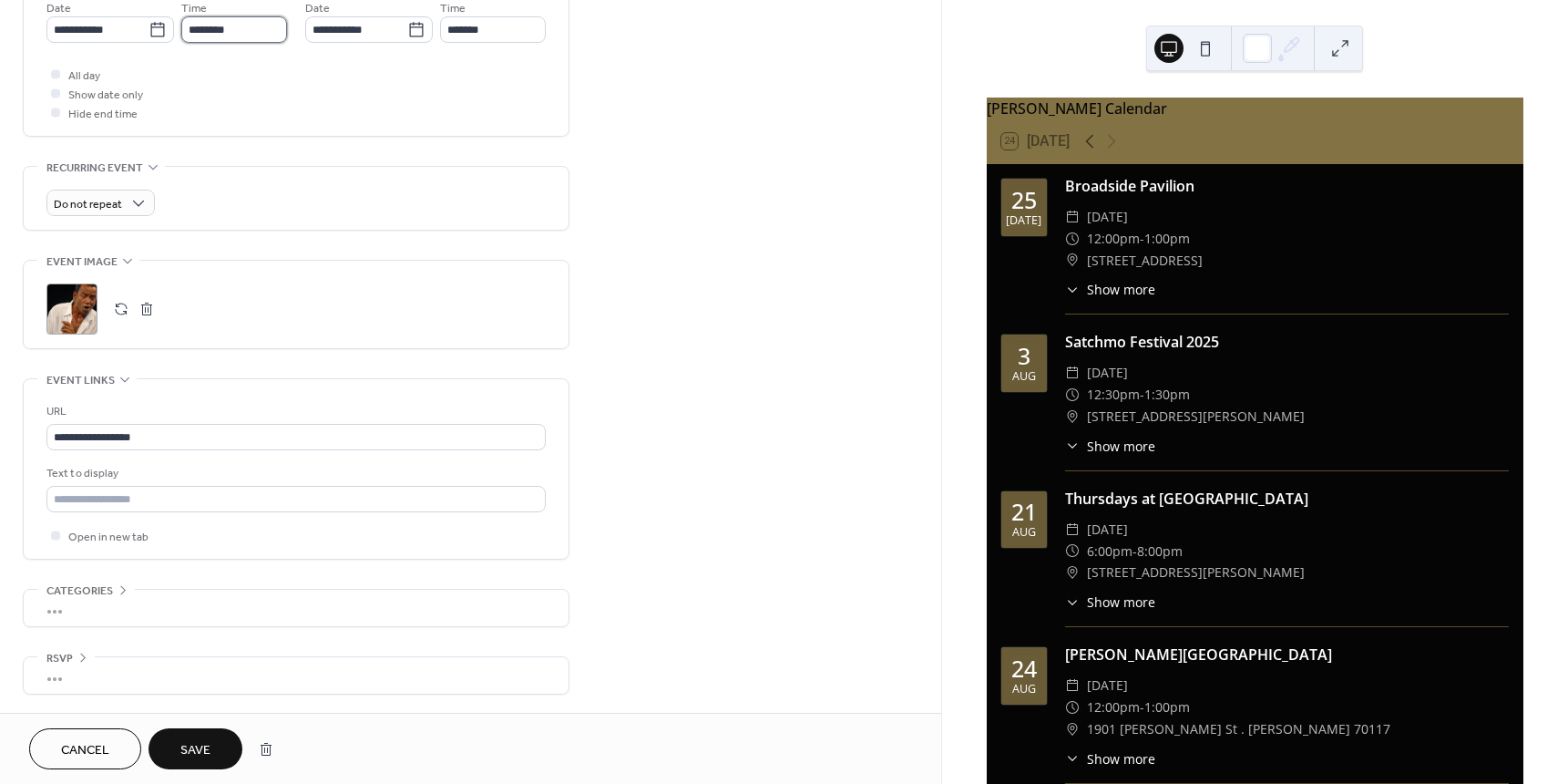 click on "********" at bounding box center [234, 29] 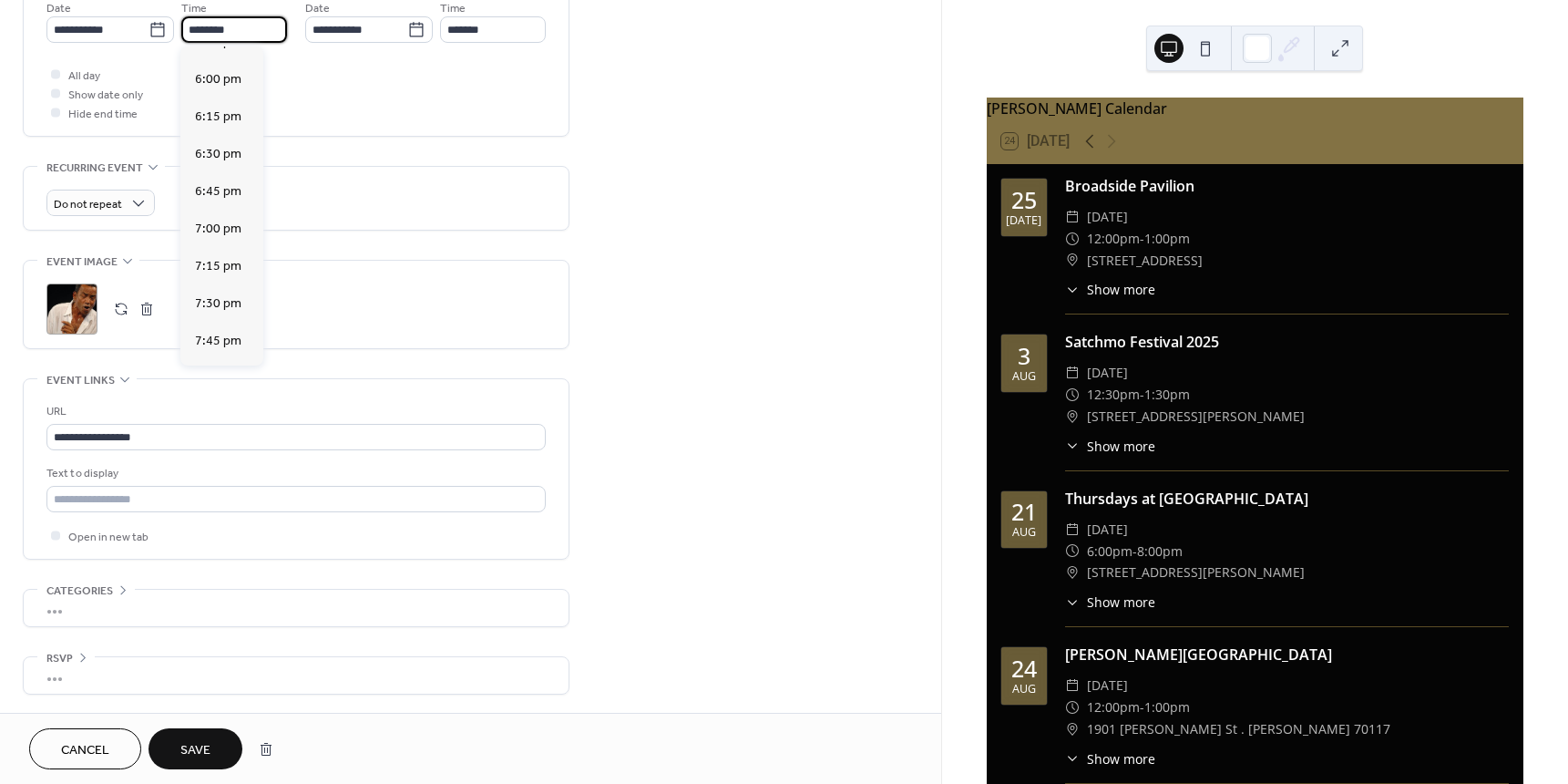 scroll, scrollTop: 2706, scrollLeft: 0, axis: vertical 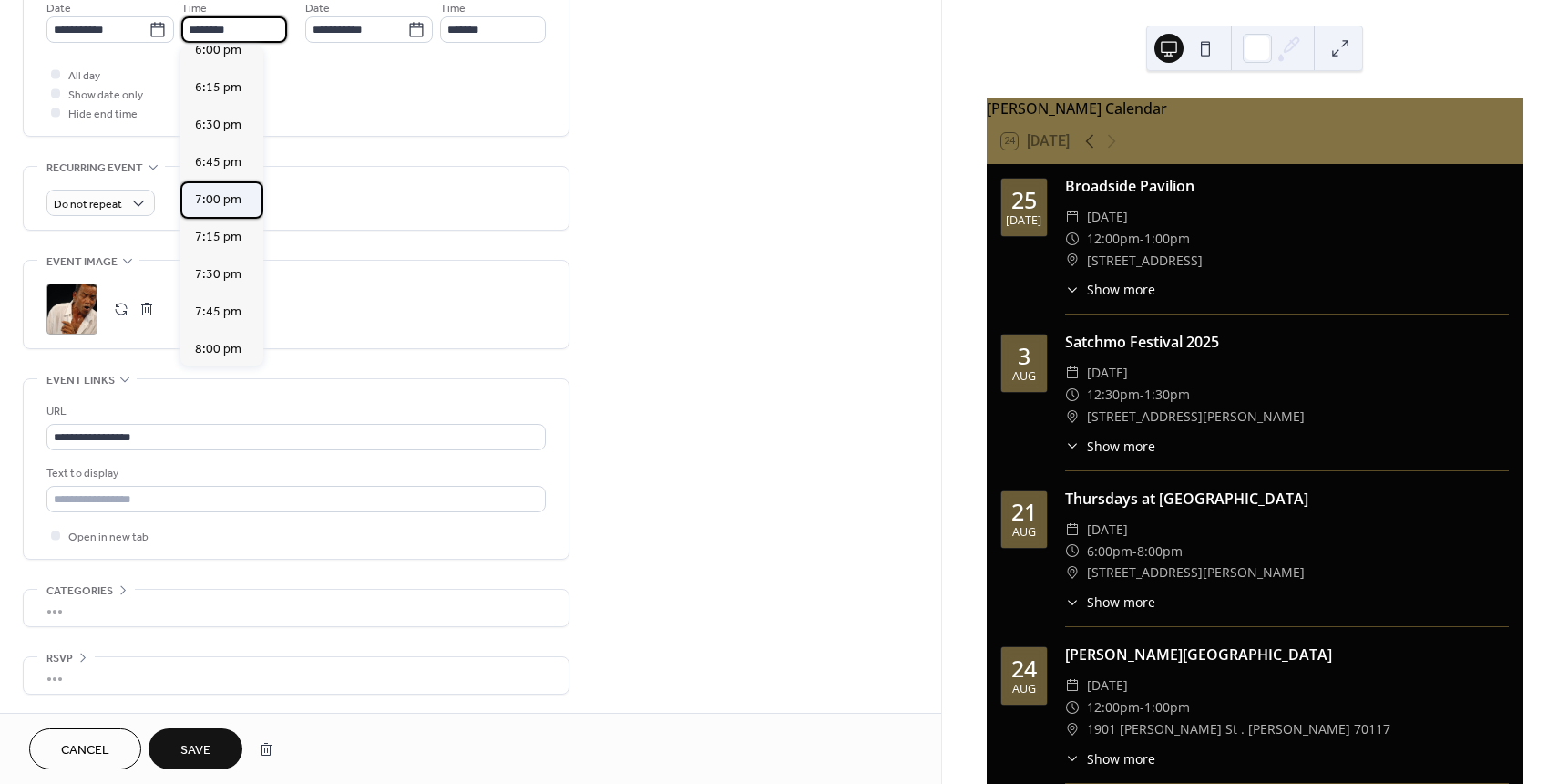 click on "7:00 pm" at bounding box center [218, 200] 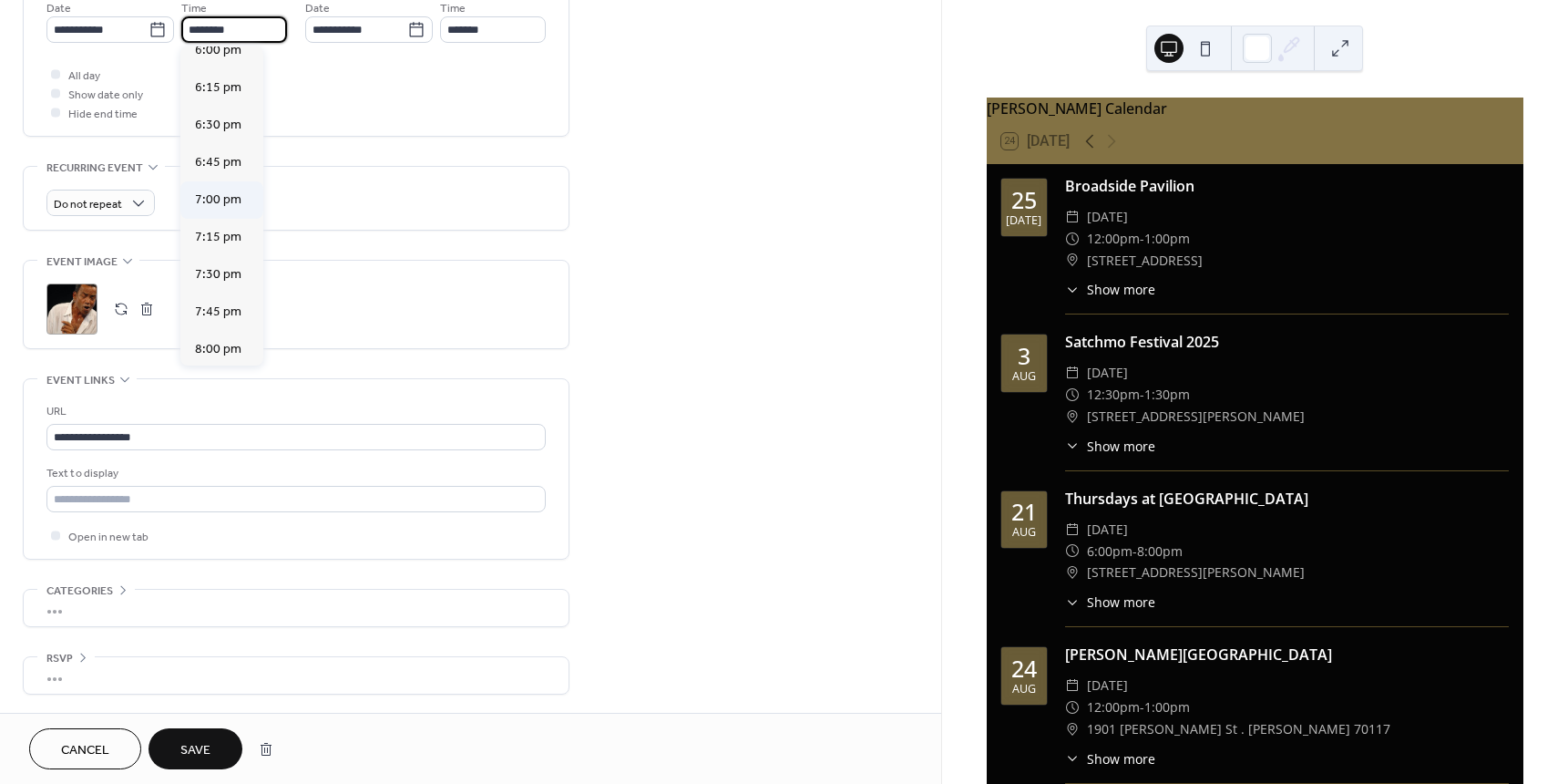 type on "*******" 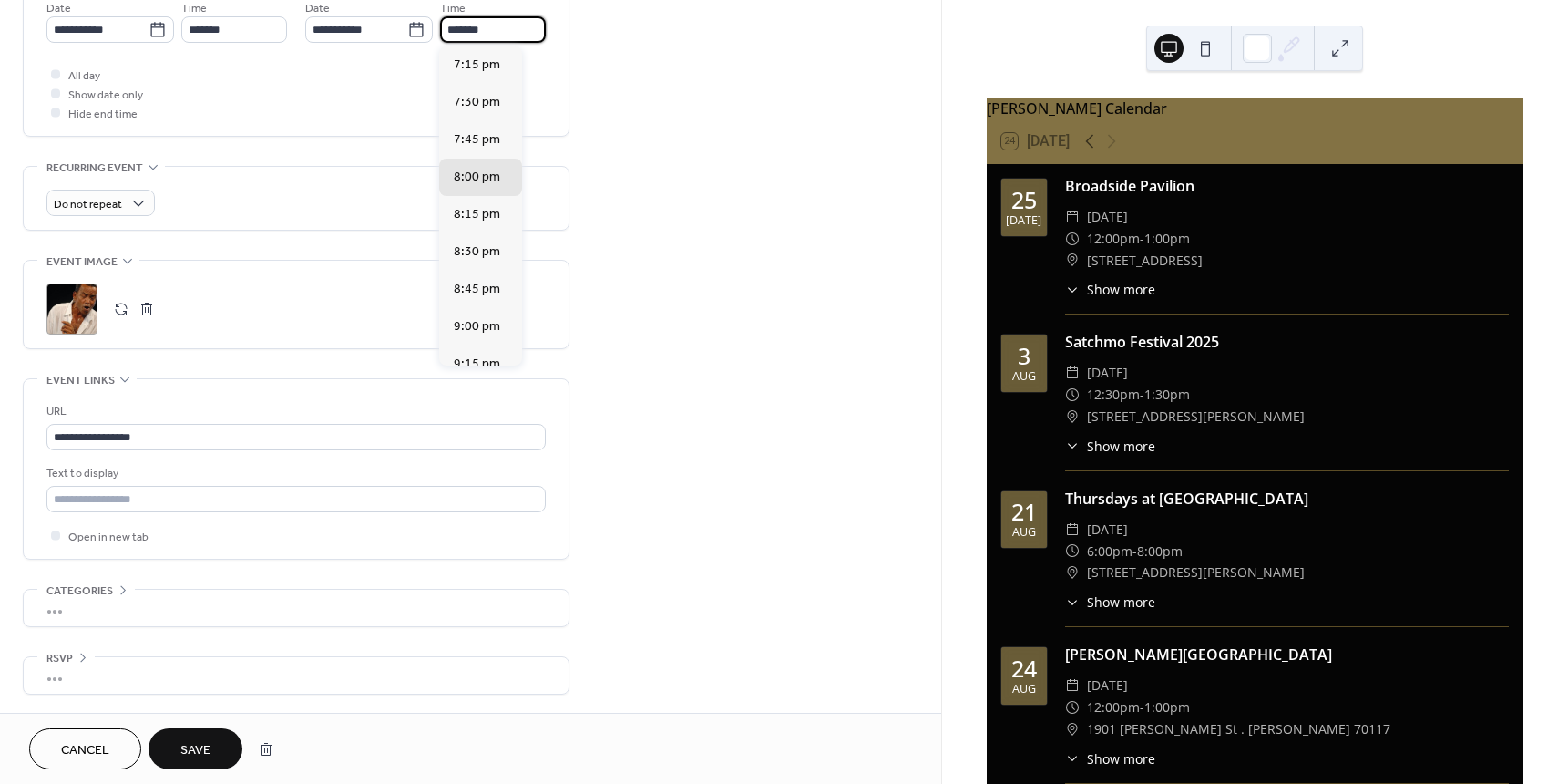 click on "*******" at bounding box center [493, 29] 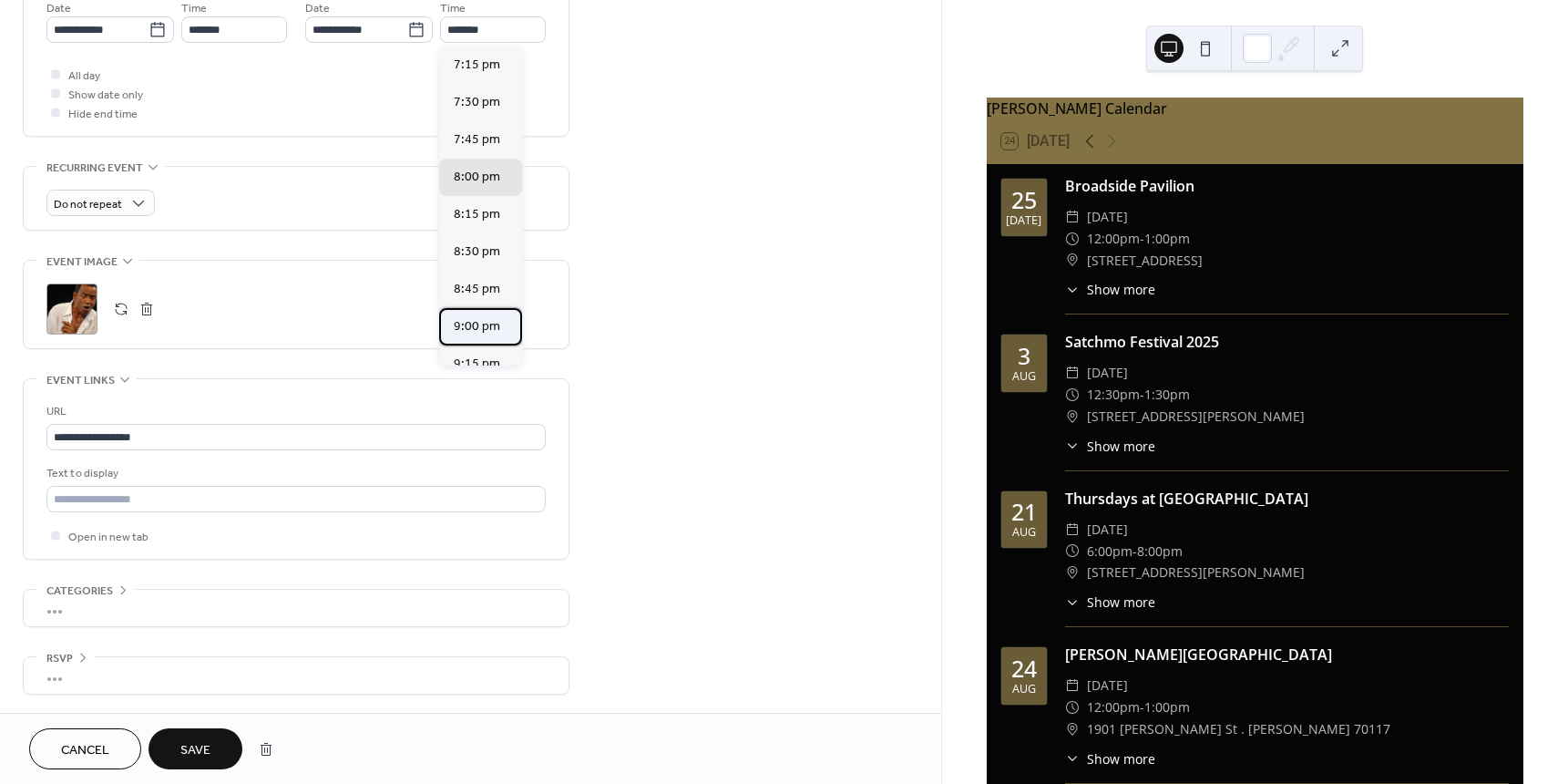 click on "9:00 pm" at bounding box center [480, 326] 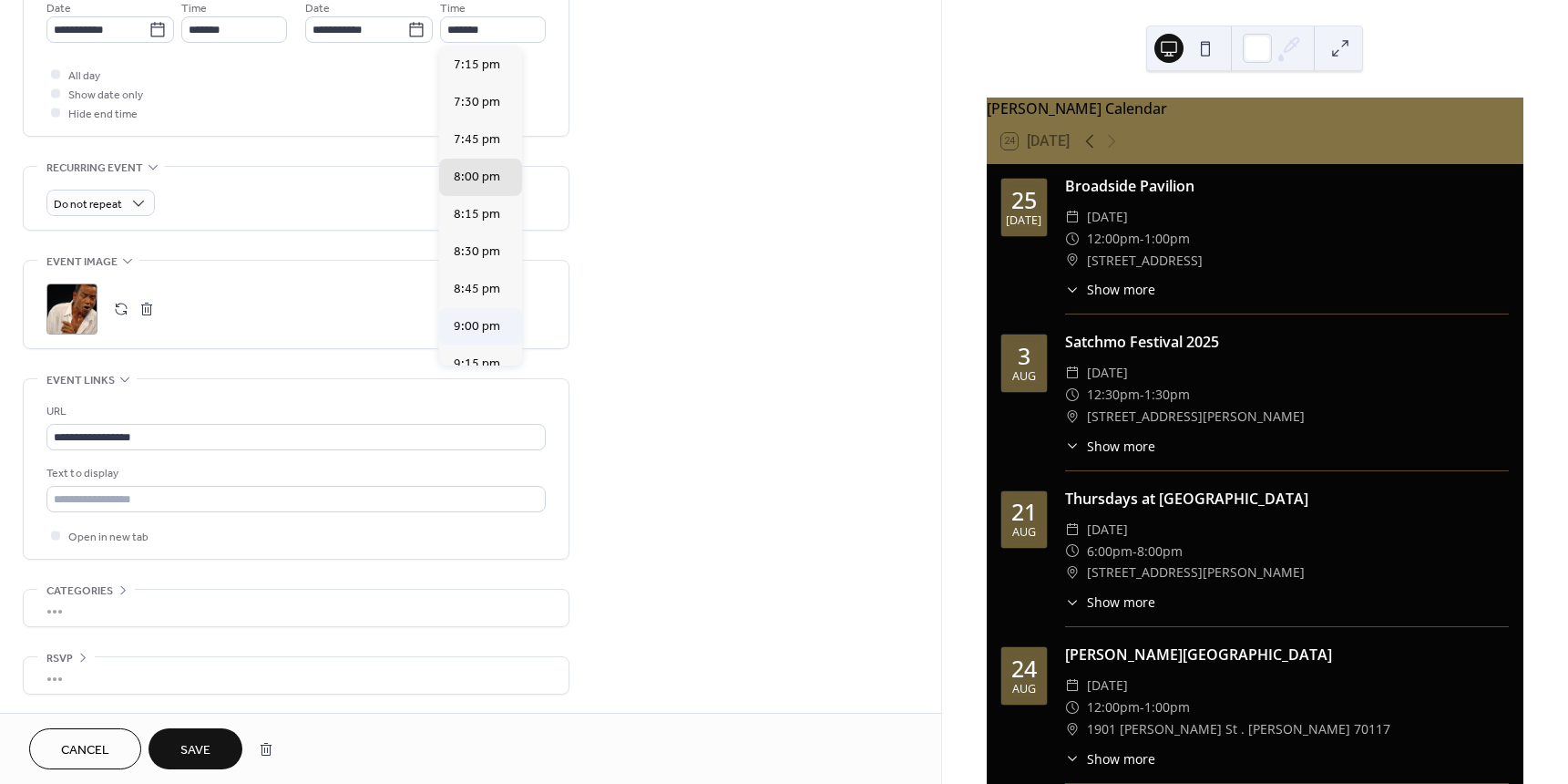 type on "*******" 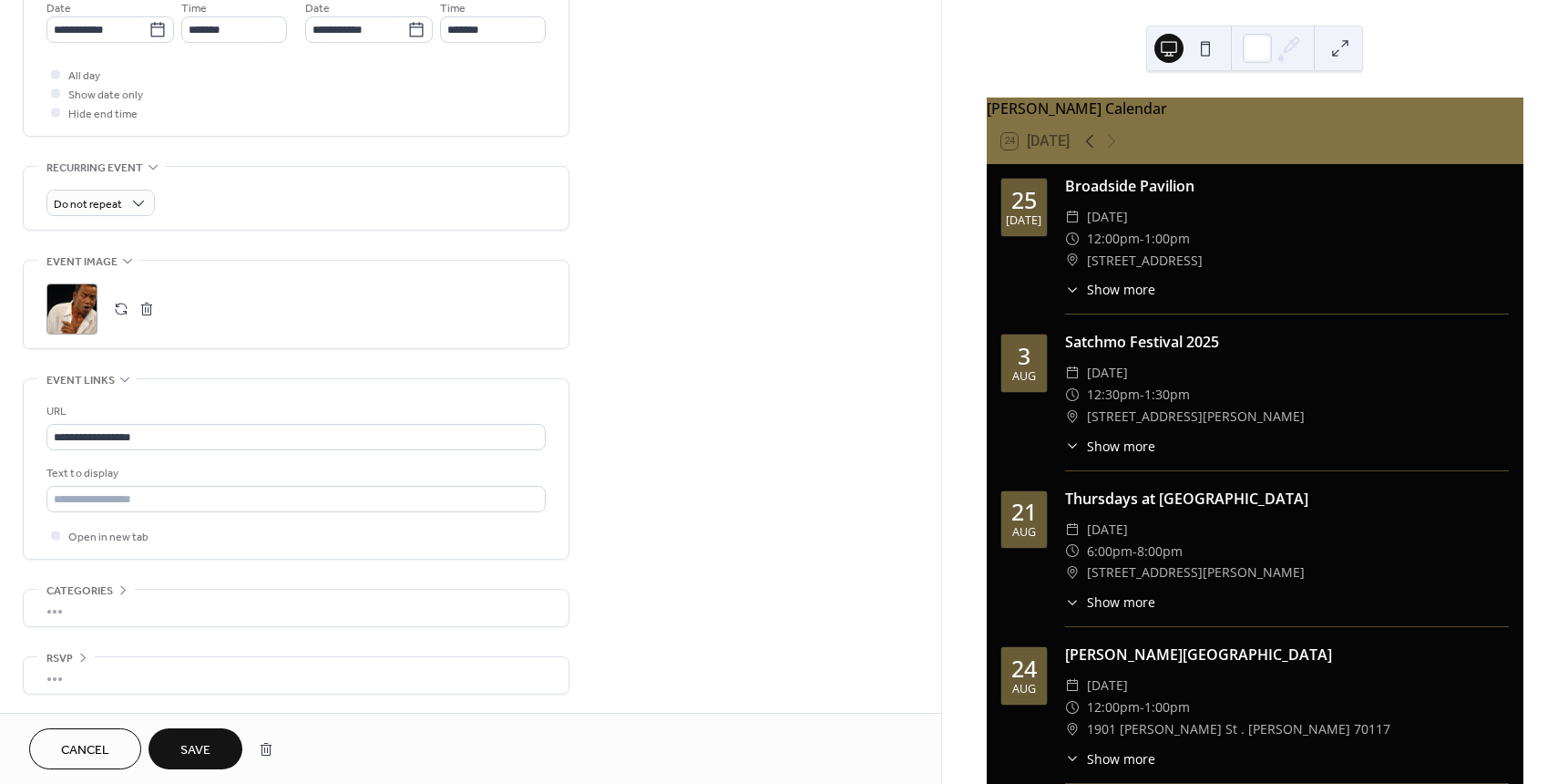 click on "Save" at bounding box center [195, 748] 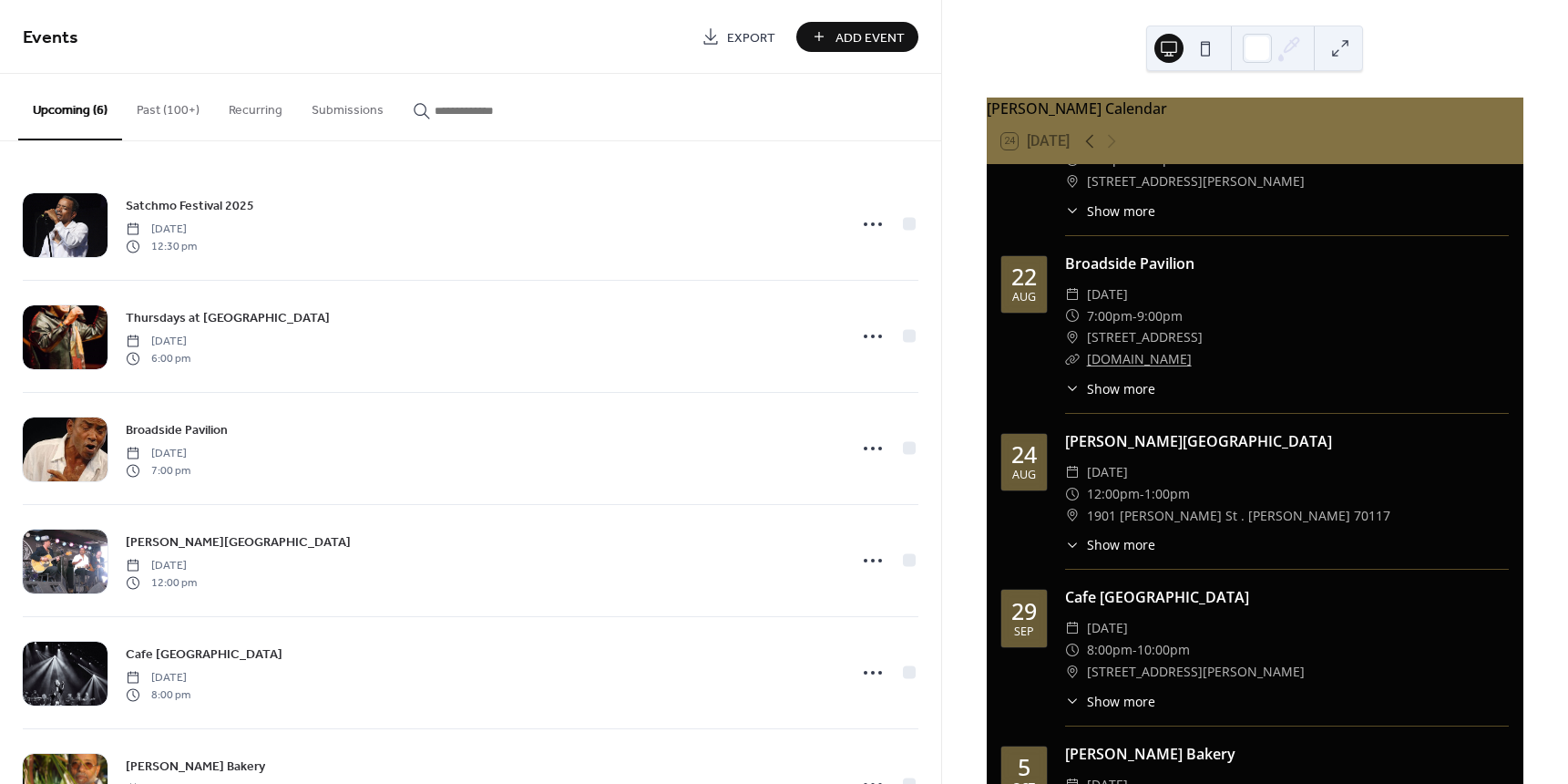 scroll, scrollTop: 261, scrollLeft: 0, axis: vertical 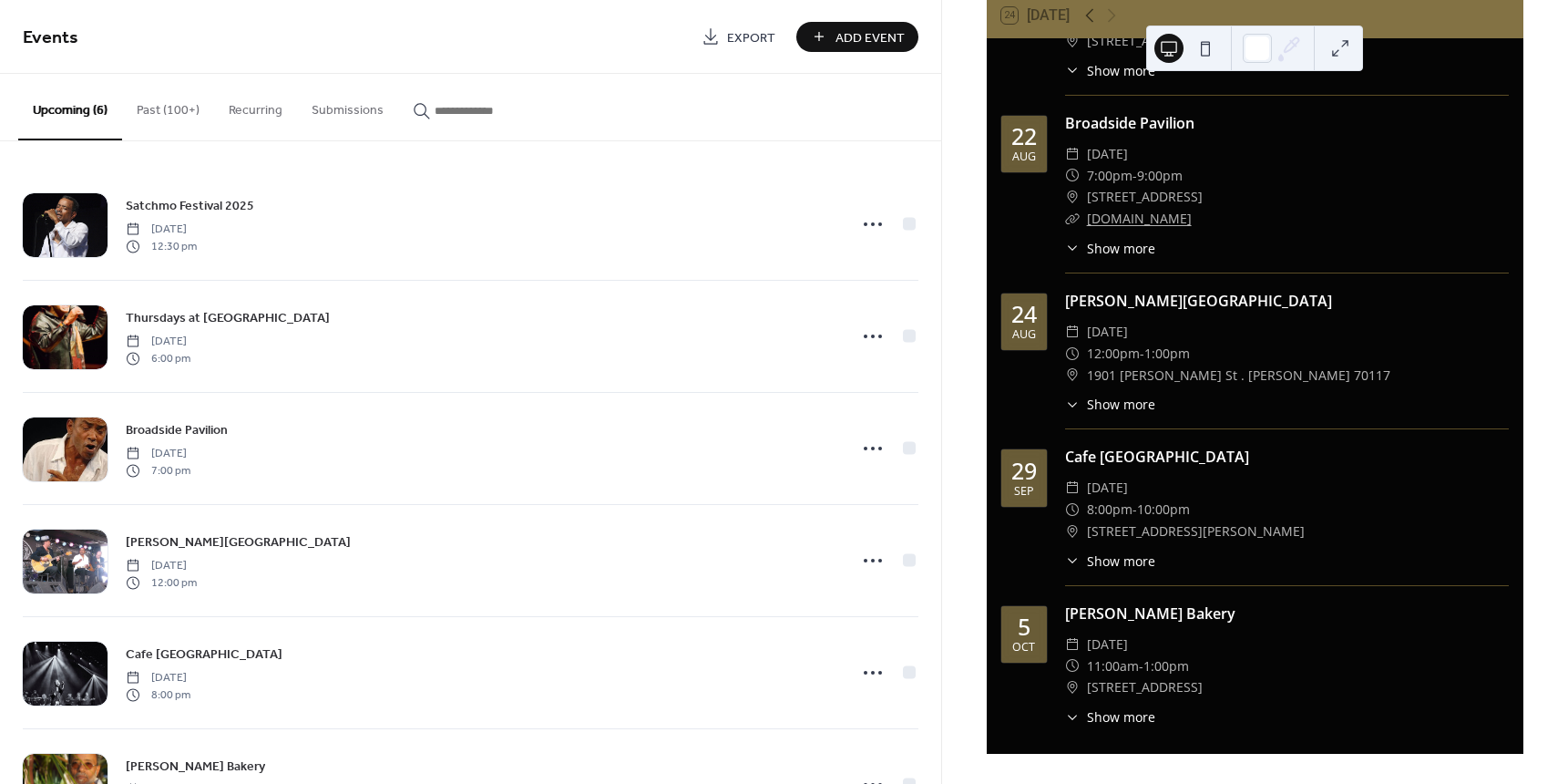 click on "Add Event" at bounding box center [870, 37] 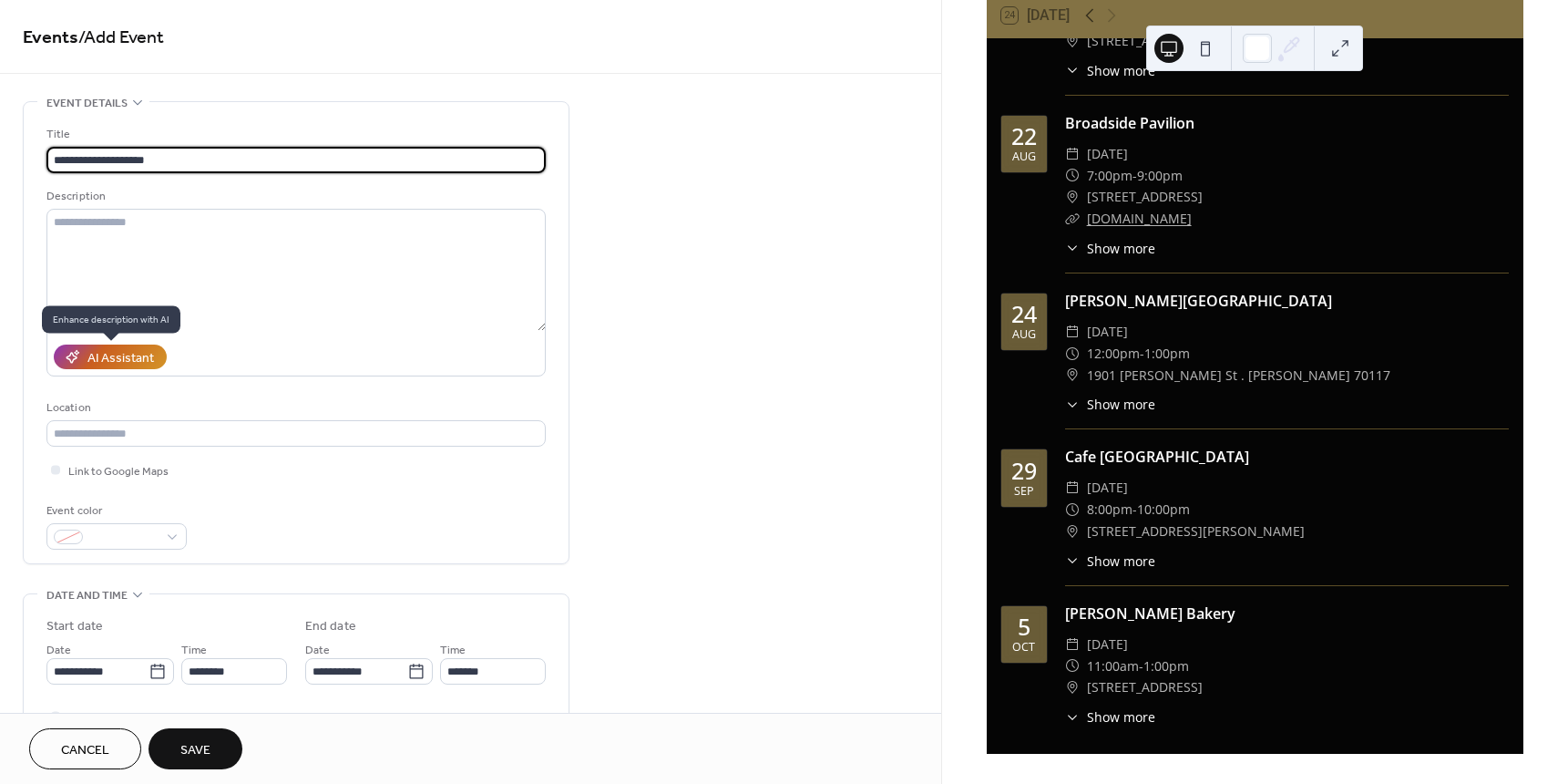 type on "**********" 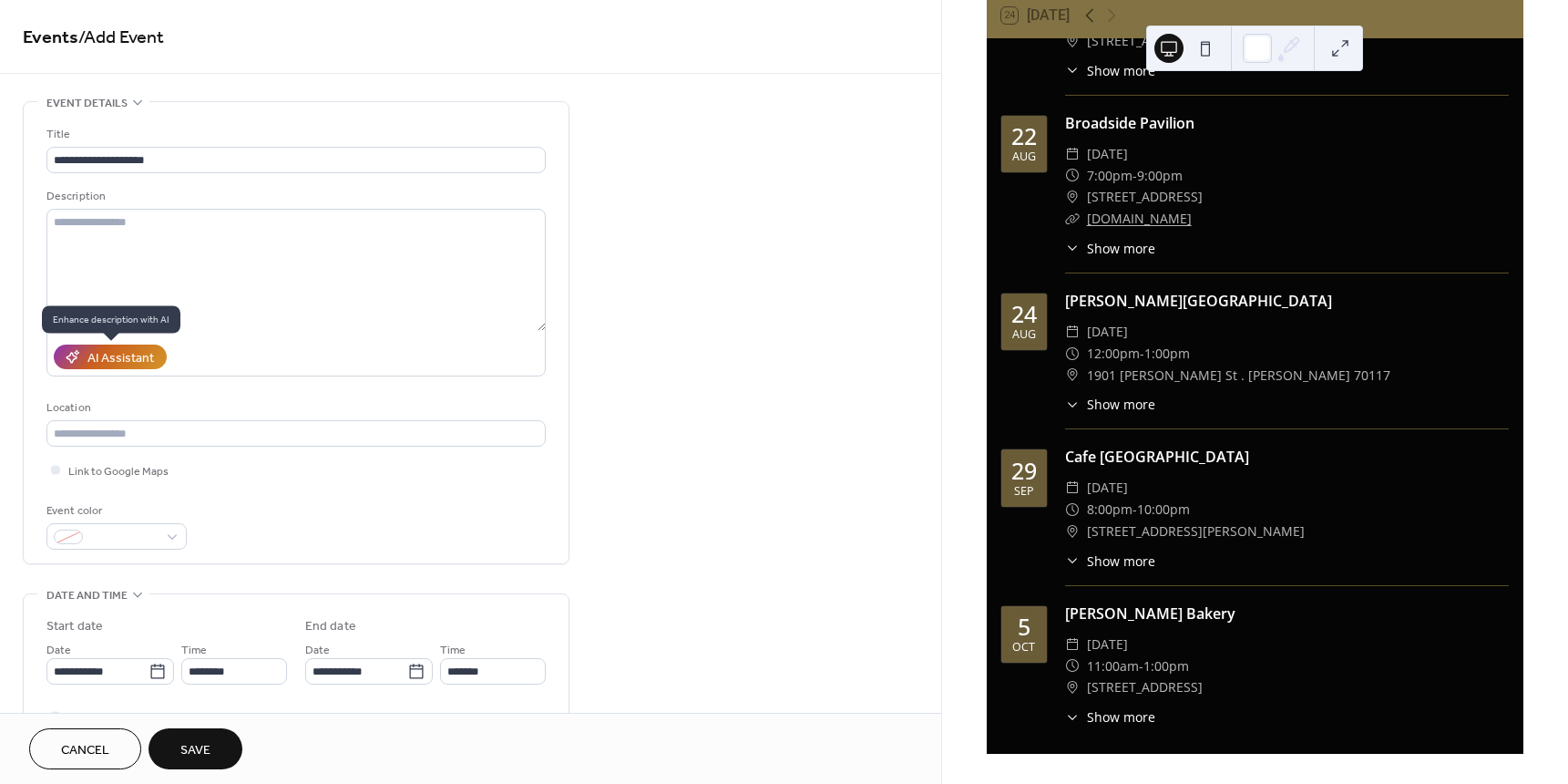 click on "AI Assistant" at bounding box center [120, 358] 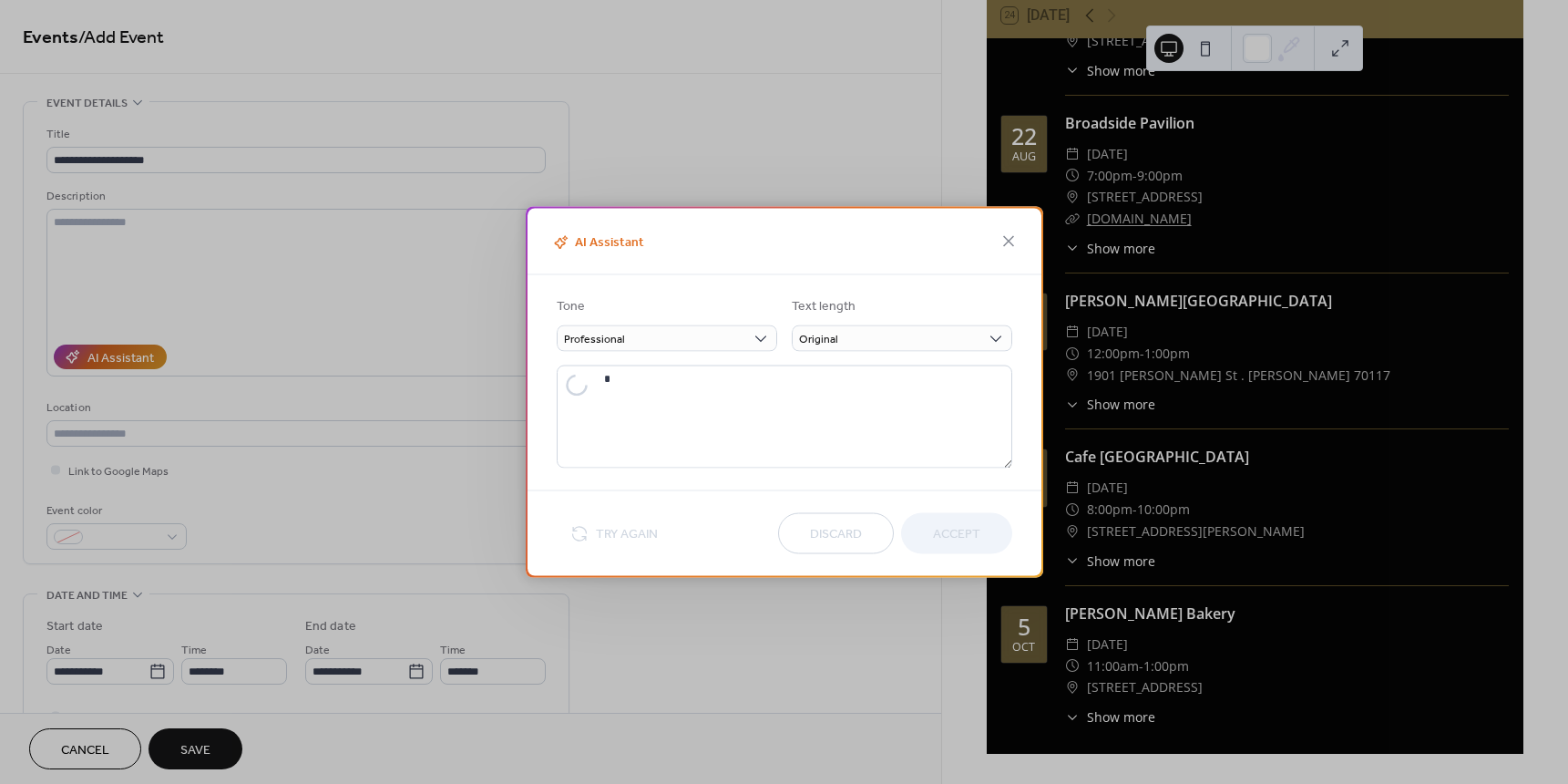 type on "**********" 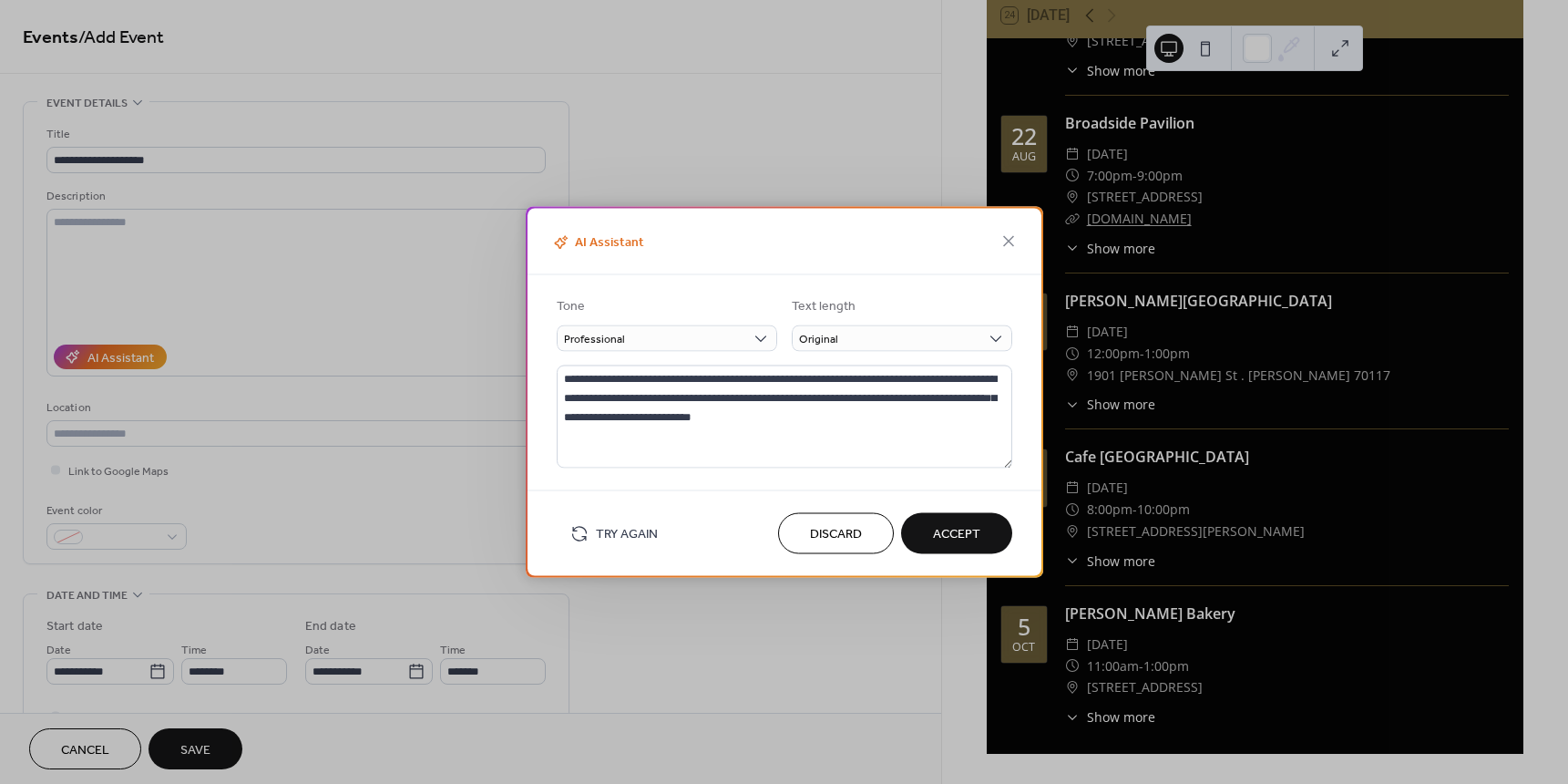click on "Accept" at bounding box center (957, 534) 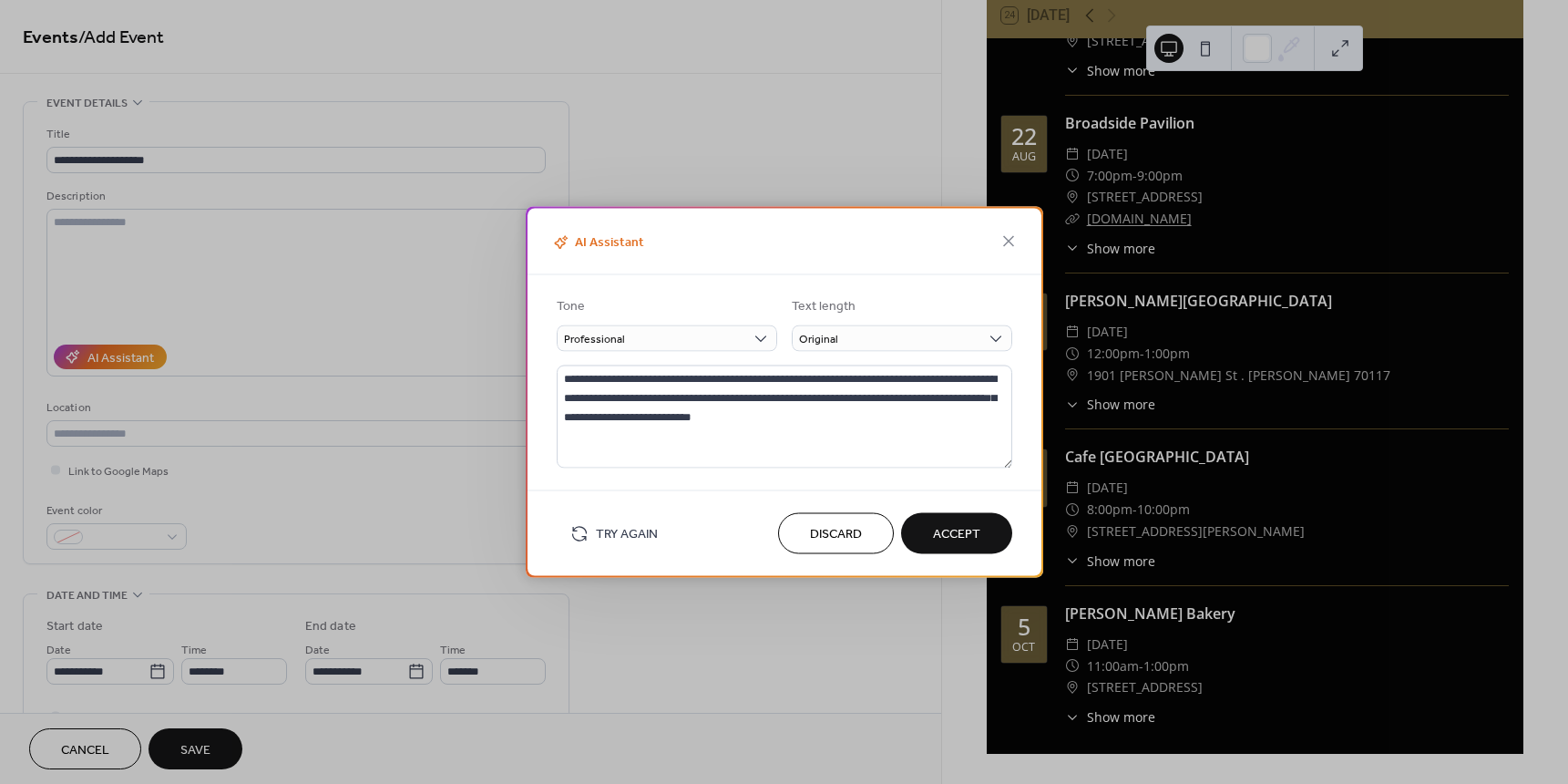 type on "**********" 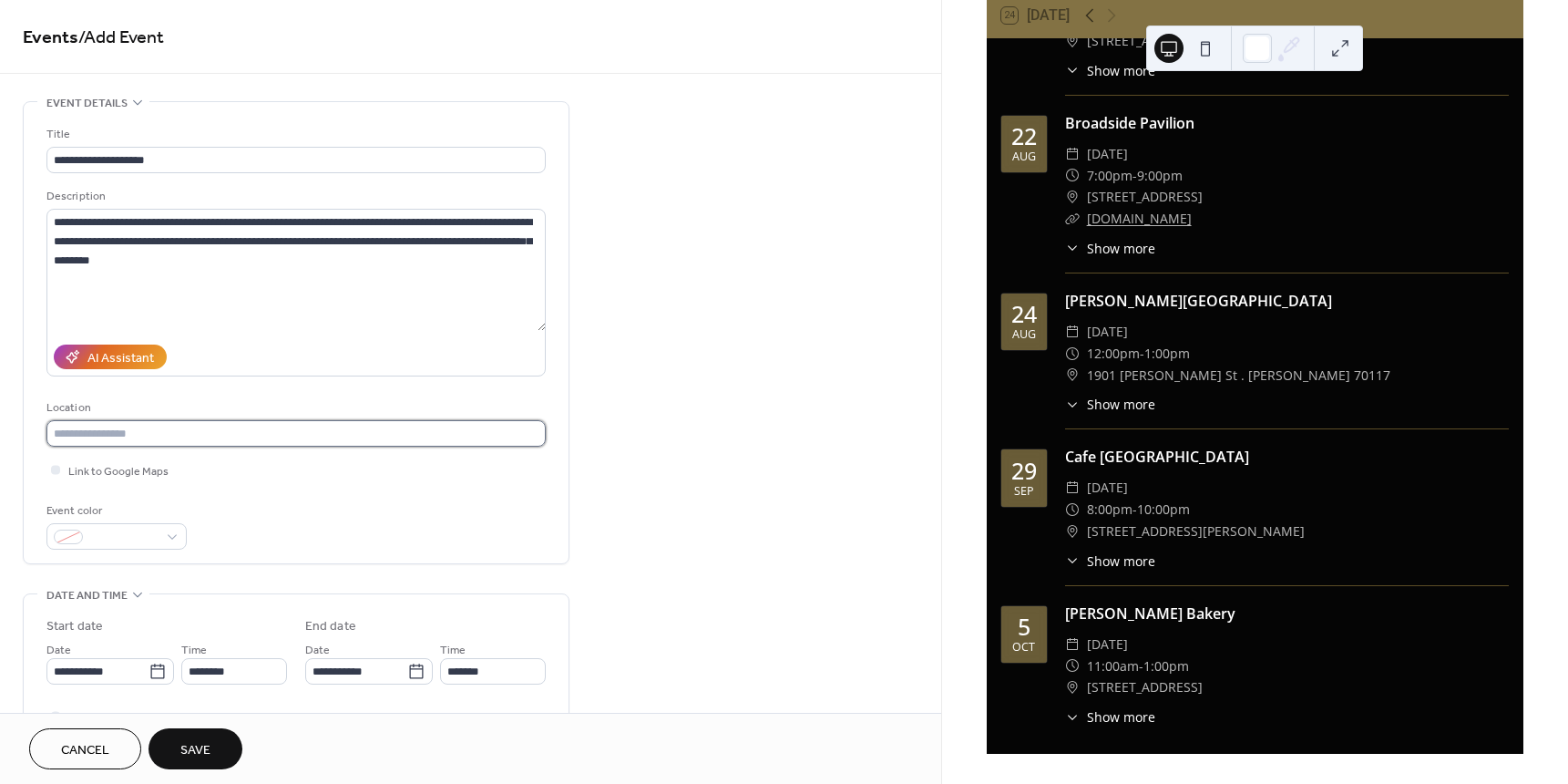 click at bounding box center [296, 433] 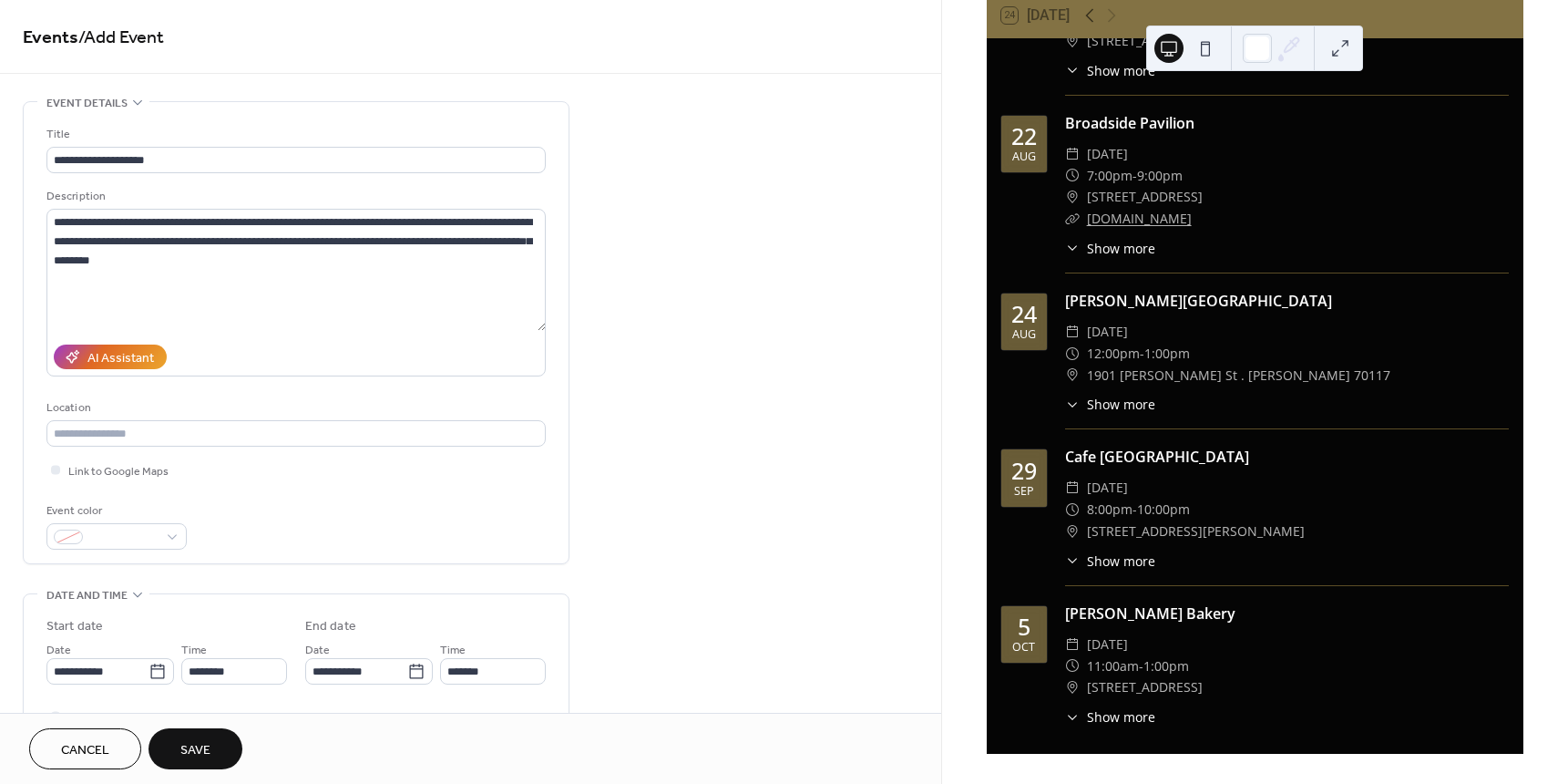 click on "**********" at bounding box center (470, 727) 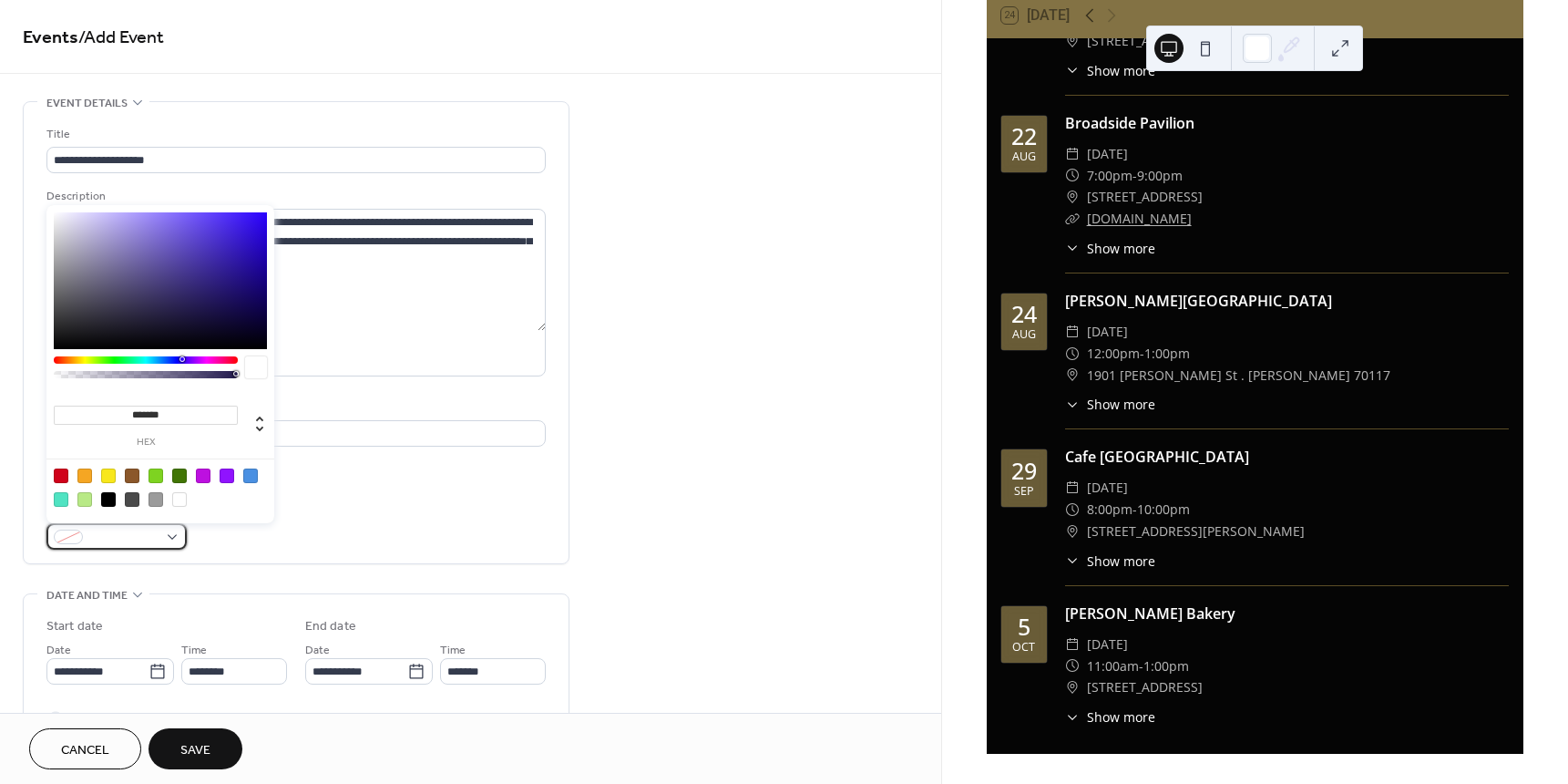 click at bounding box center (117, 536) 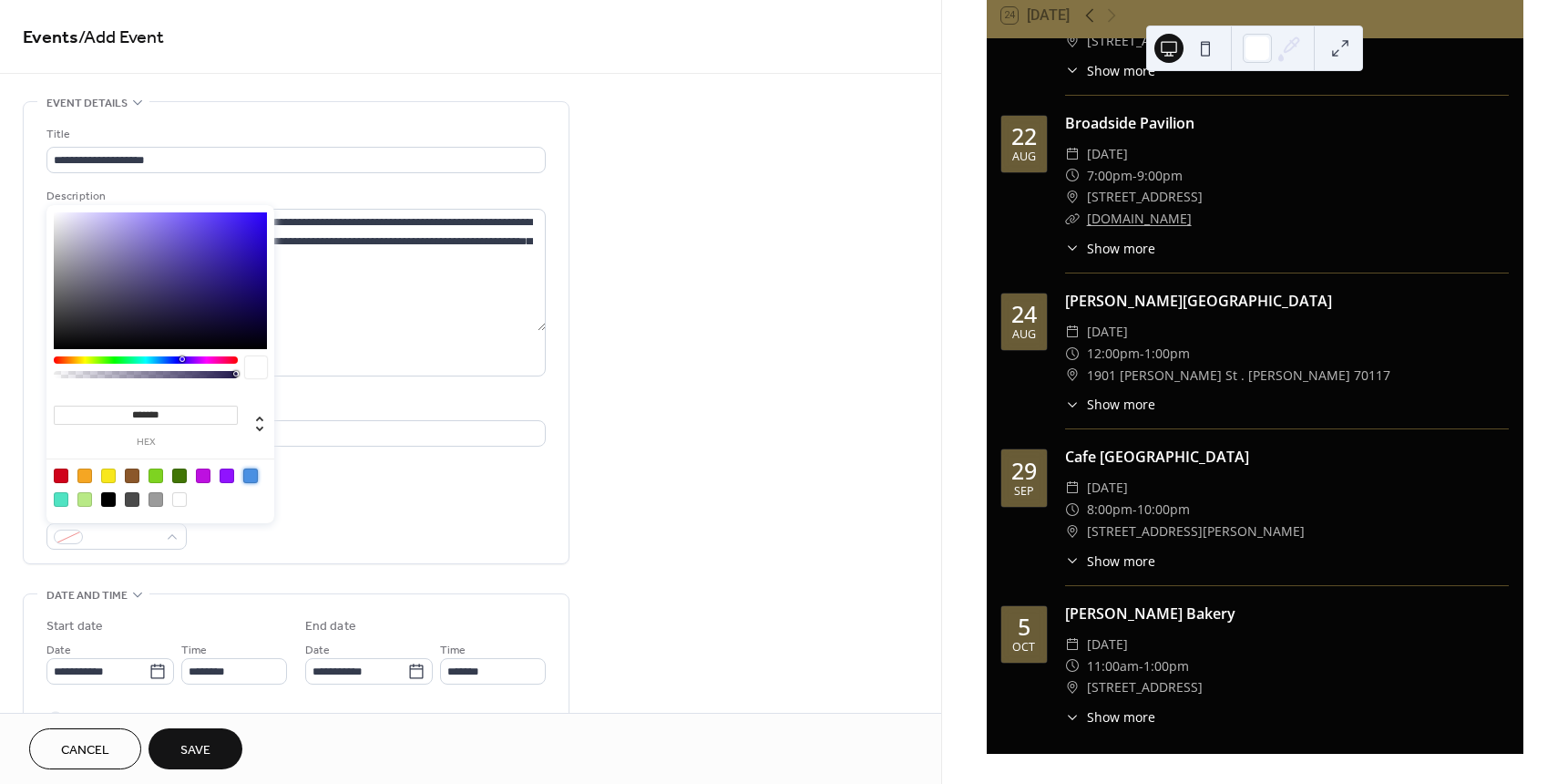 click at bounding box center [251, 476] 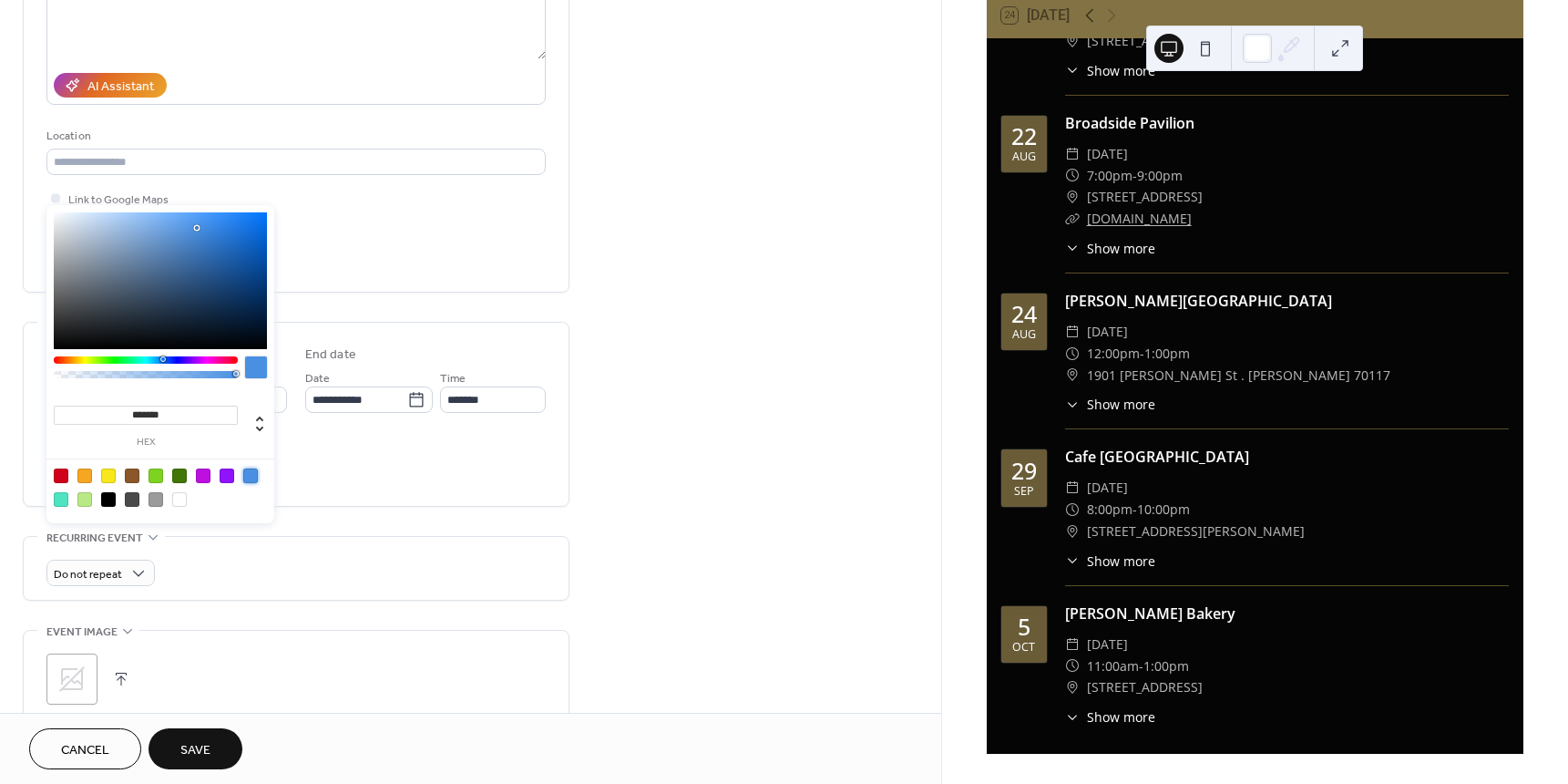 scroll, scrollTop: 273, scrollLeft: 0, axis: vertical 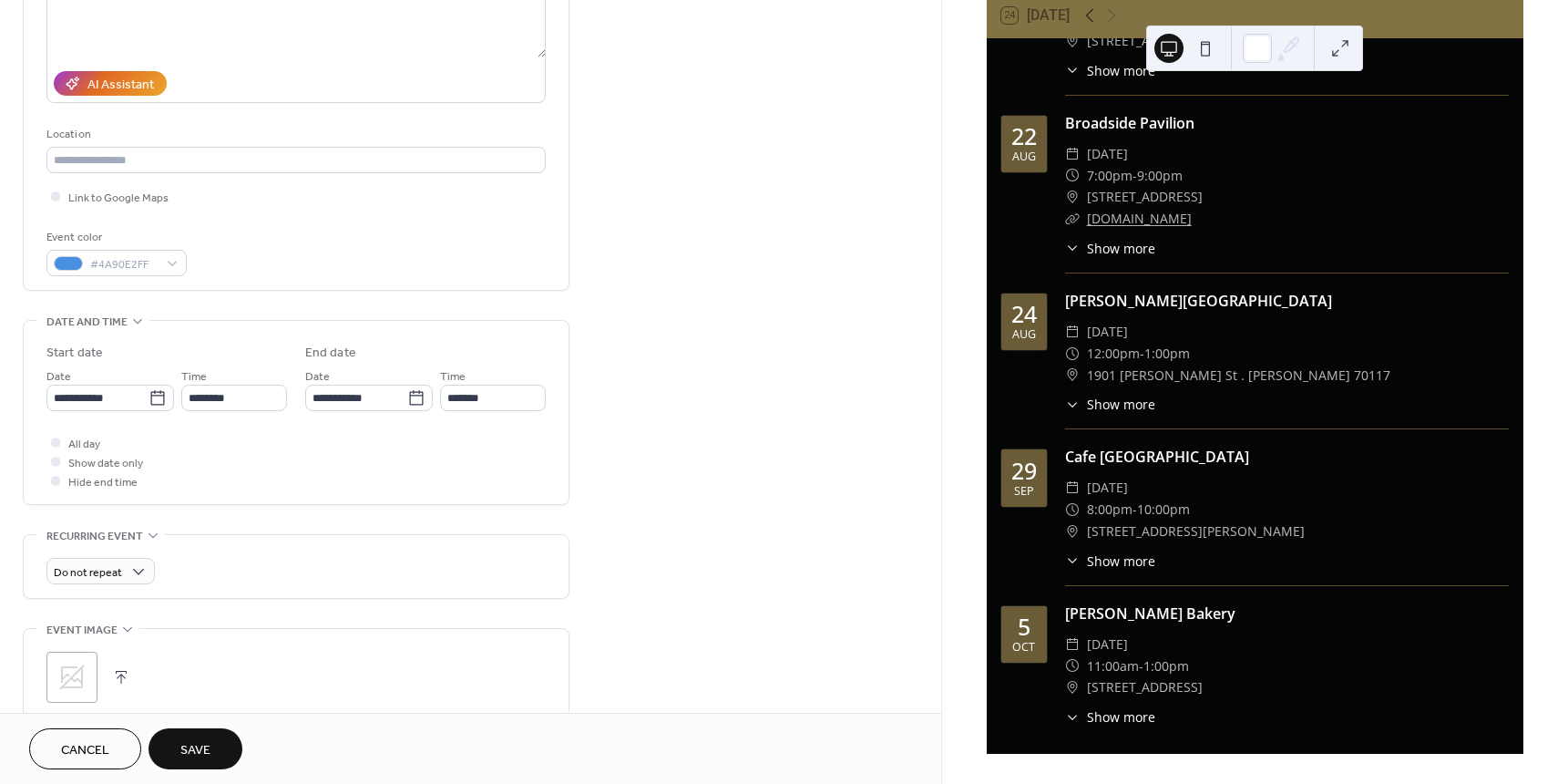 click at bounding box center [121, 677] 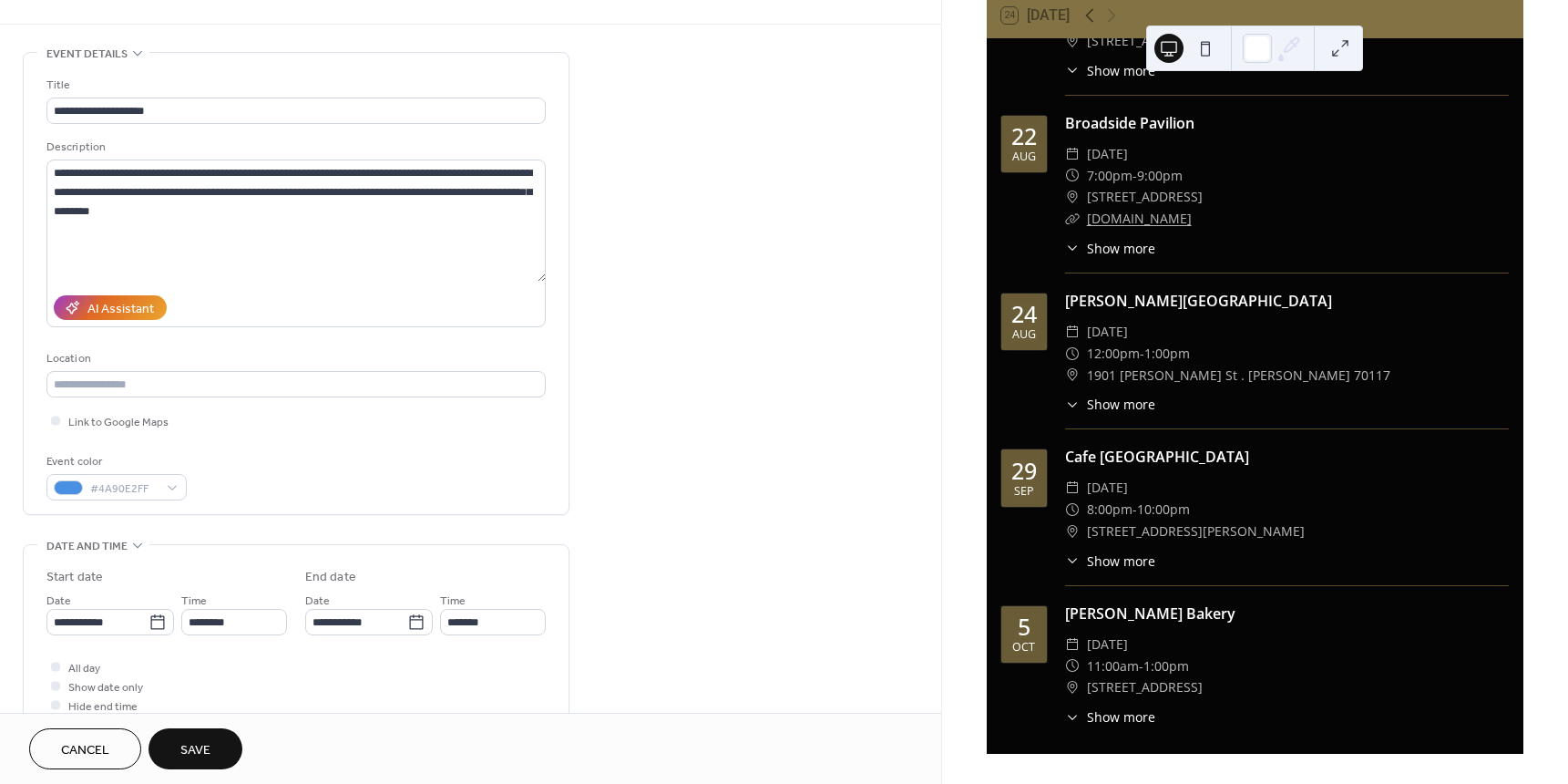 scroll, scrollTop: 0, scrollLeft: 0, axis: both 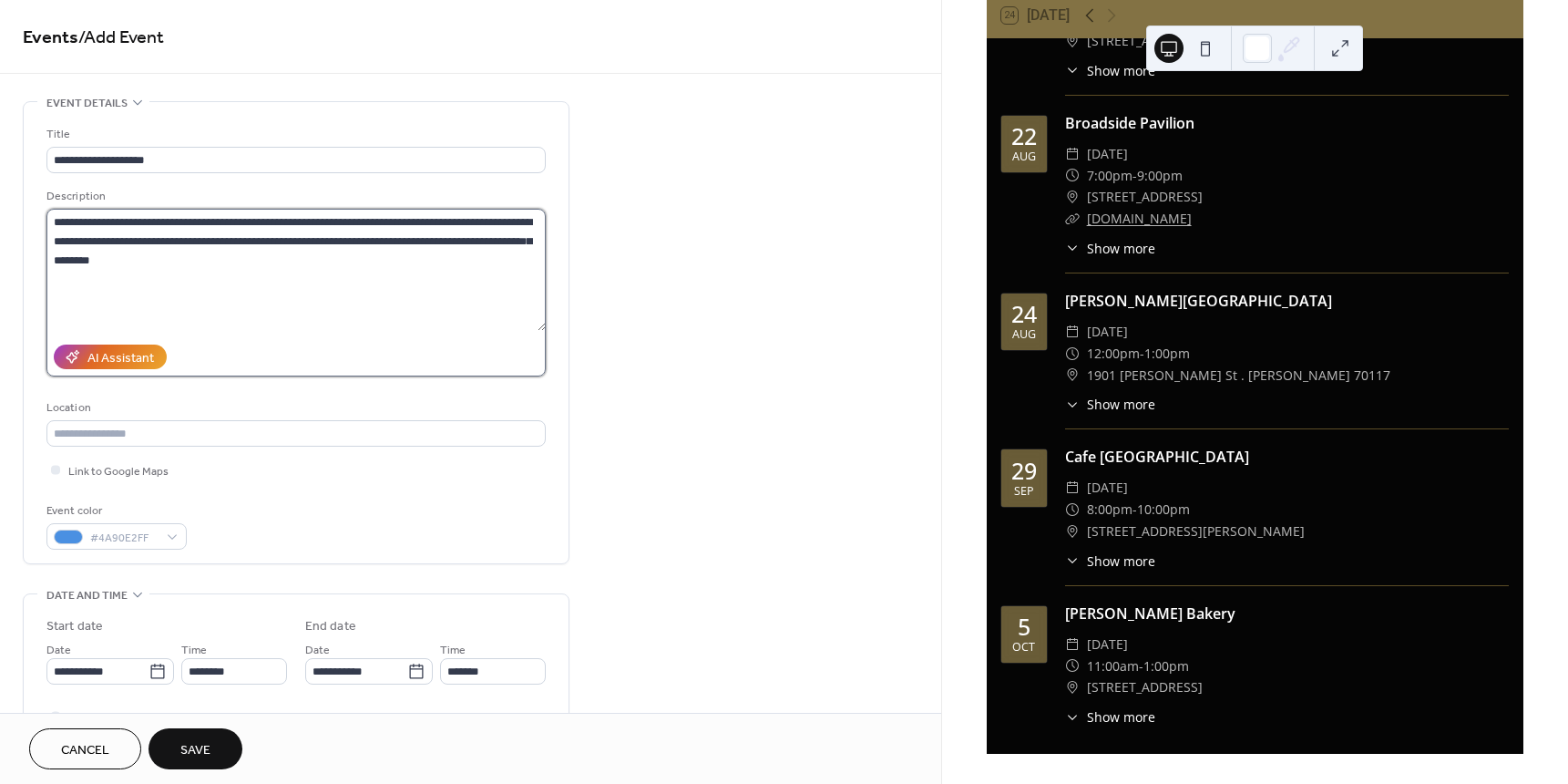 click on "**********" at bounding box center [296, 270] 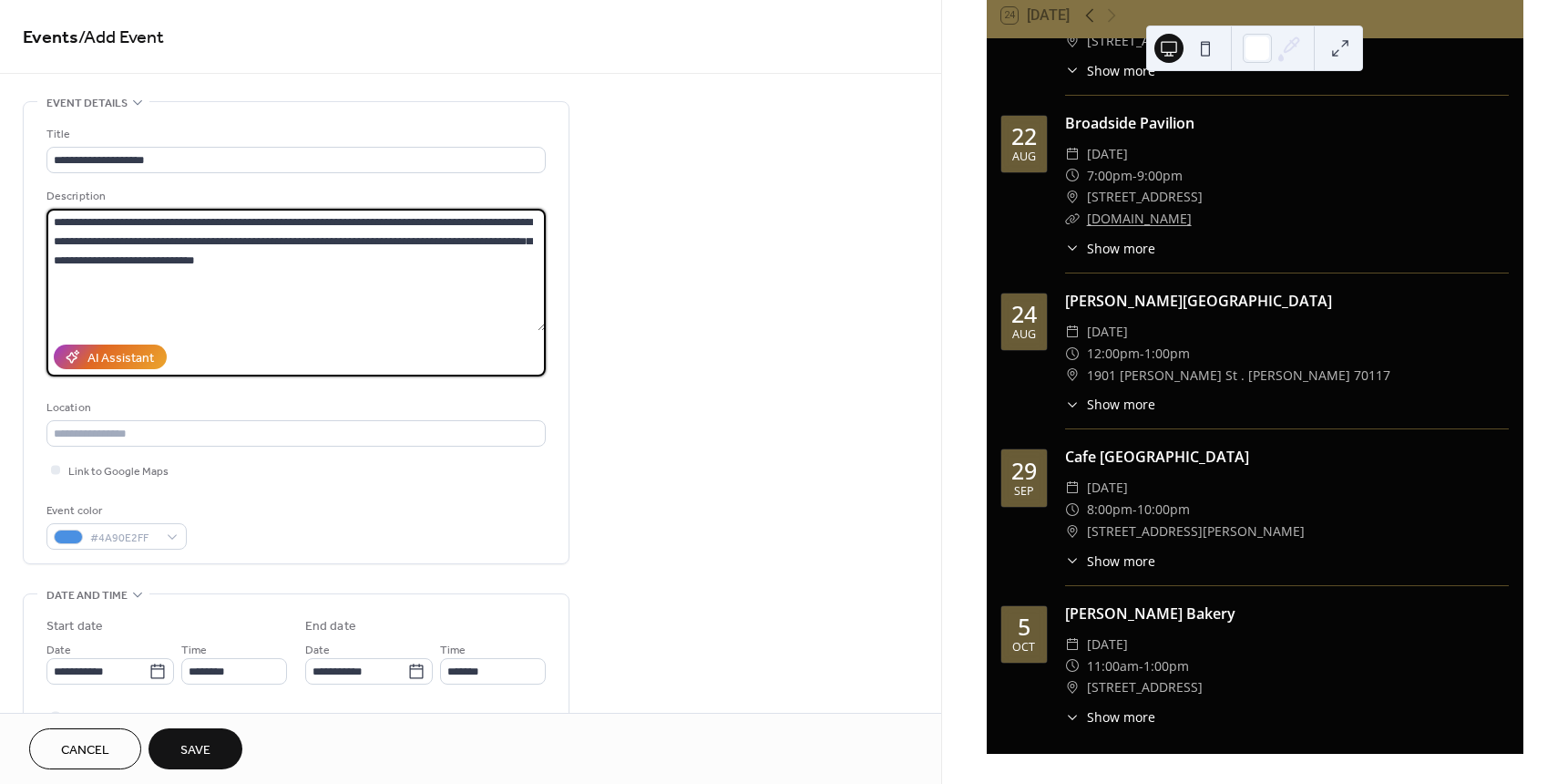 click on "**********" at bounding box center (296, 270) 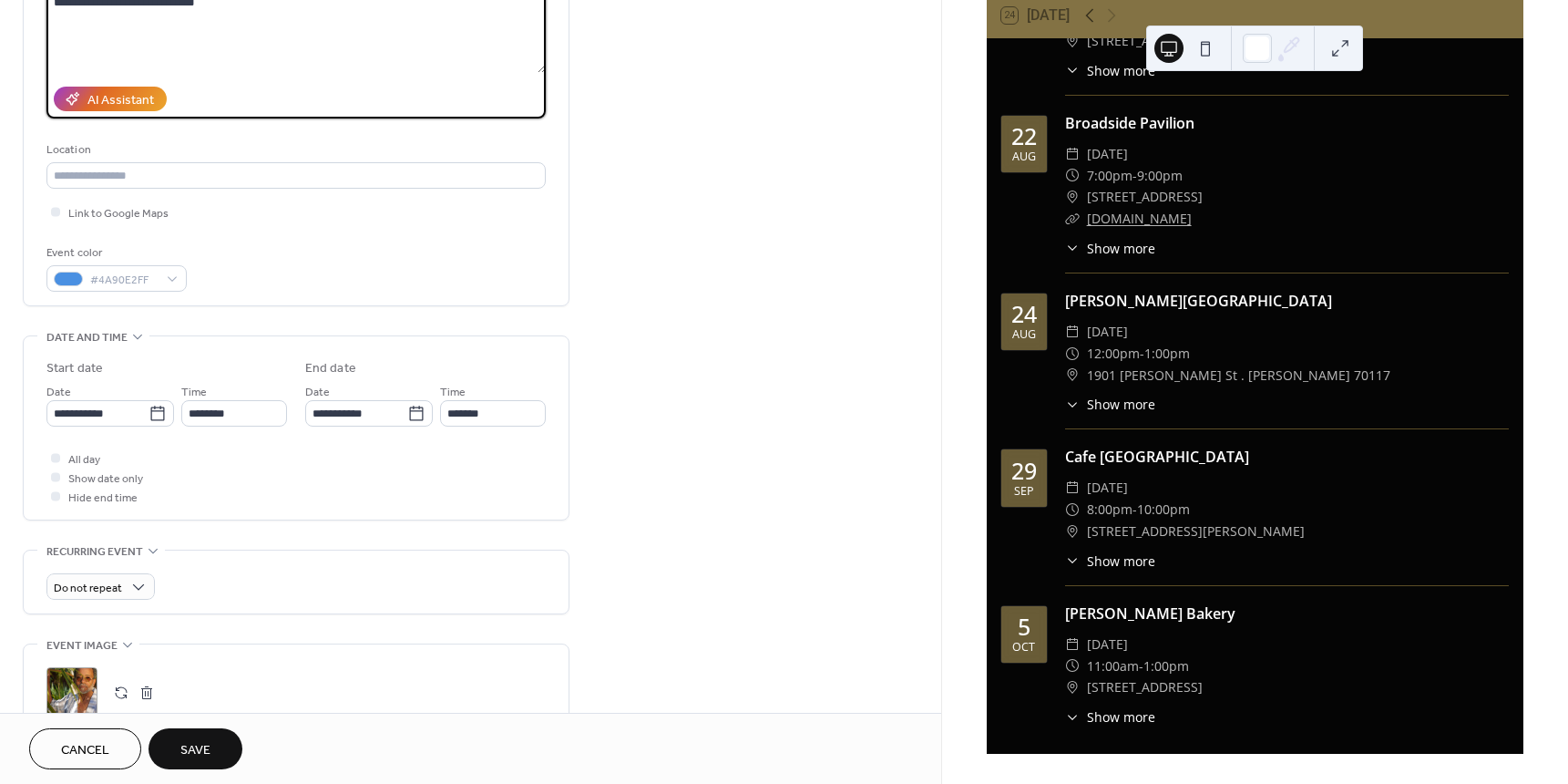 scroll, scrollTop: 273, scrollLeft: 0, axis: vertical 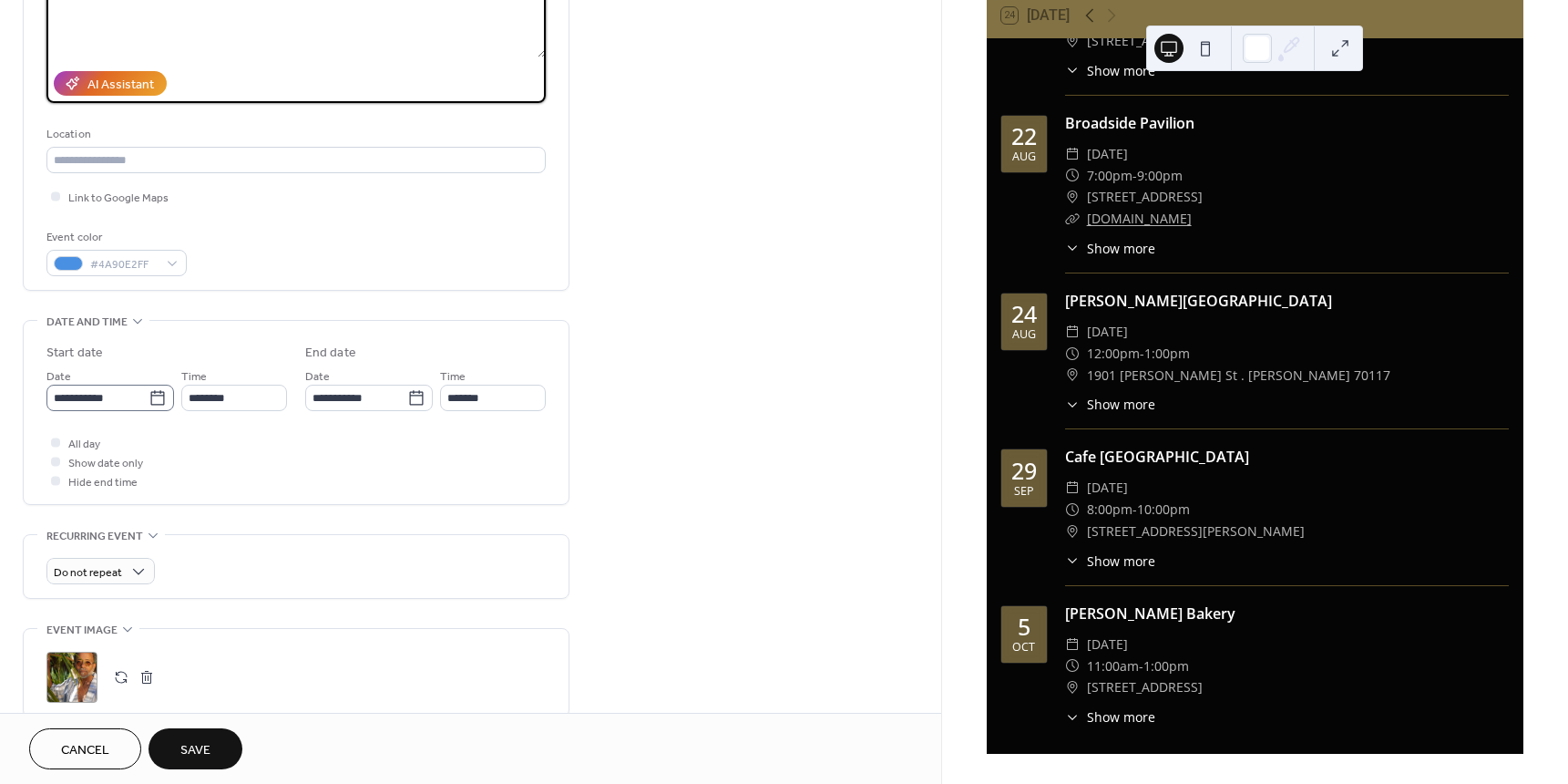 type on "**********" 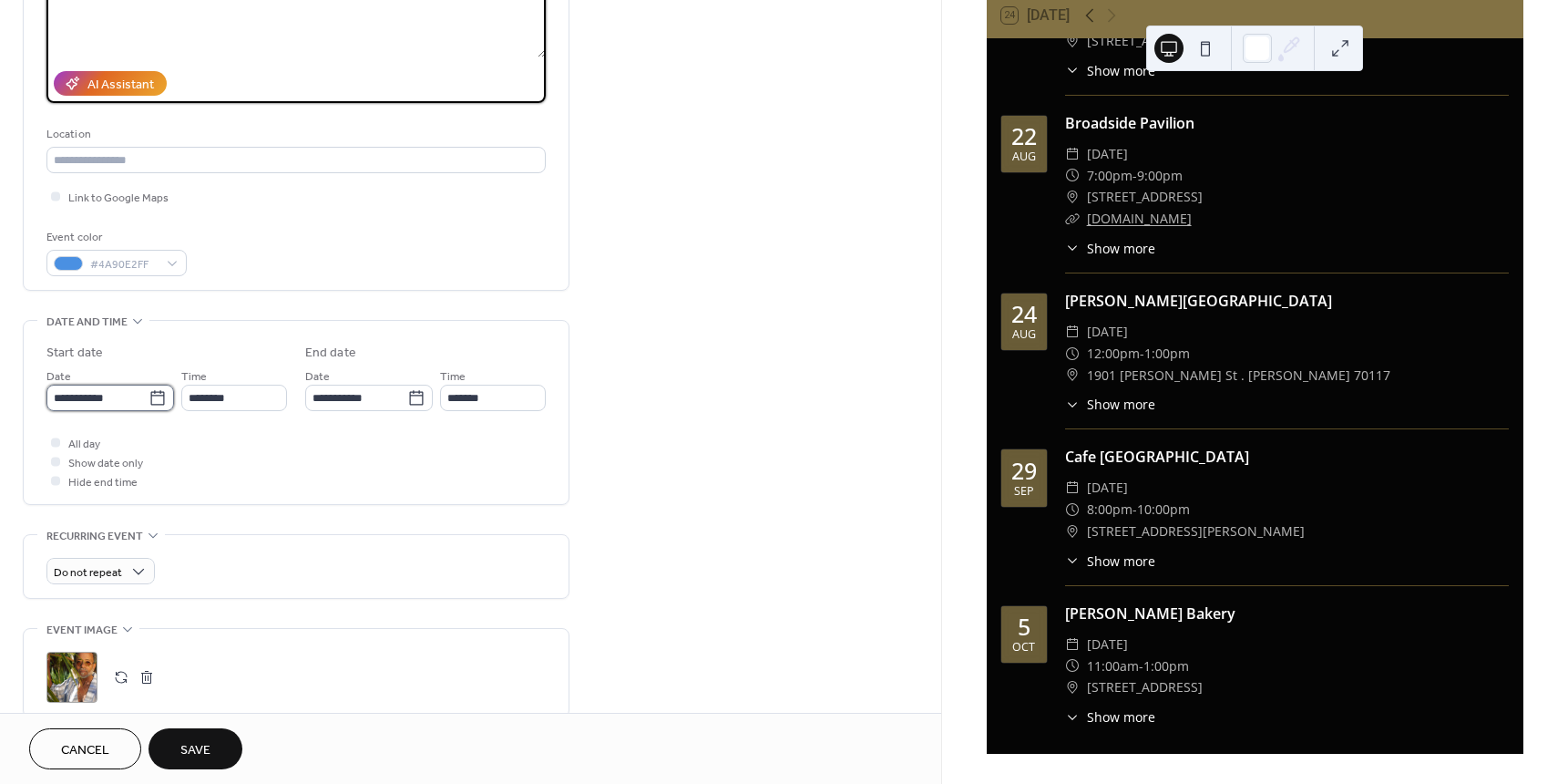 click on "**********" at bounding box center [97, 397] 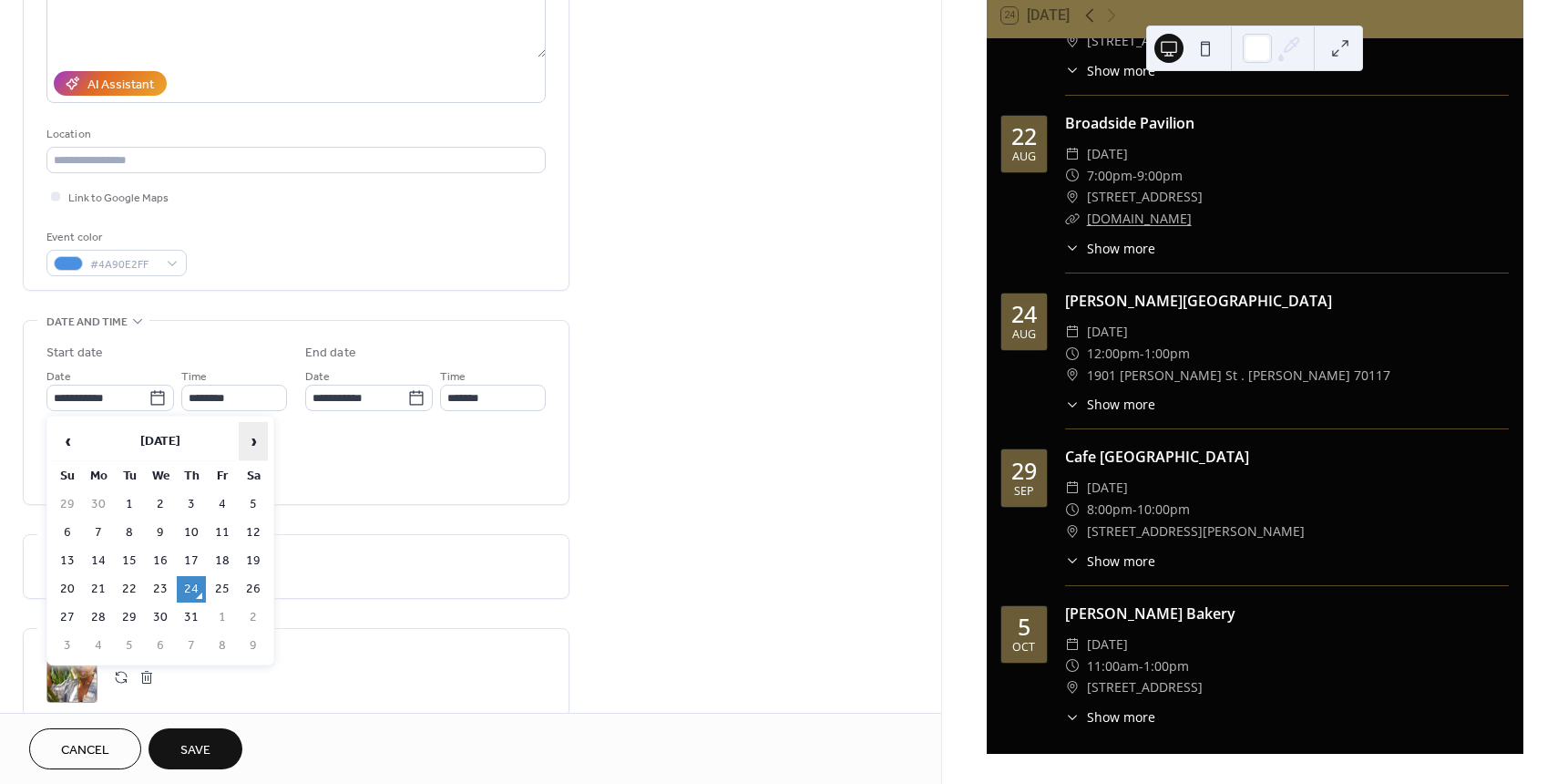 click on "›" at bounding box center [253, 441] 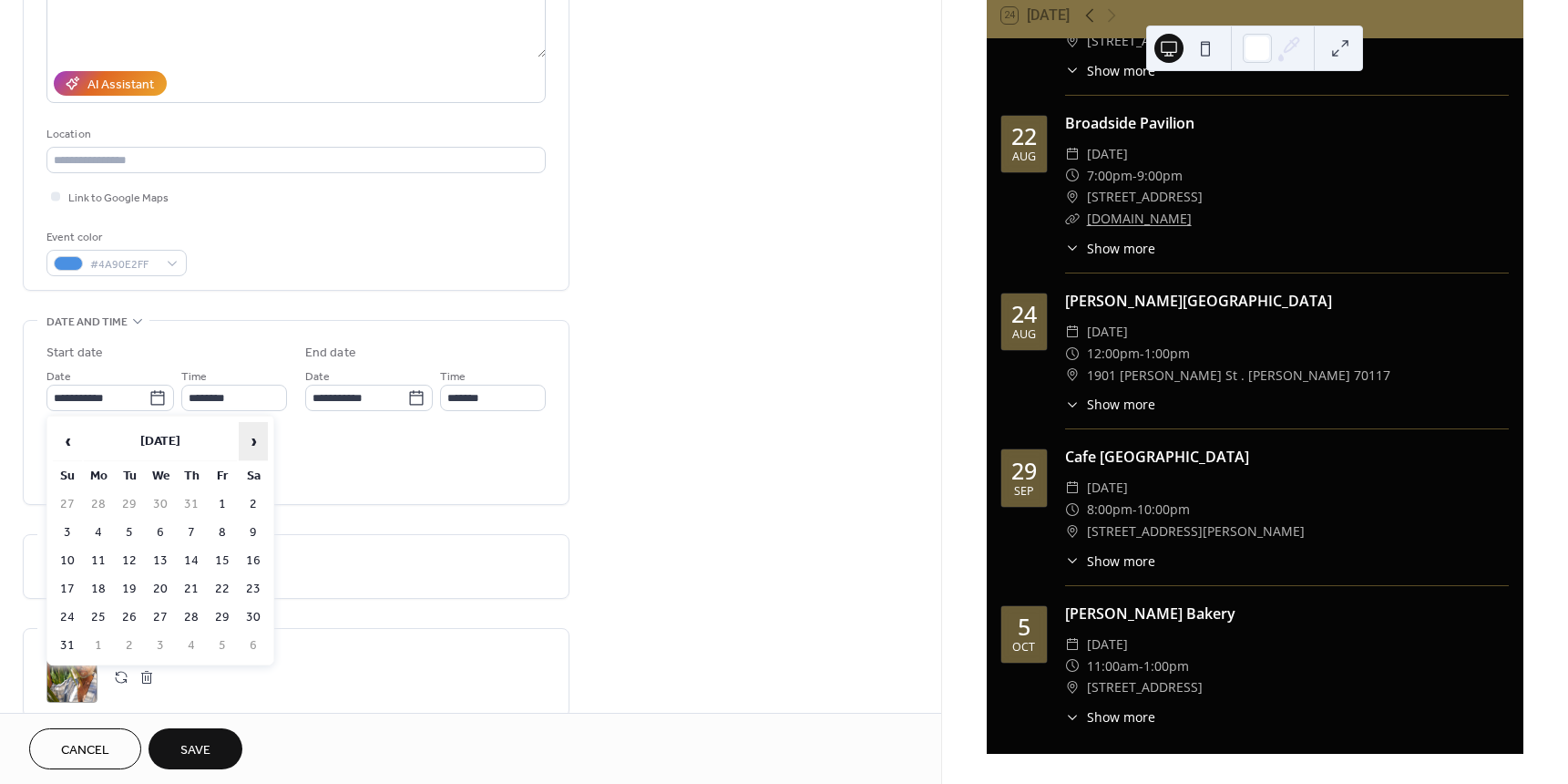 click on "›" at bounding box center (253, 441) 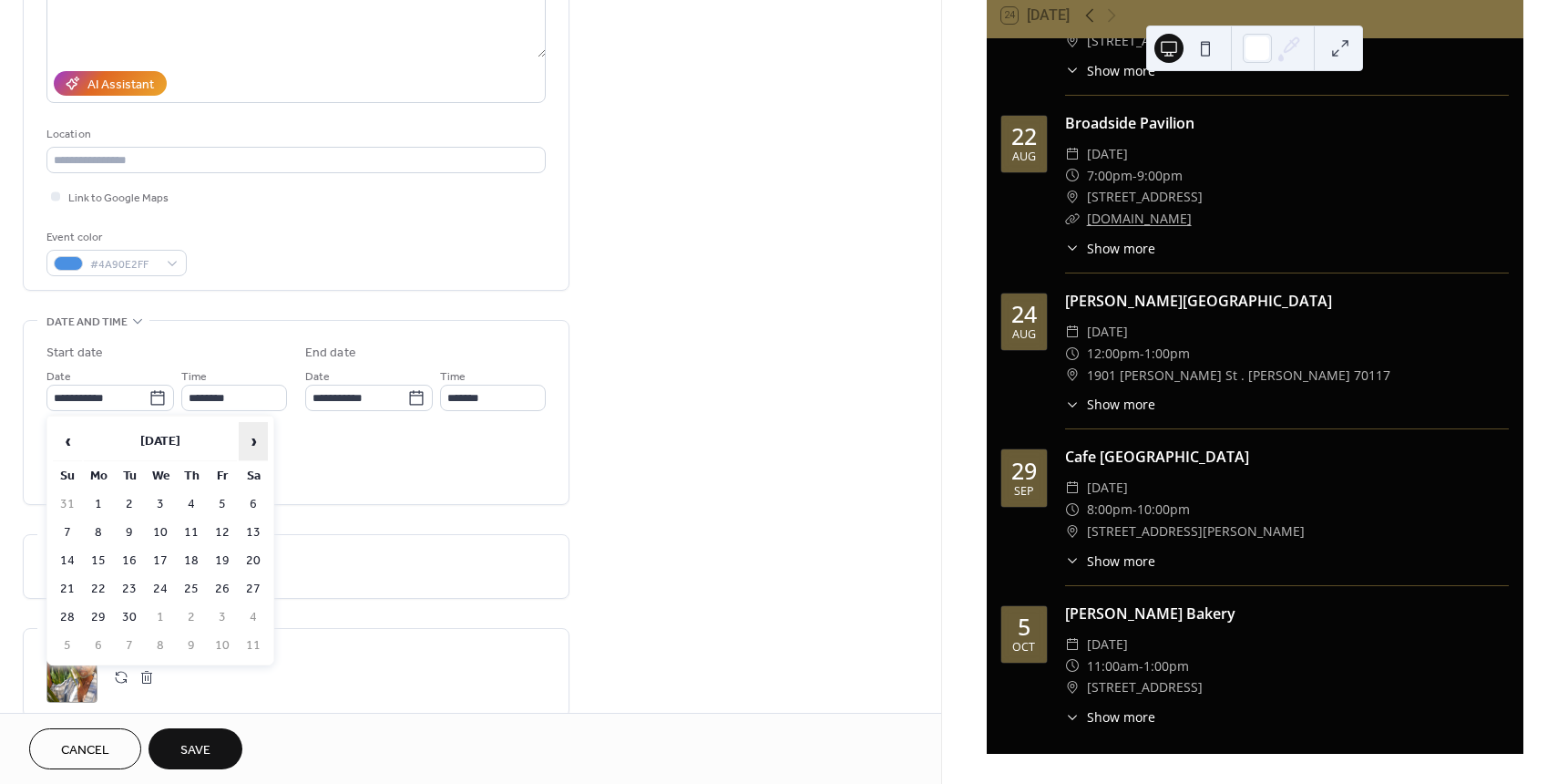 click on "›" at bounding box center (253, 441) 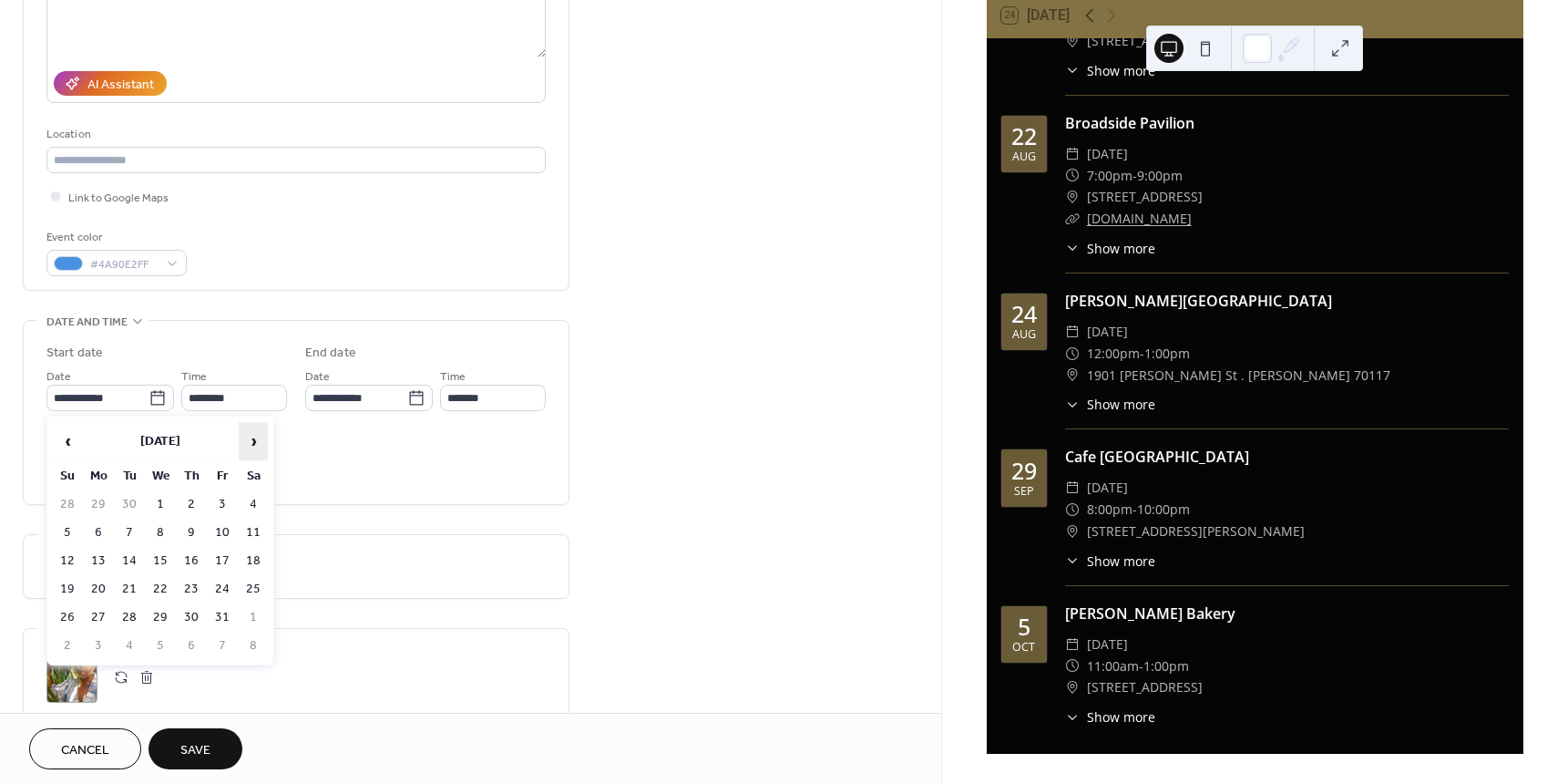 click on "›" at bounding box center (253, 441) 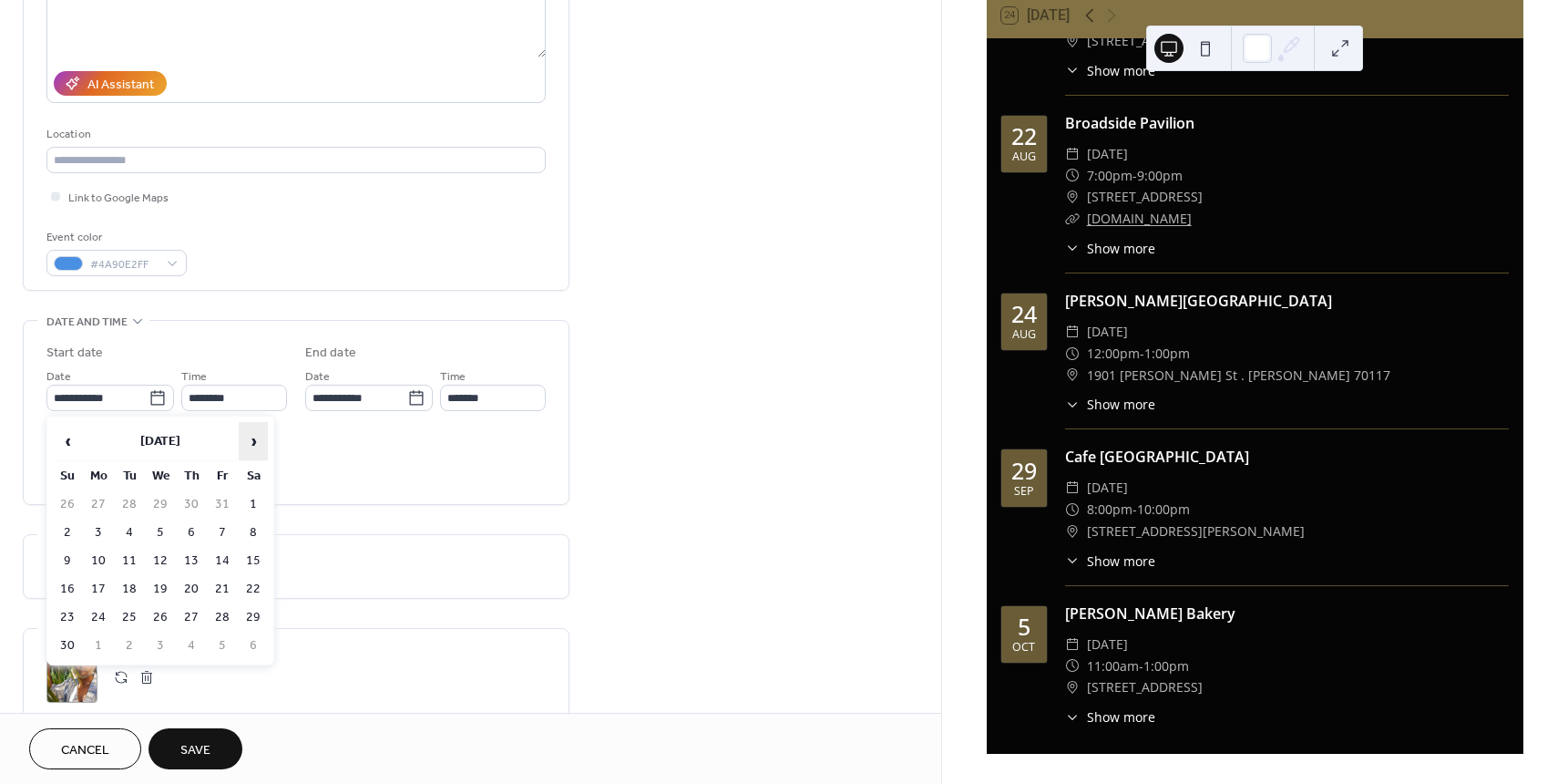 click on "›" at bounding box center [253, 441] 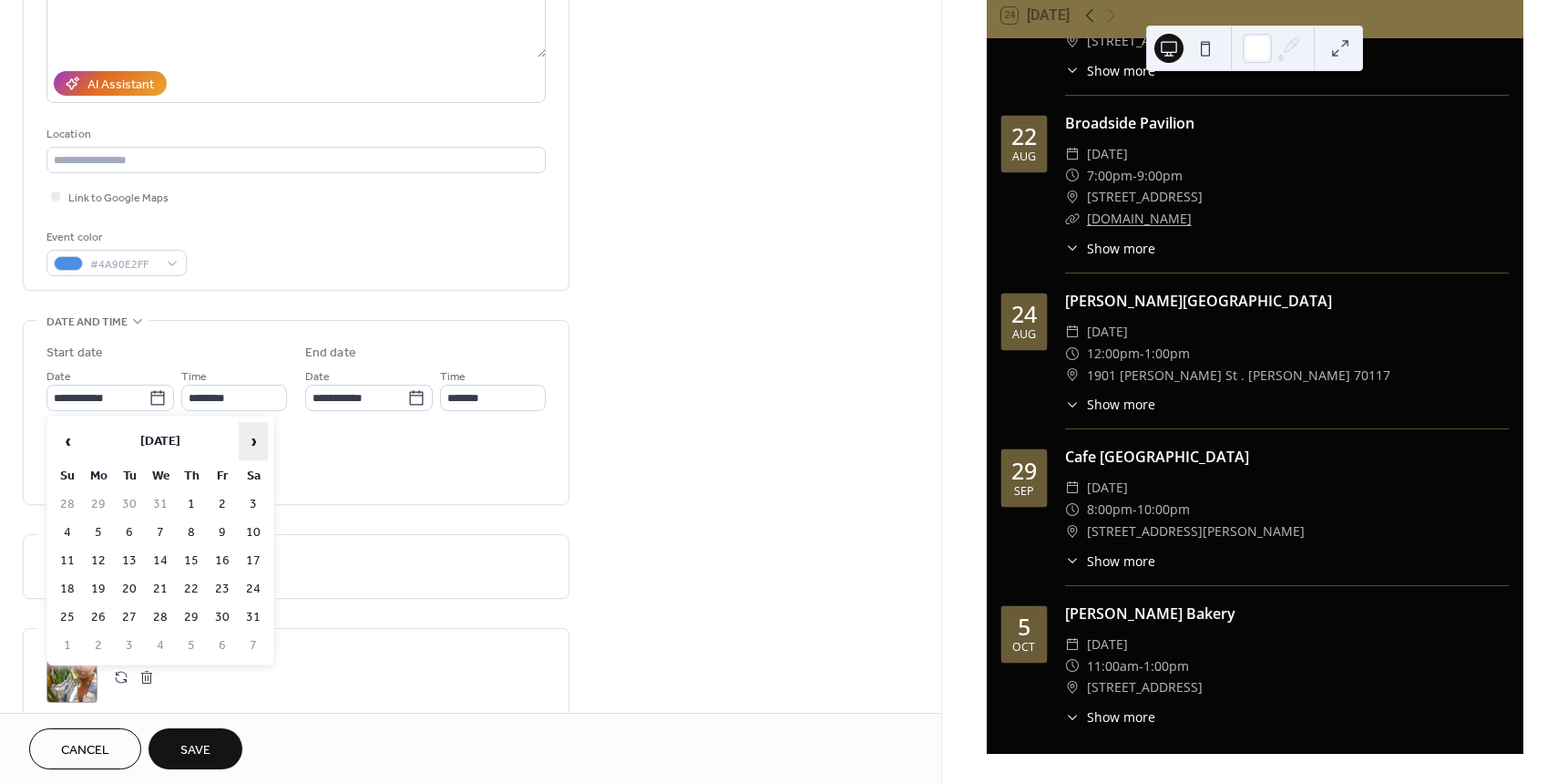 click on "›" at bounding box center (253, 441) 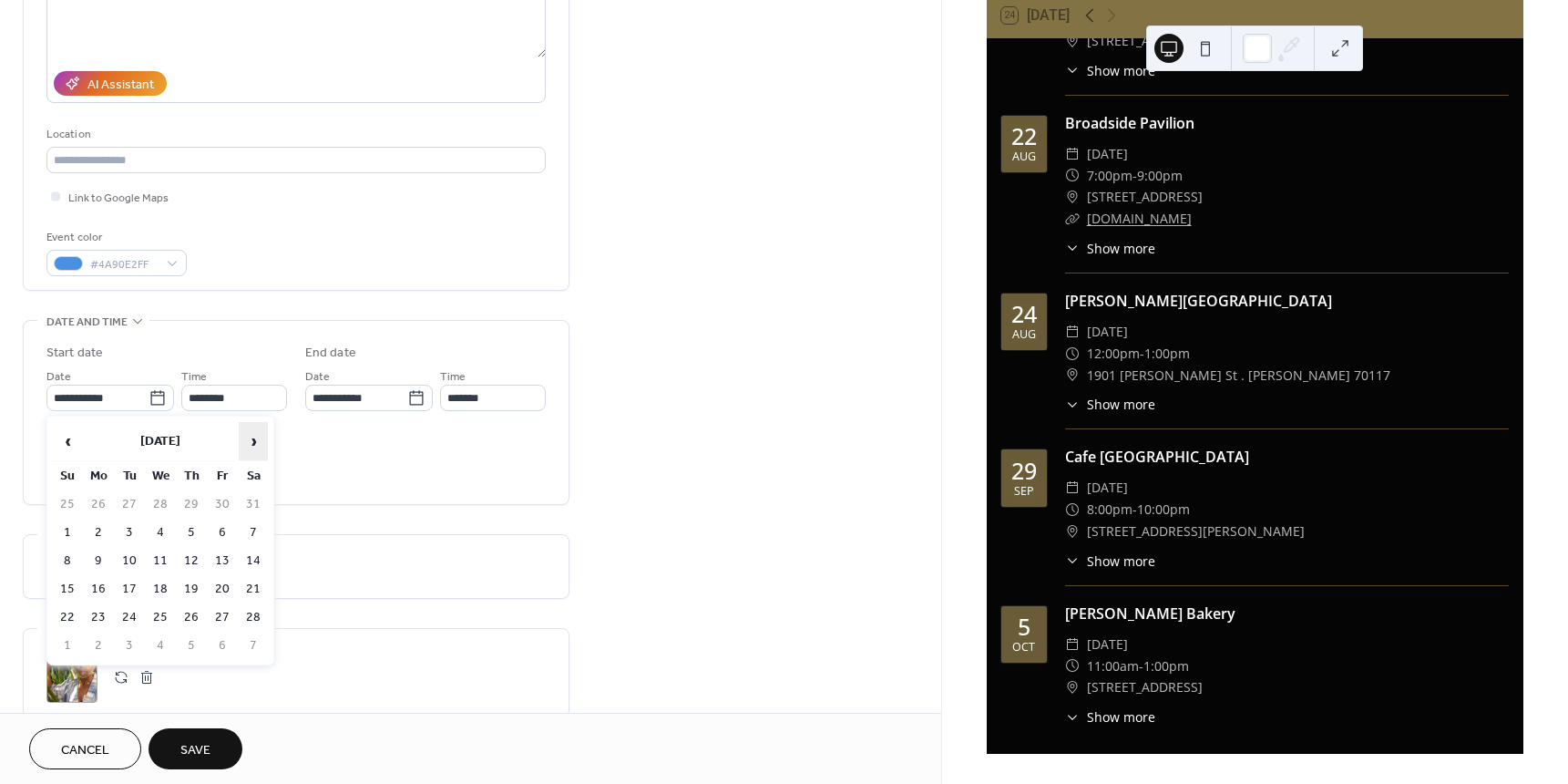 click on "›" at bounding box center (253, 441) 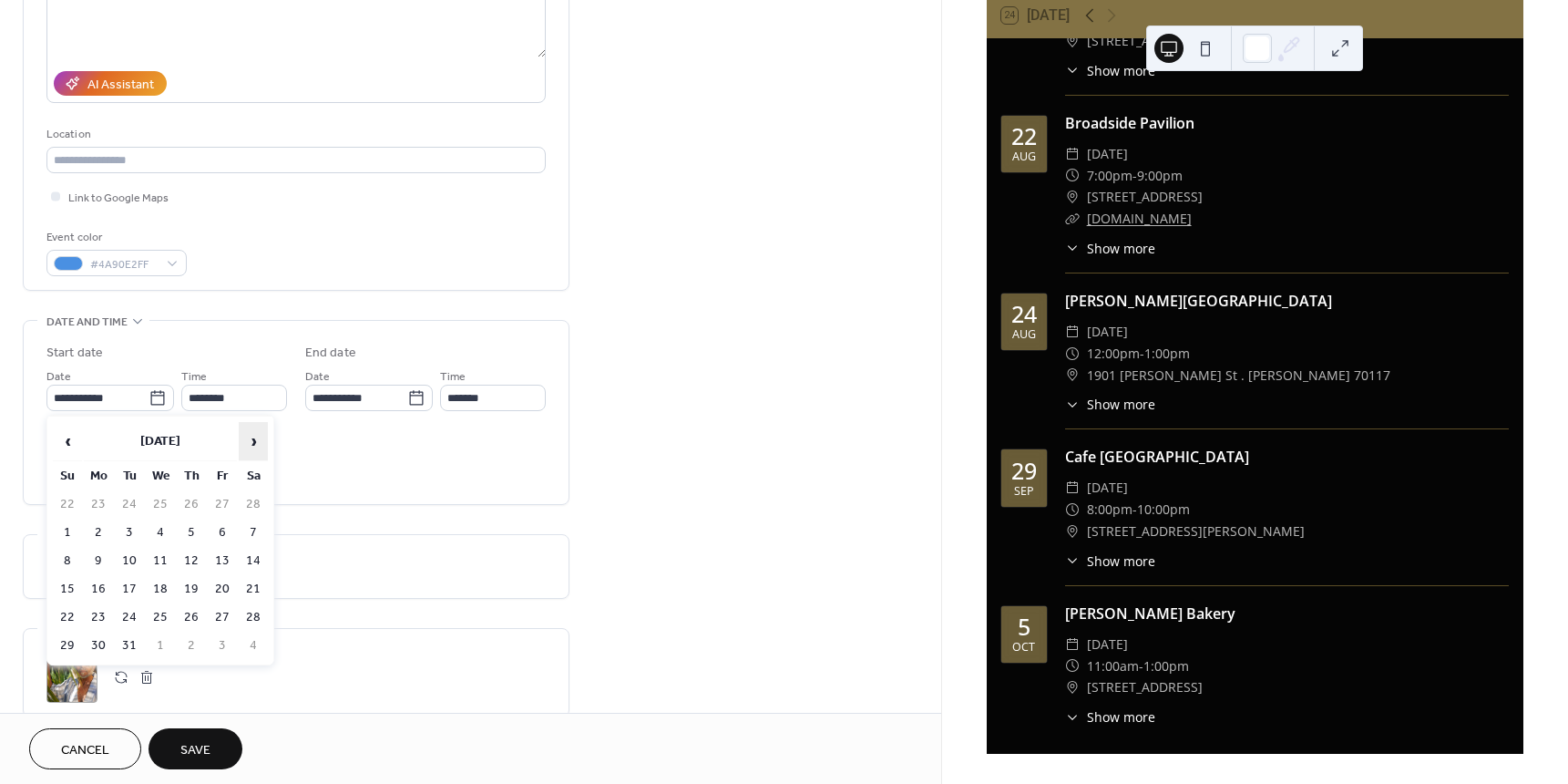 click on "›" at bounding box center (253, 441) 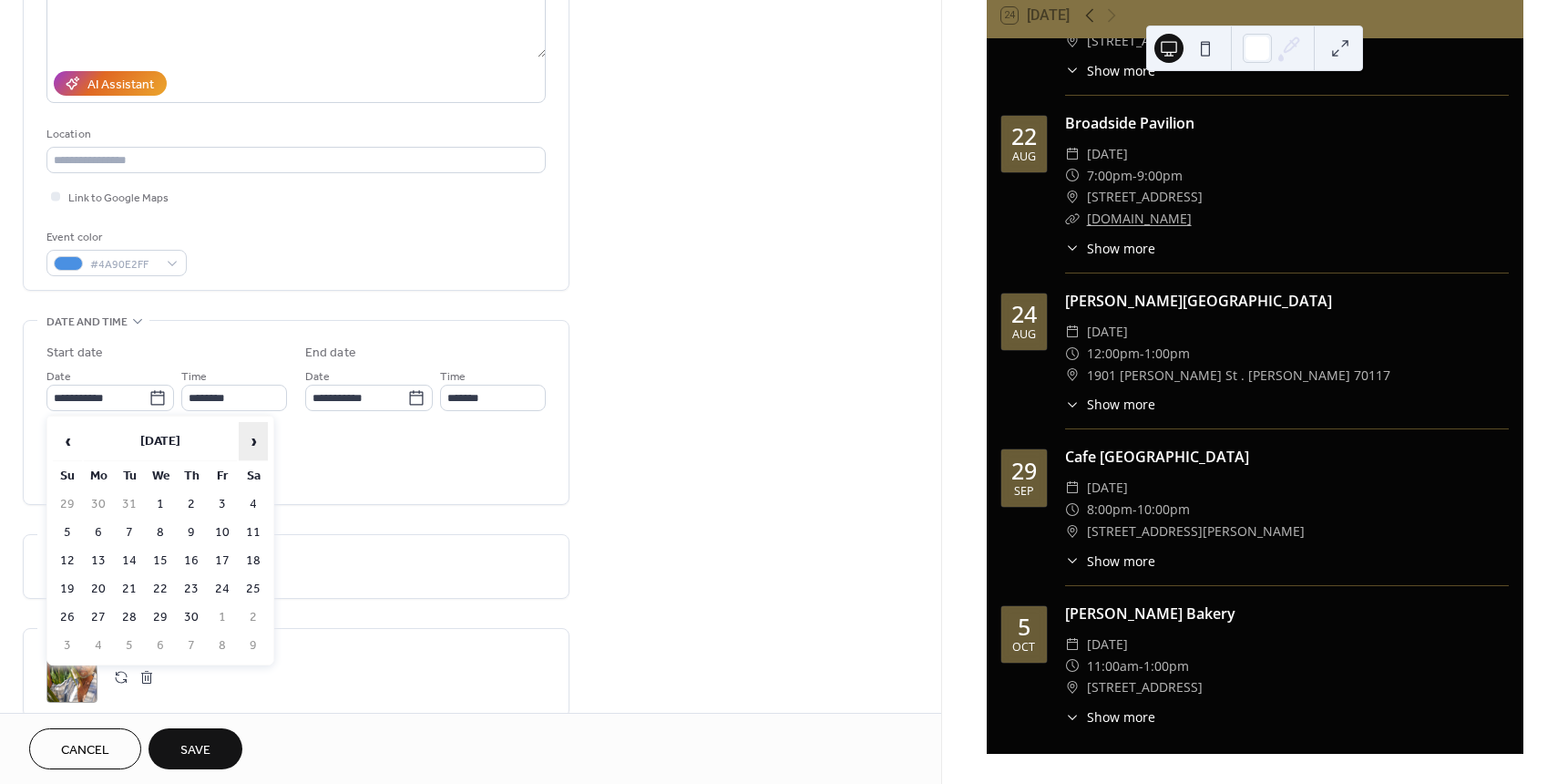 click on "›" at bounding box center [253, 441] 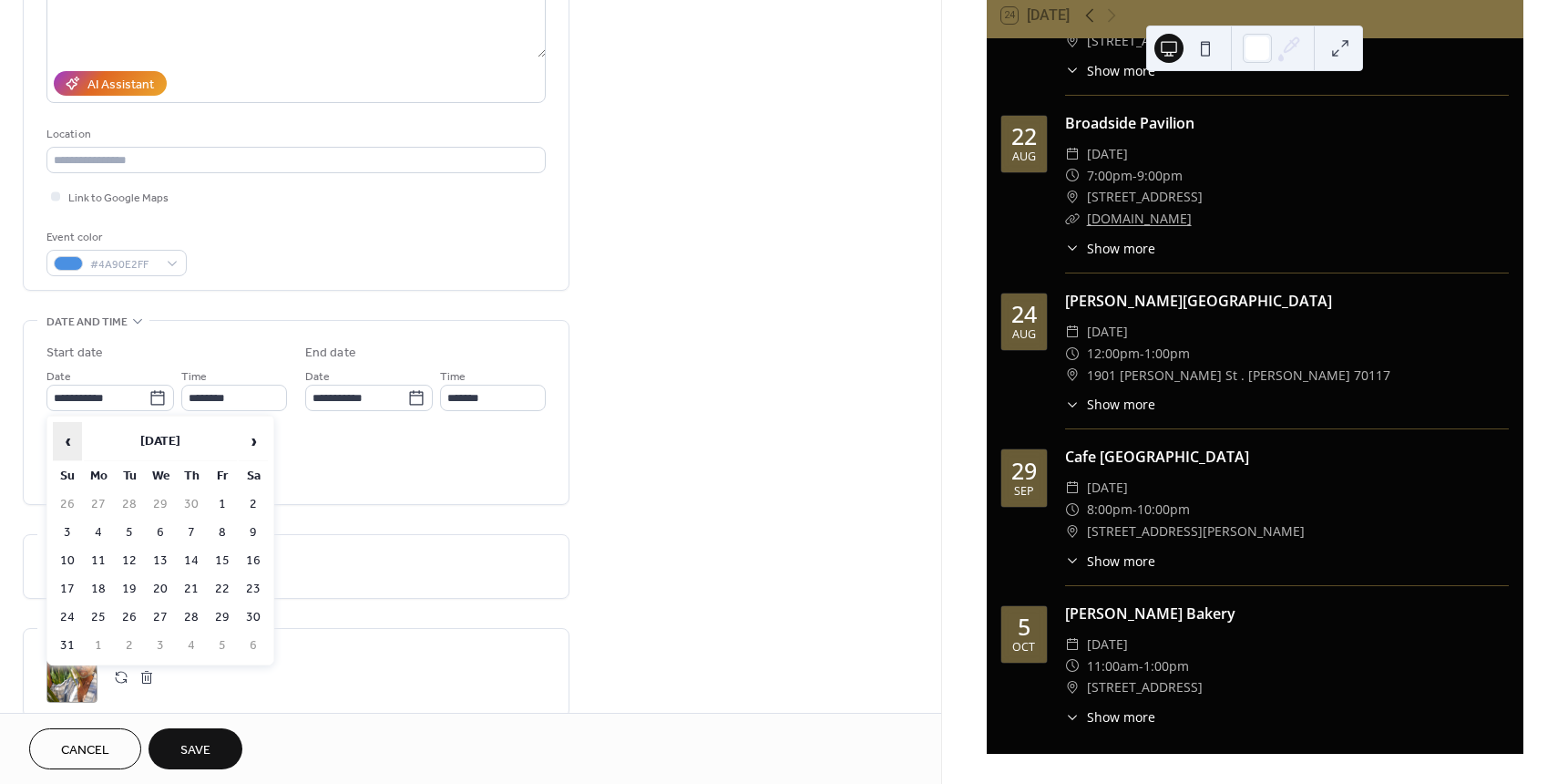 click on "‹" at bounding box center [67, 441] 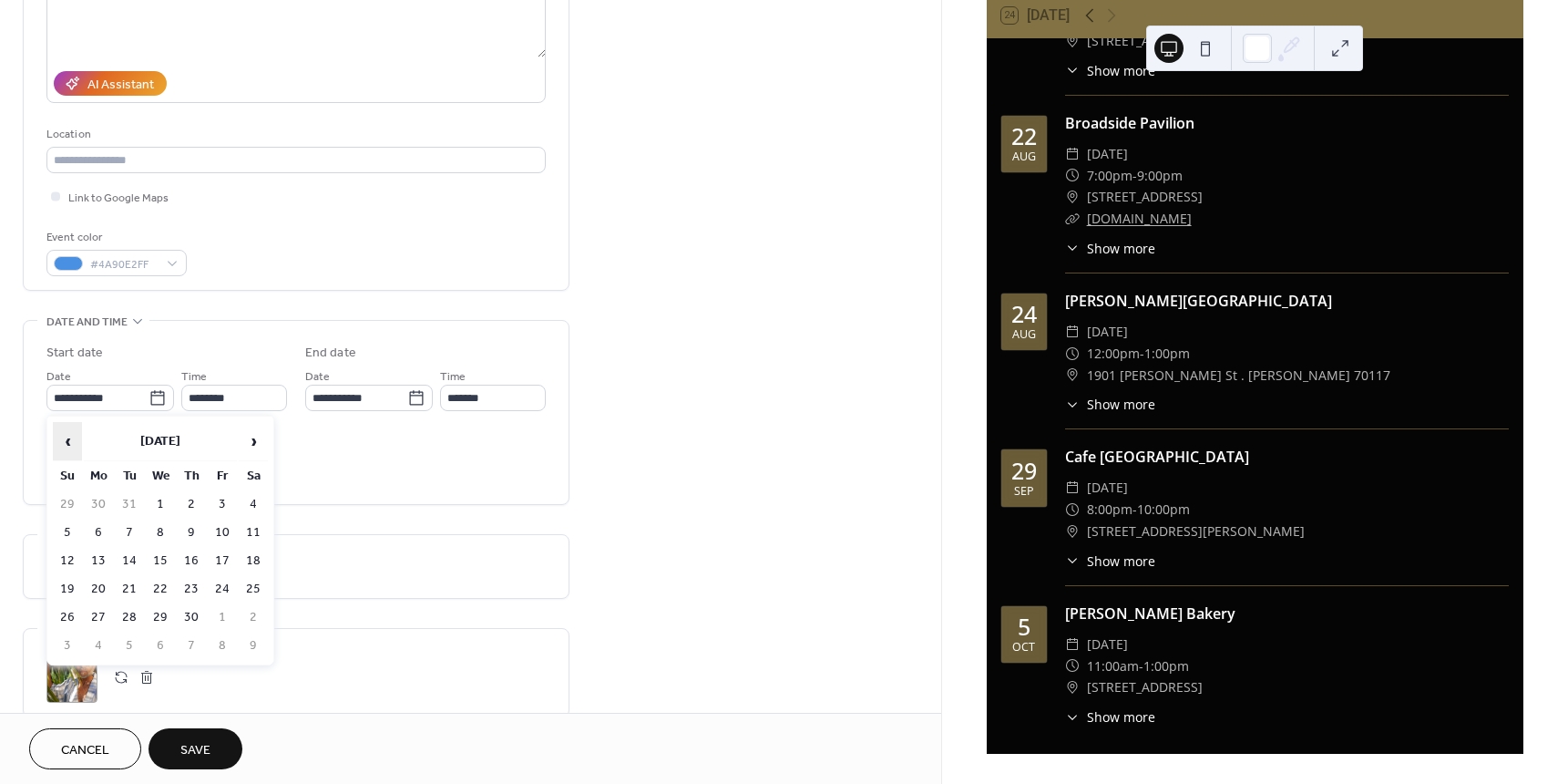 click on "‹" at bounding box center (67, 441) 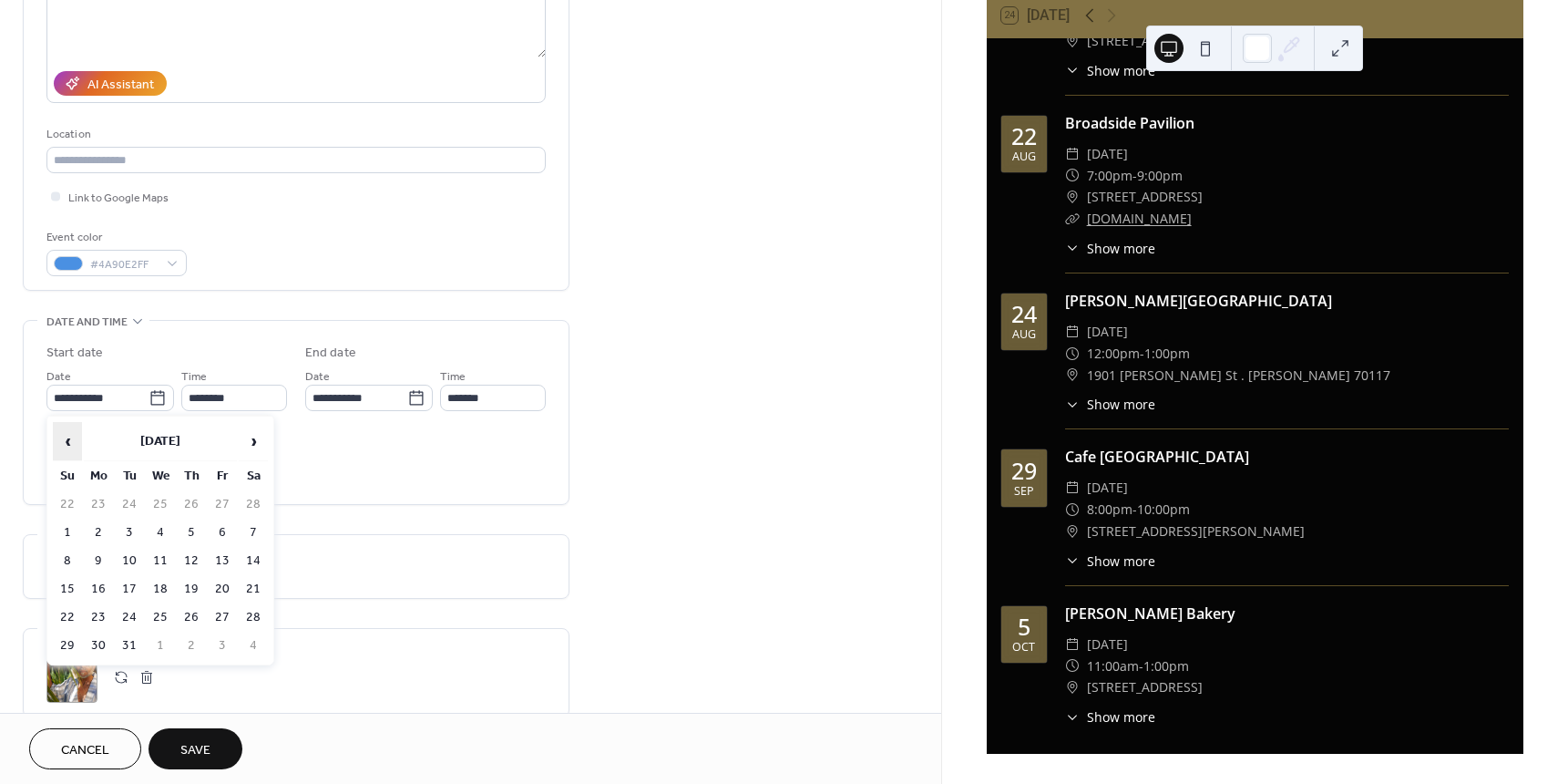 click on "‹" at bounding box center [67, 441] 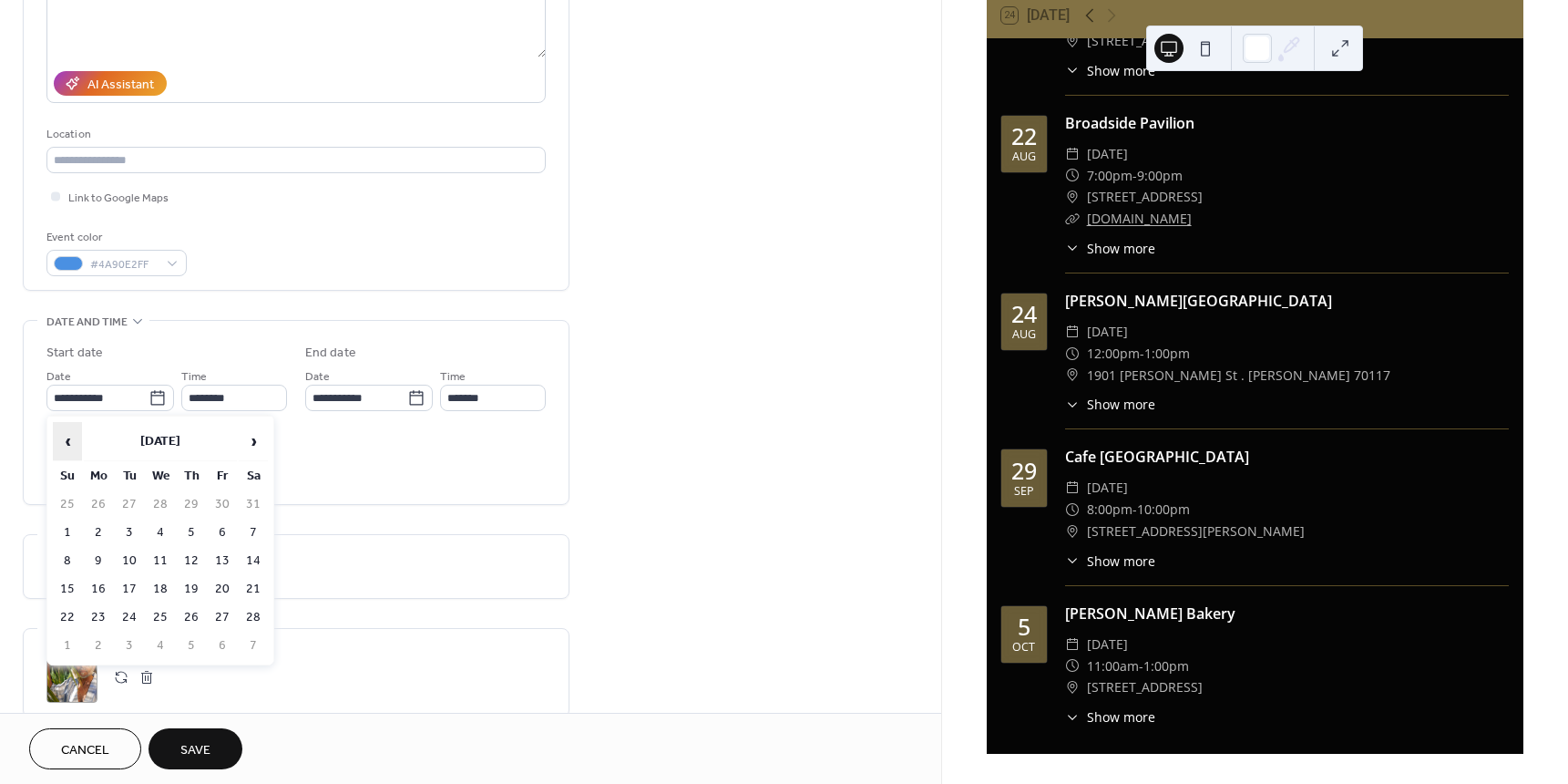 click on "‹" at bounding box center [67, 441] 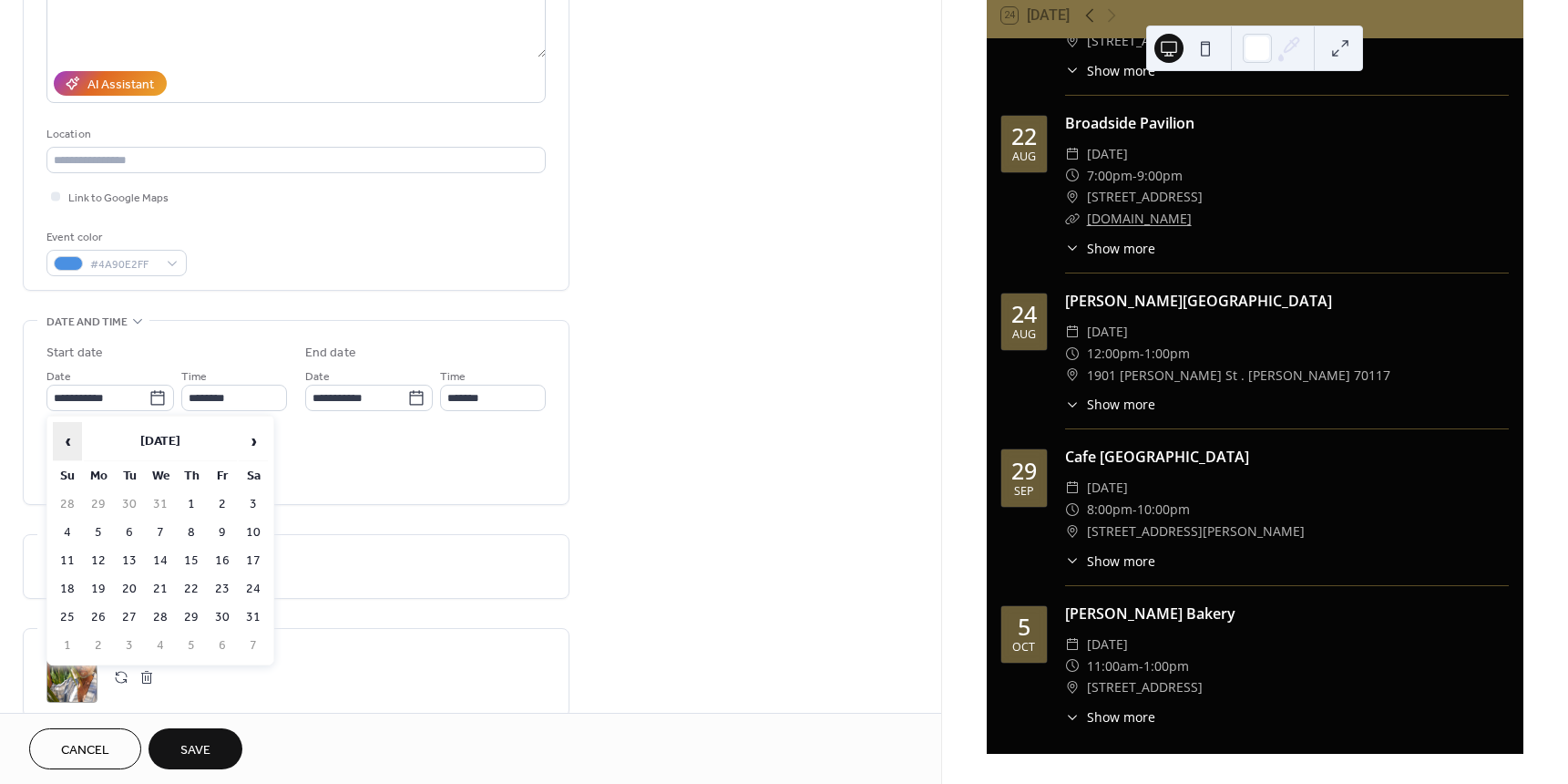 click on "‹" at bounding box center (67, 441) 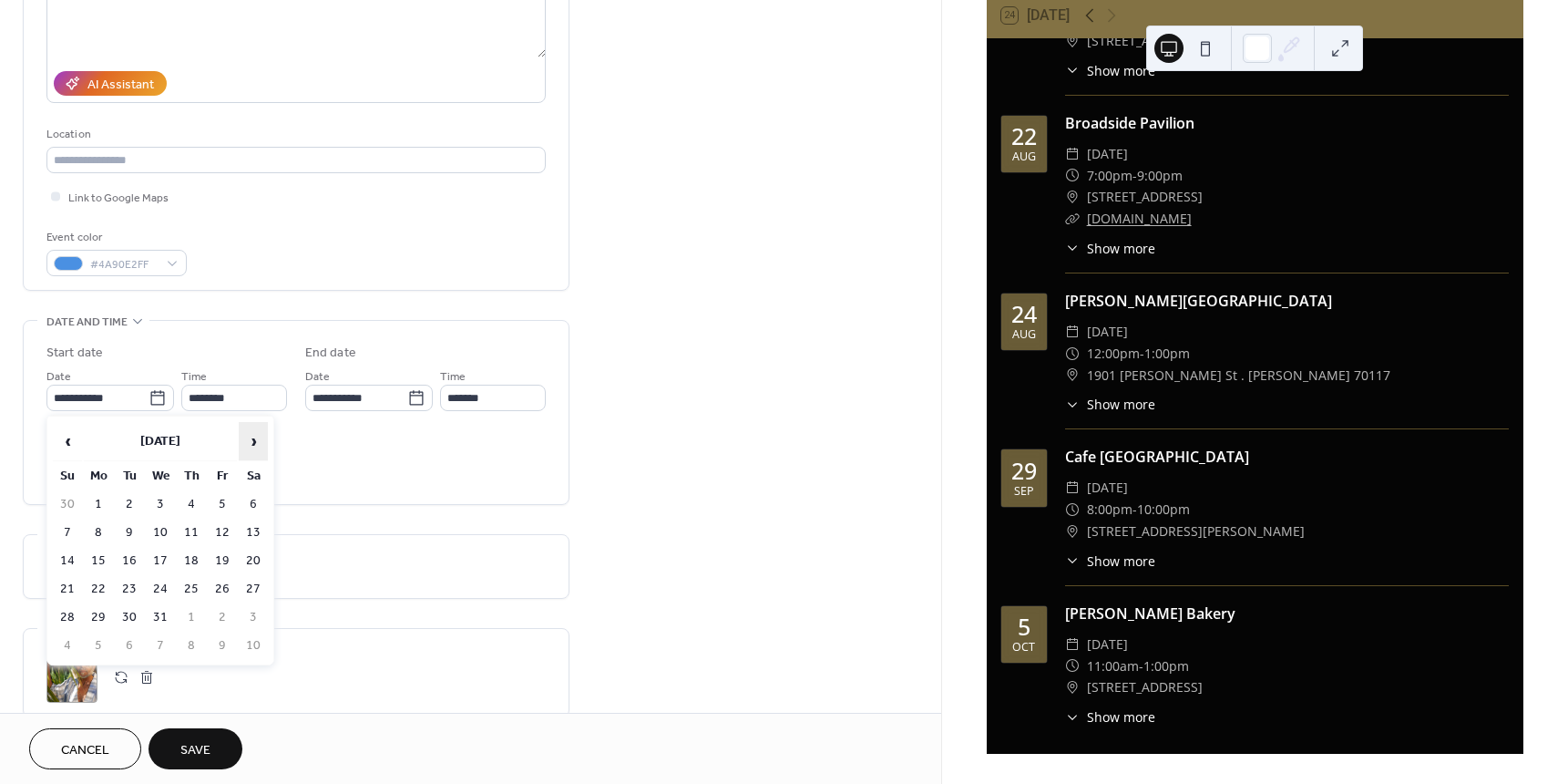 click on "›" at bounding box center (253, 441) 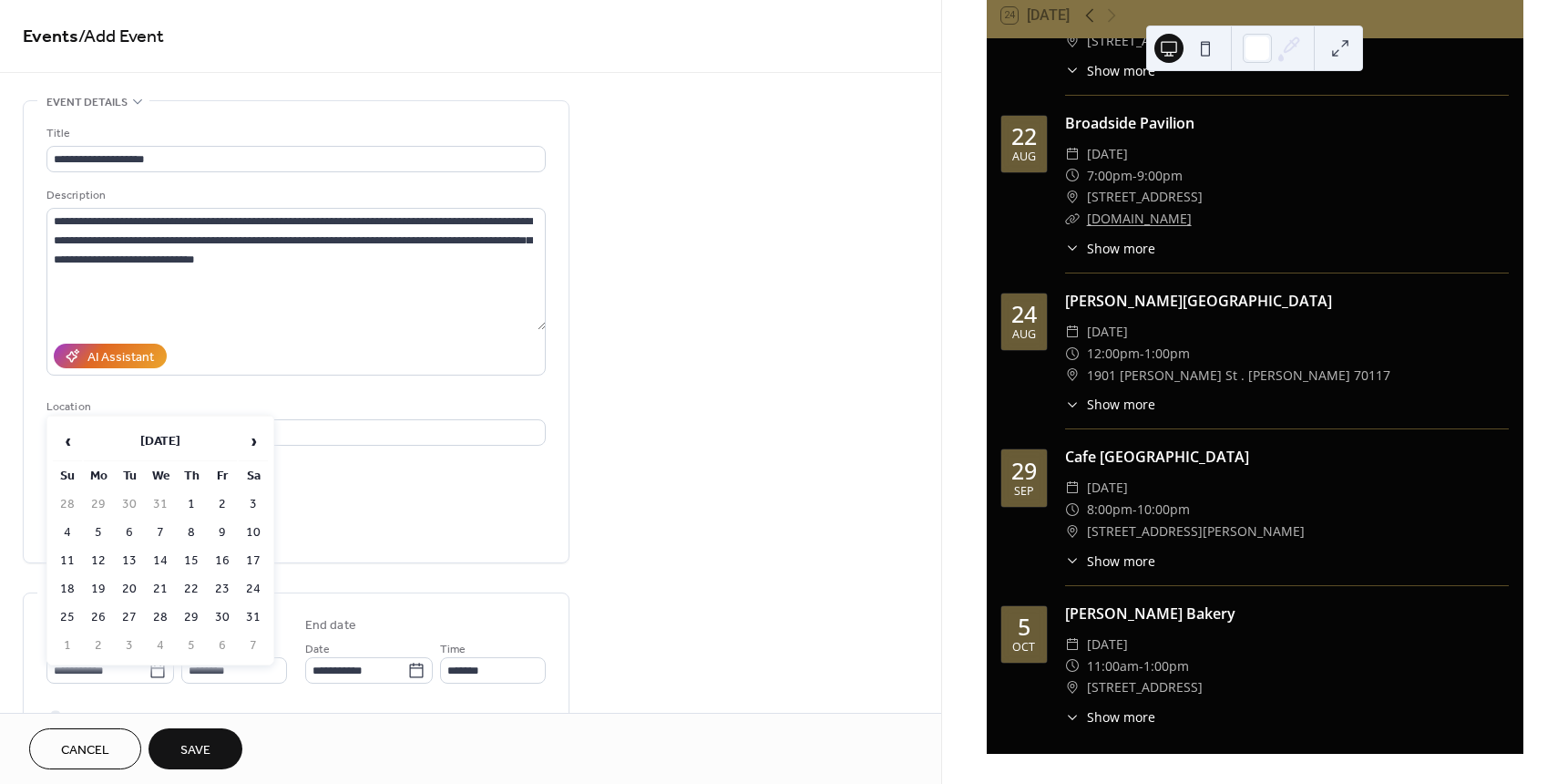 scroll, scrollTop: 0, scrollLeft: 0, axis: both 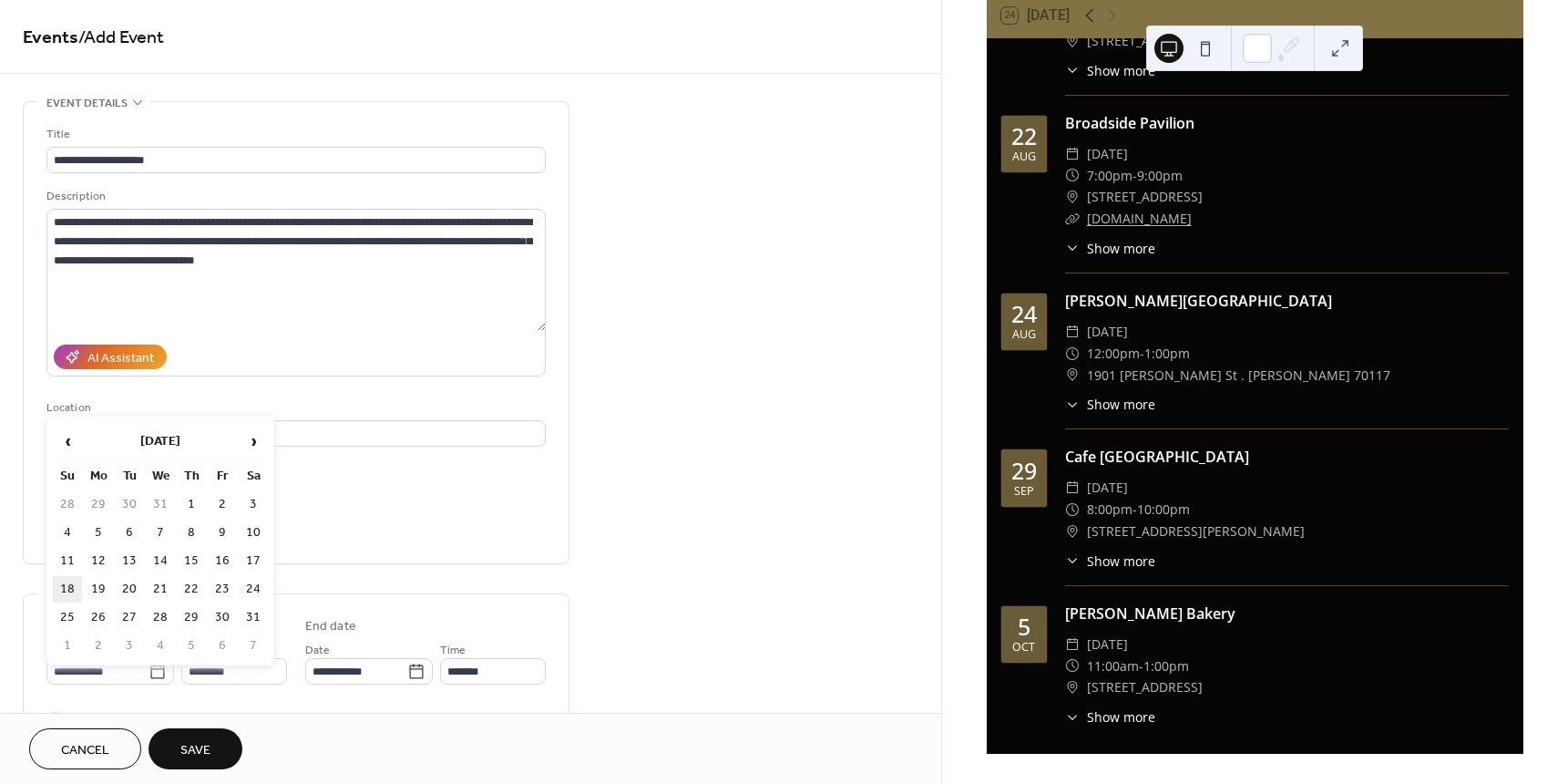 click on "18" at bounding box center (67, 589) 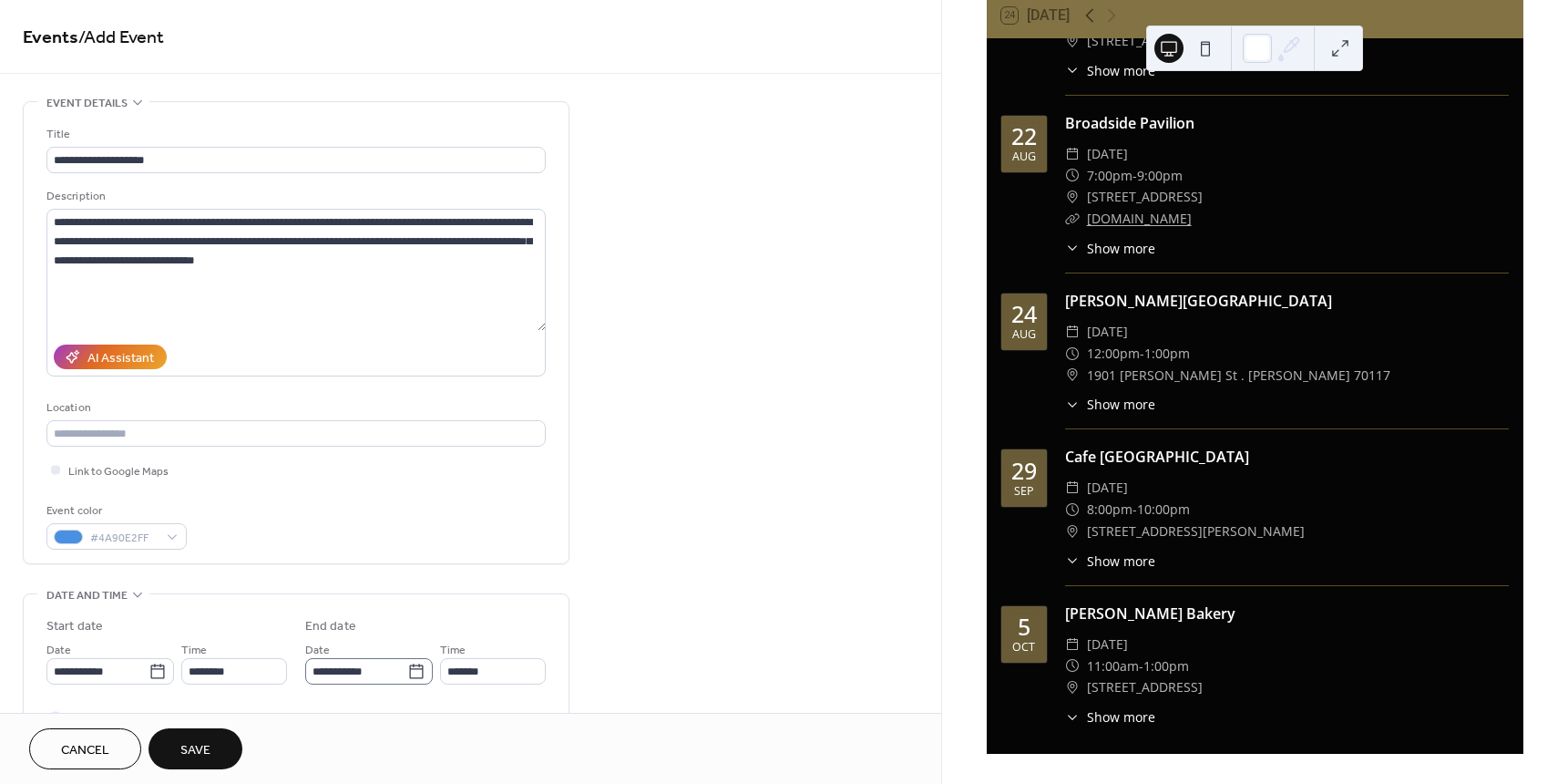 click 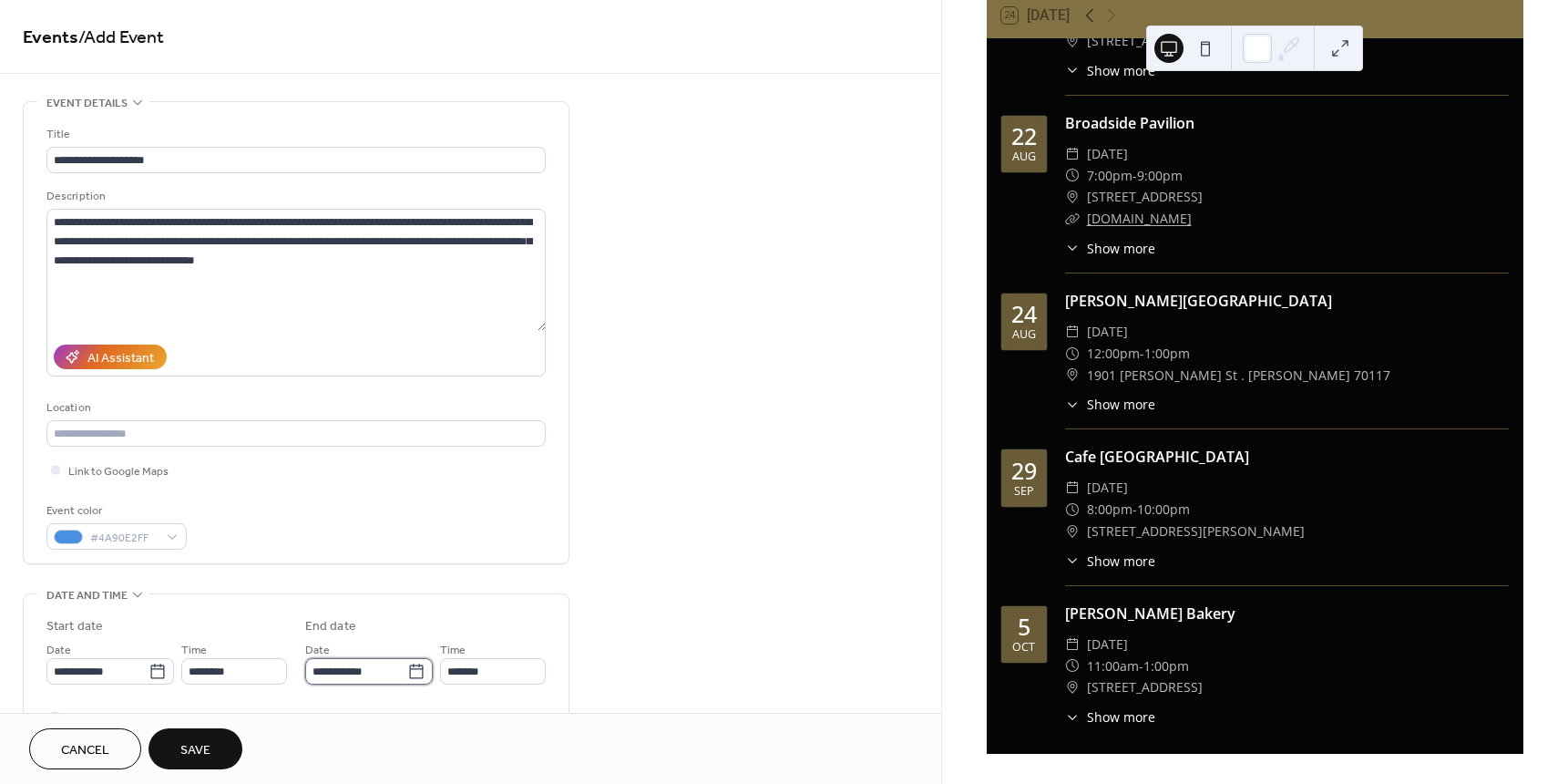 click on "**********" at bounding box center [356, 671] 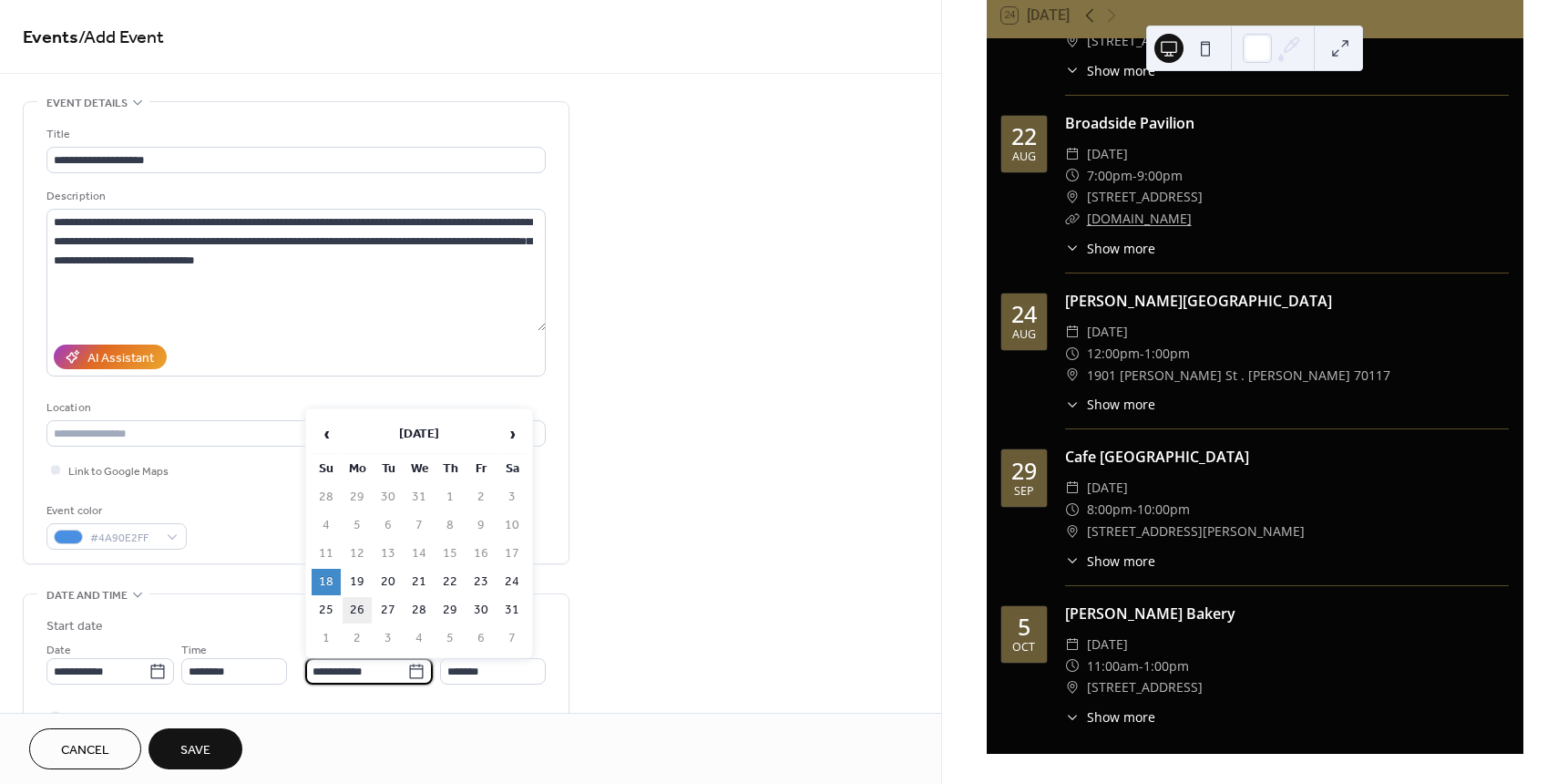 click on "26" at bounding box center (357, 610) 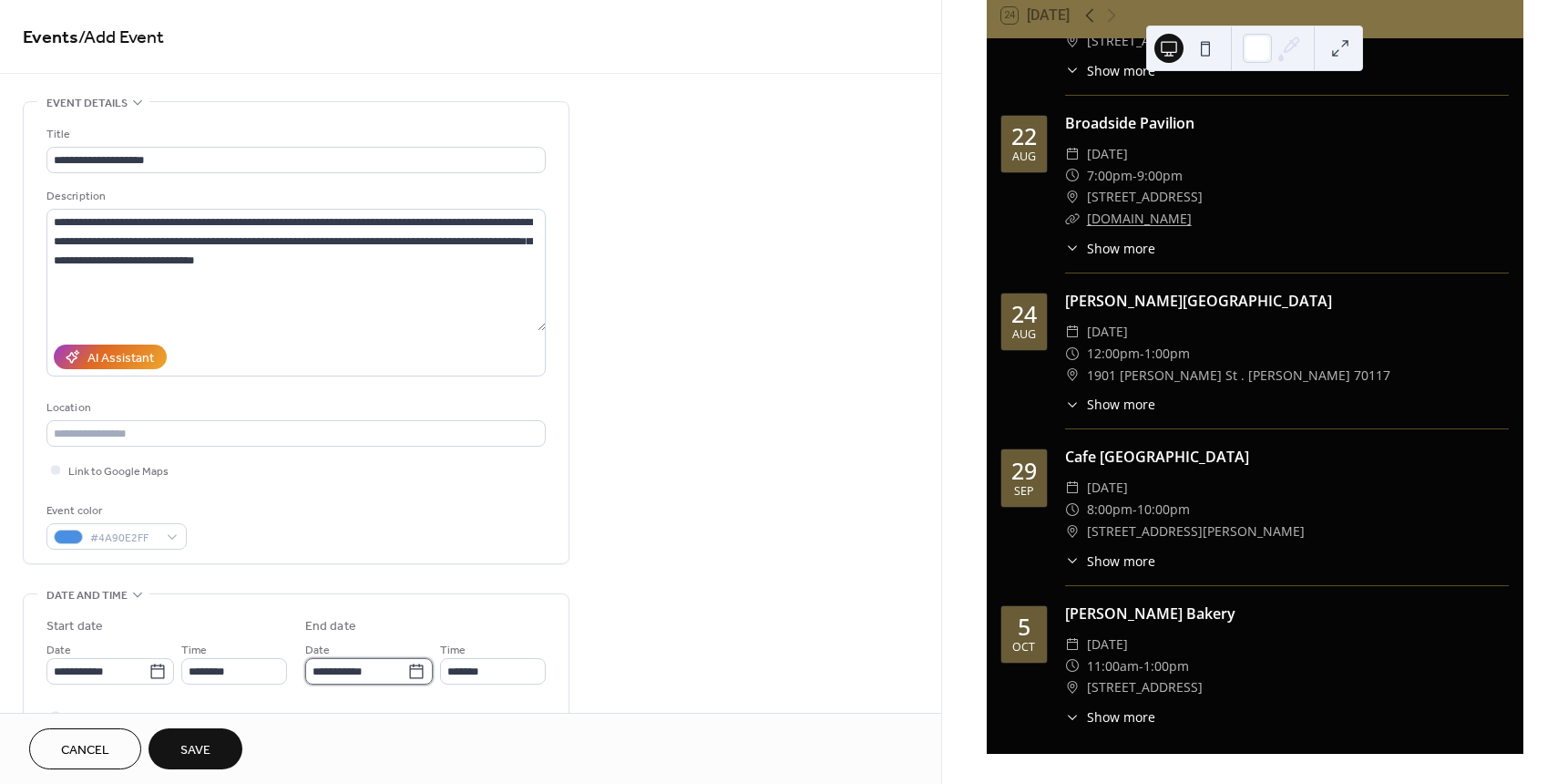 click on "**********" at bounding box center [356, 671] 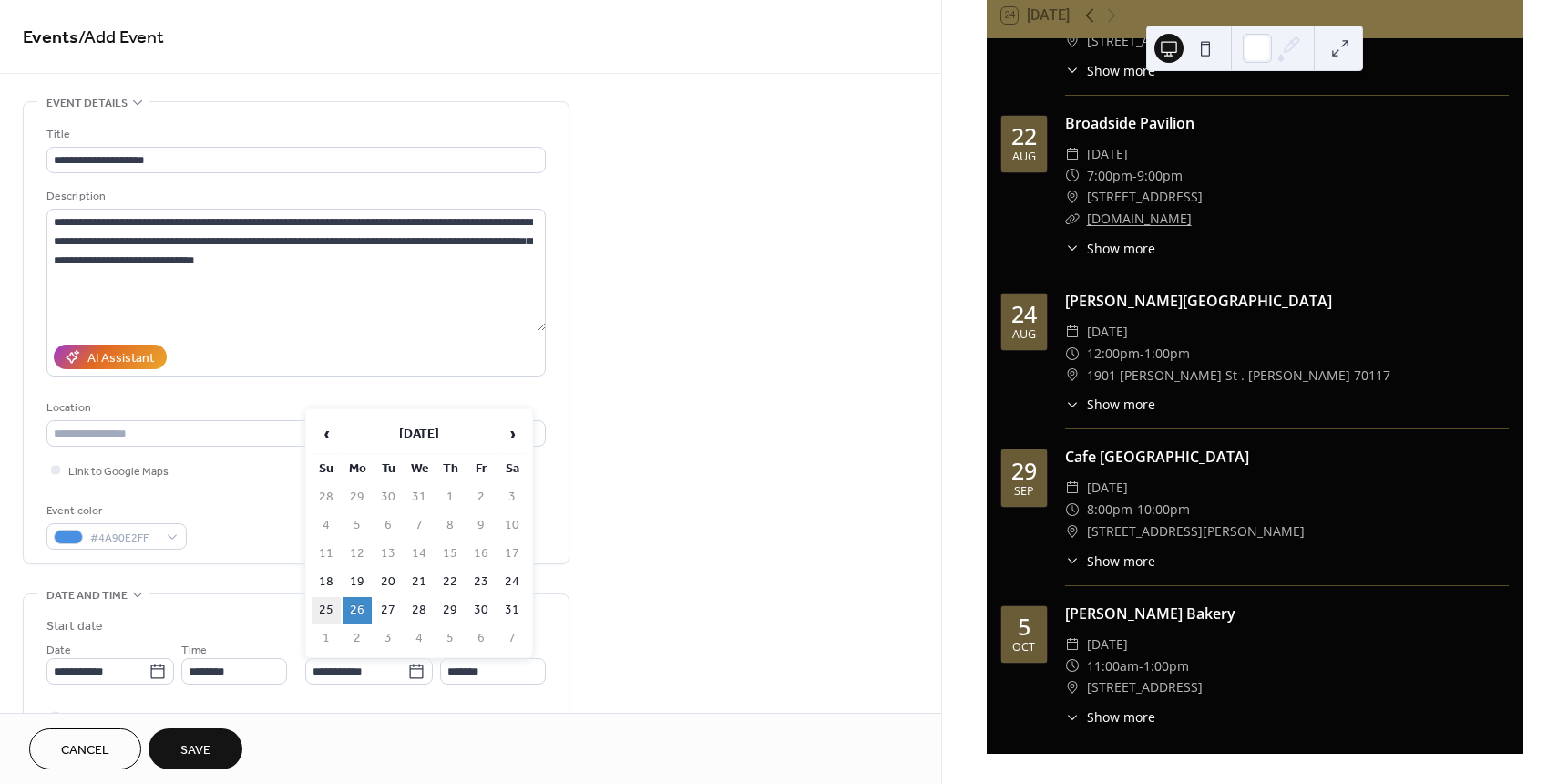 click on "25" at bounding box center (326, 610) 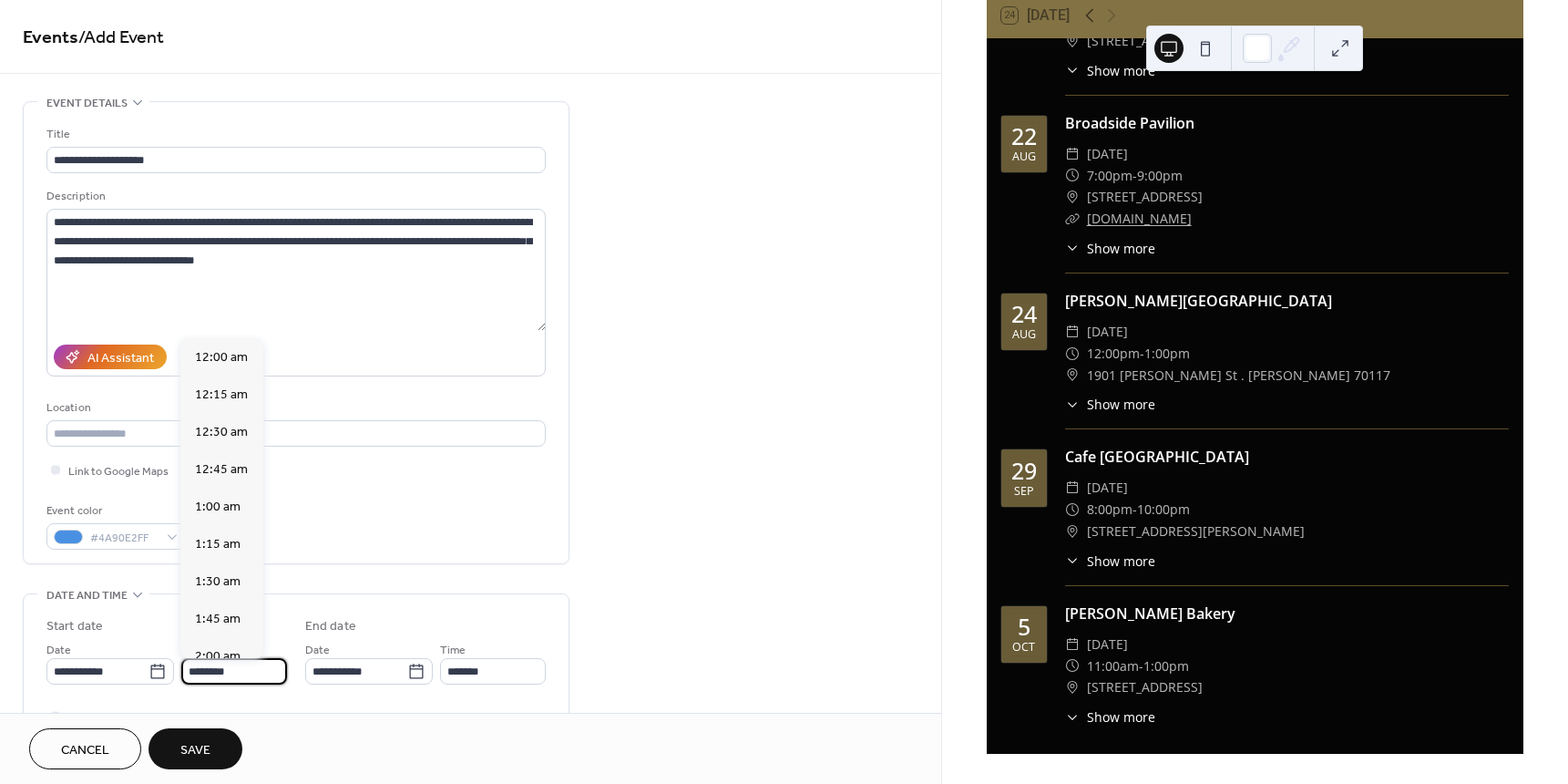 click on "********" at bounding box center [234, 671] 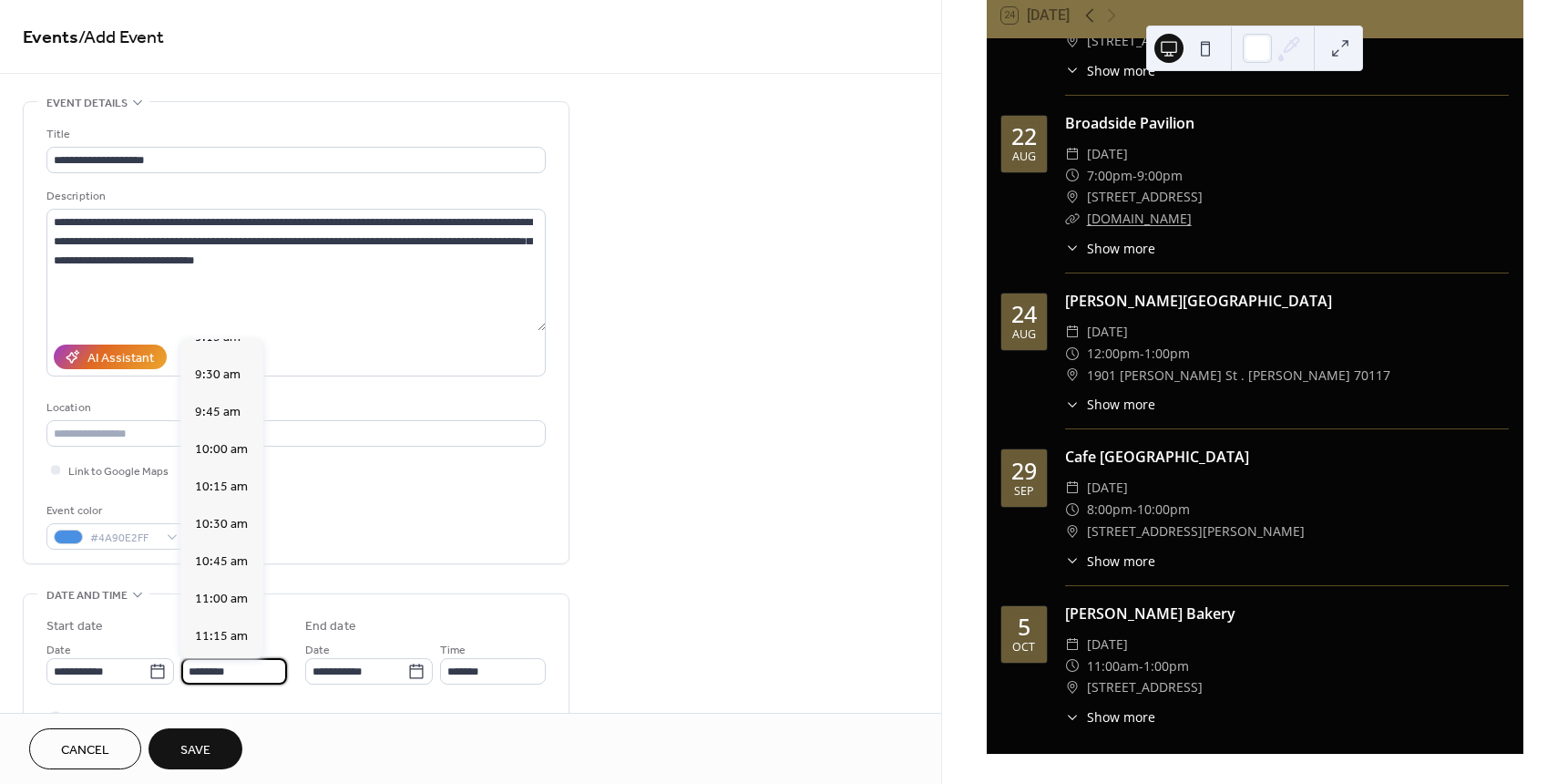 scroll, scrollTop: 1429, scrollLeft: 0, axis: vertical 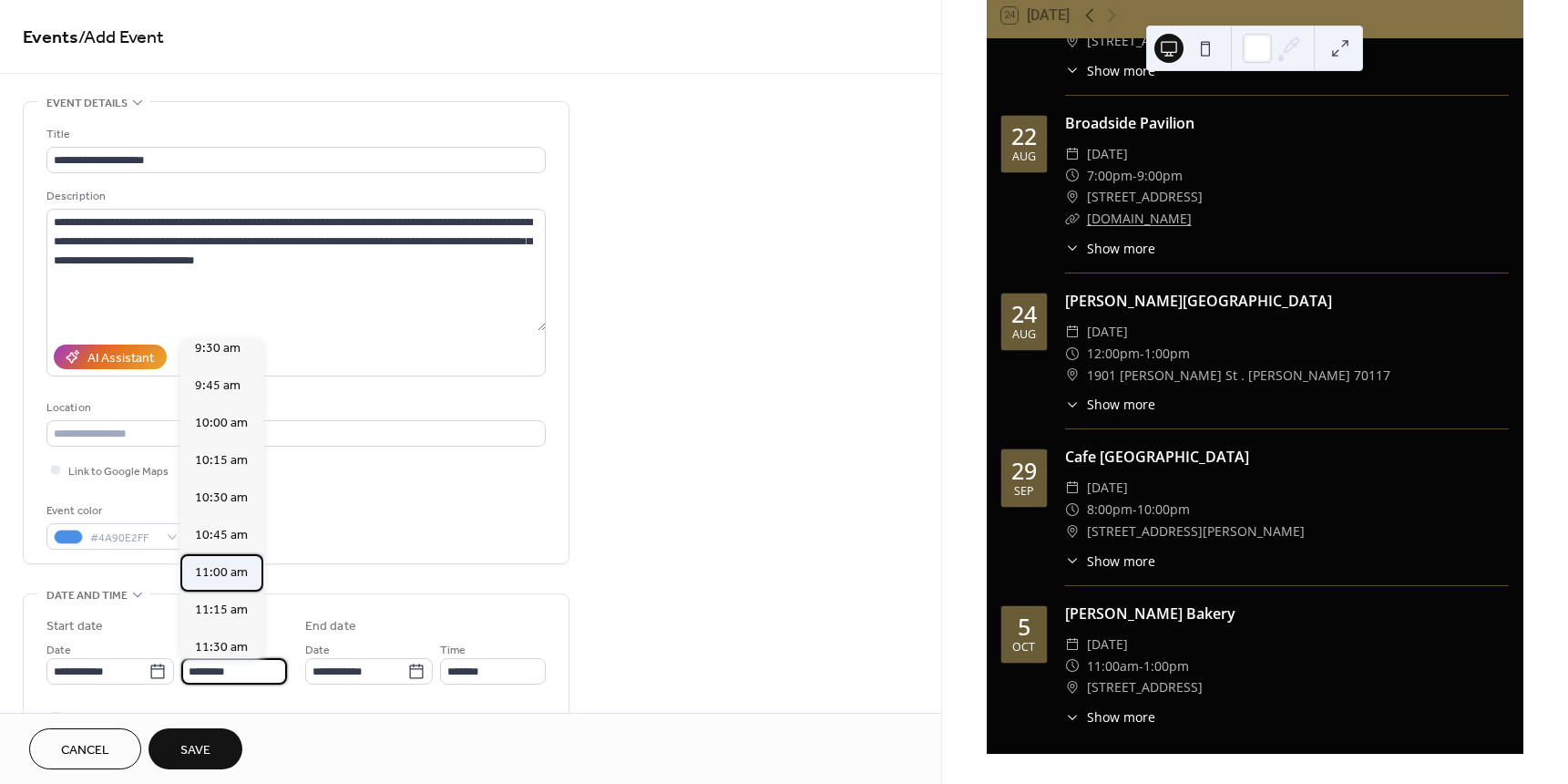 click on "11:00 am" at bounding box center [221, 573] 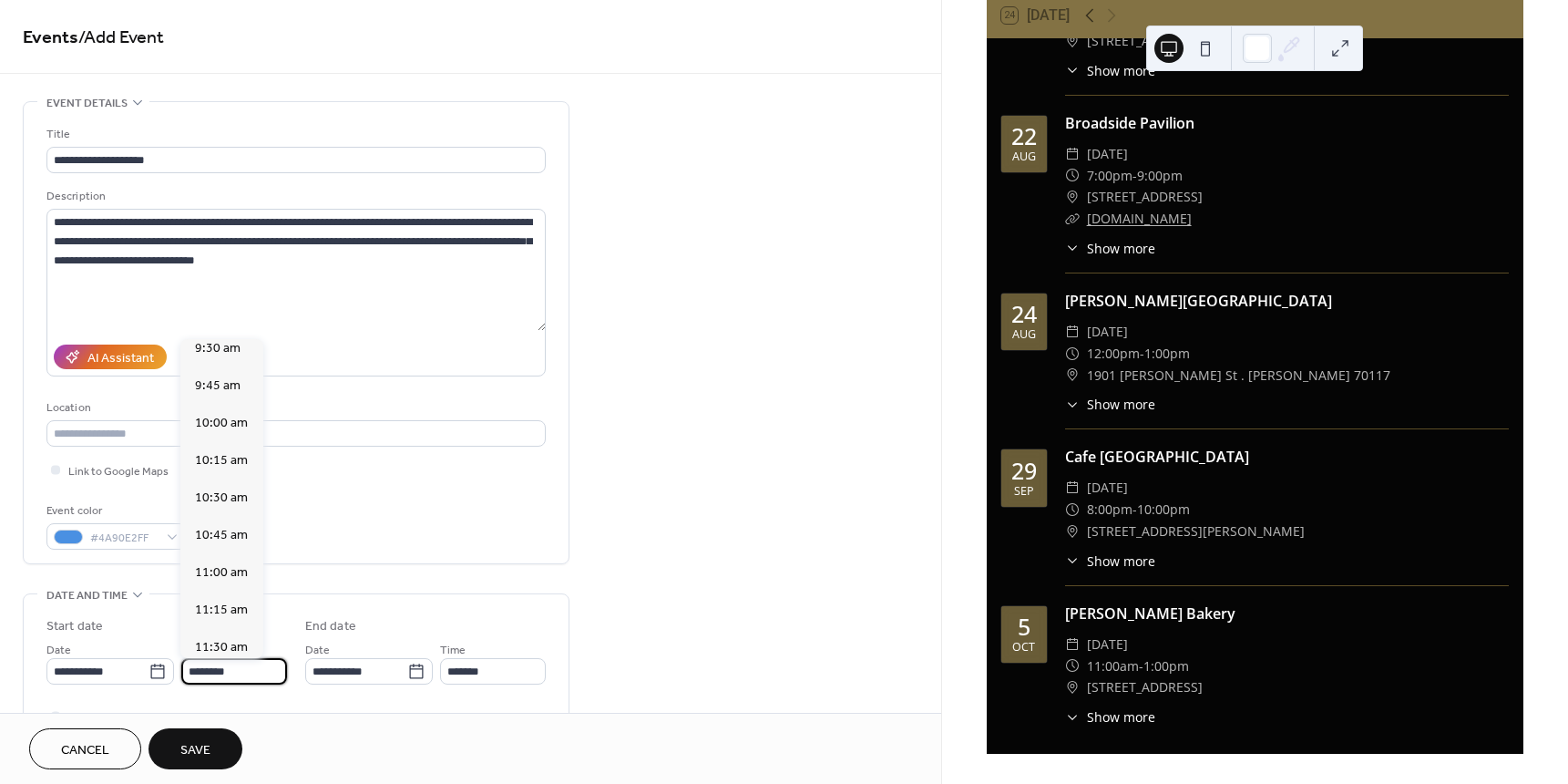 type on "********" 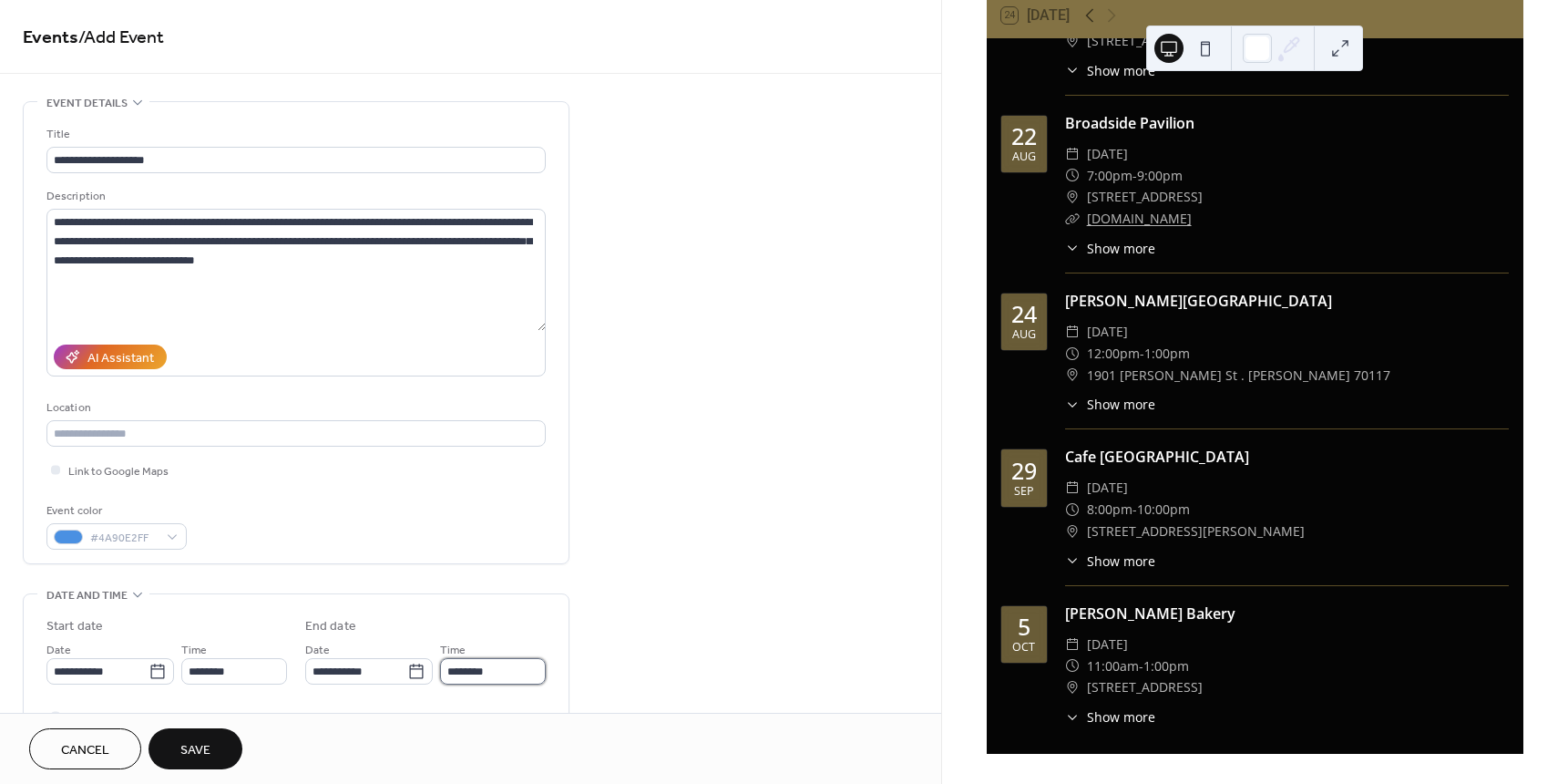 click on "********" at bounding box center (493, 671) 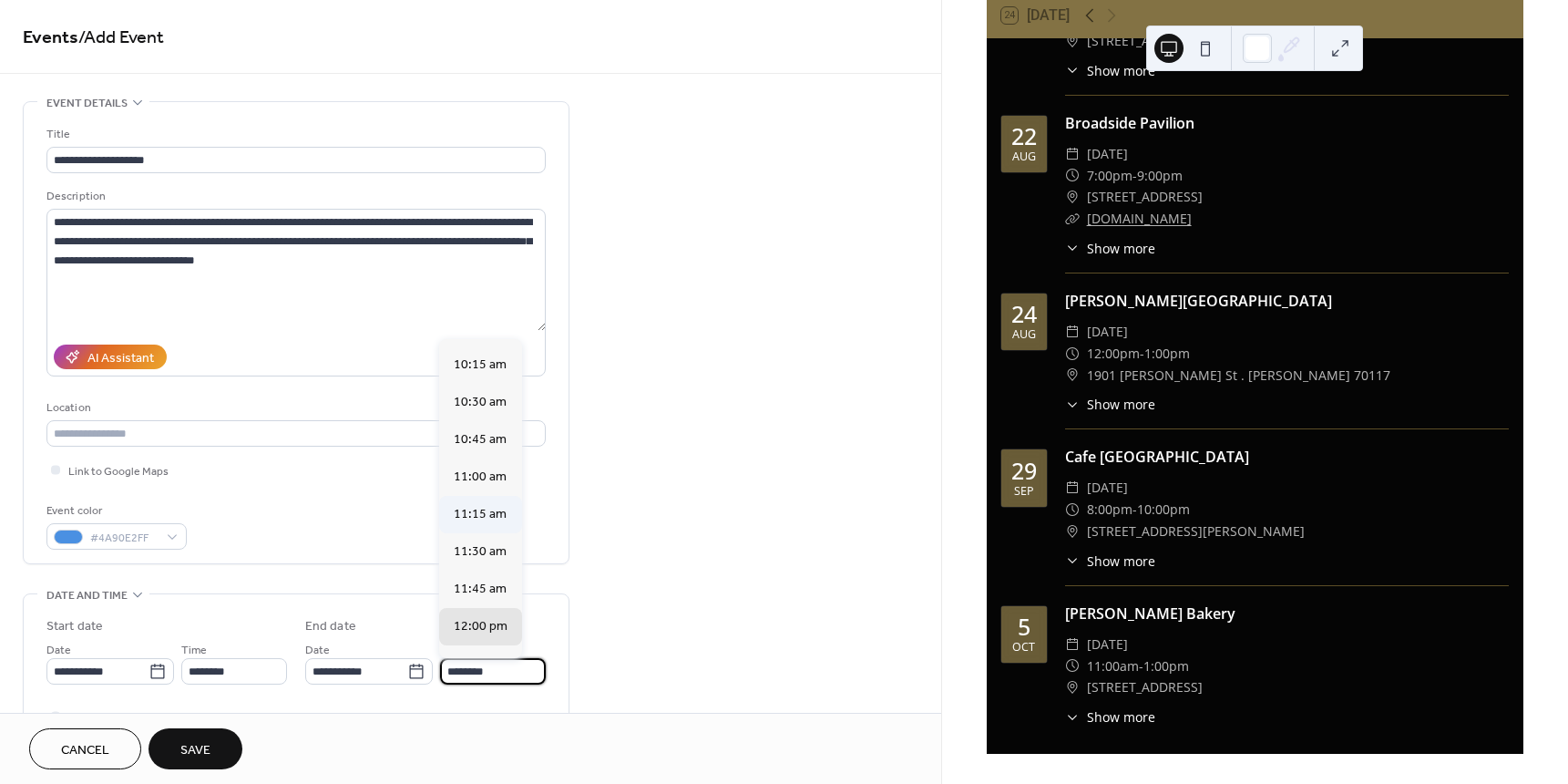 scroll, scrollTop: 1521, scrollLeft: 0, axis: vertical 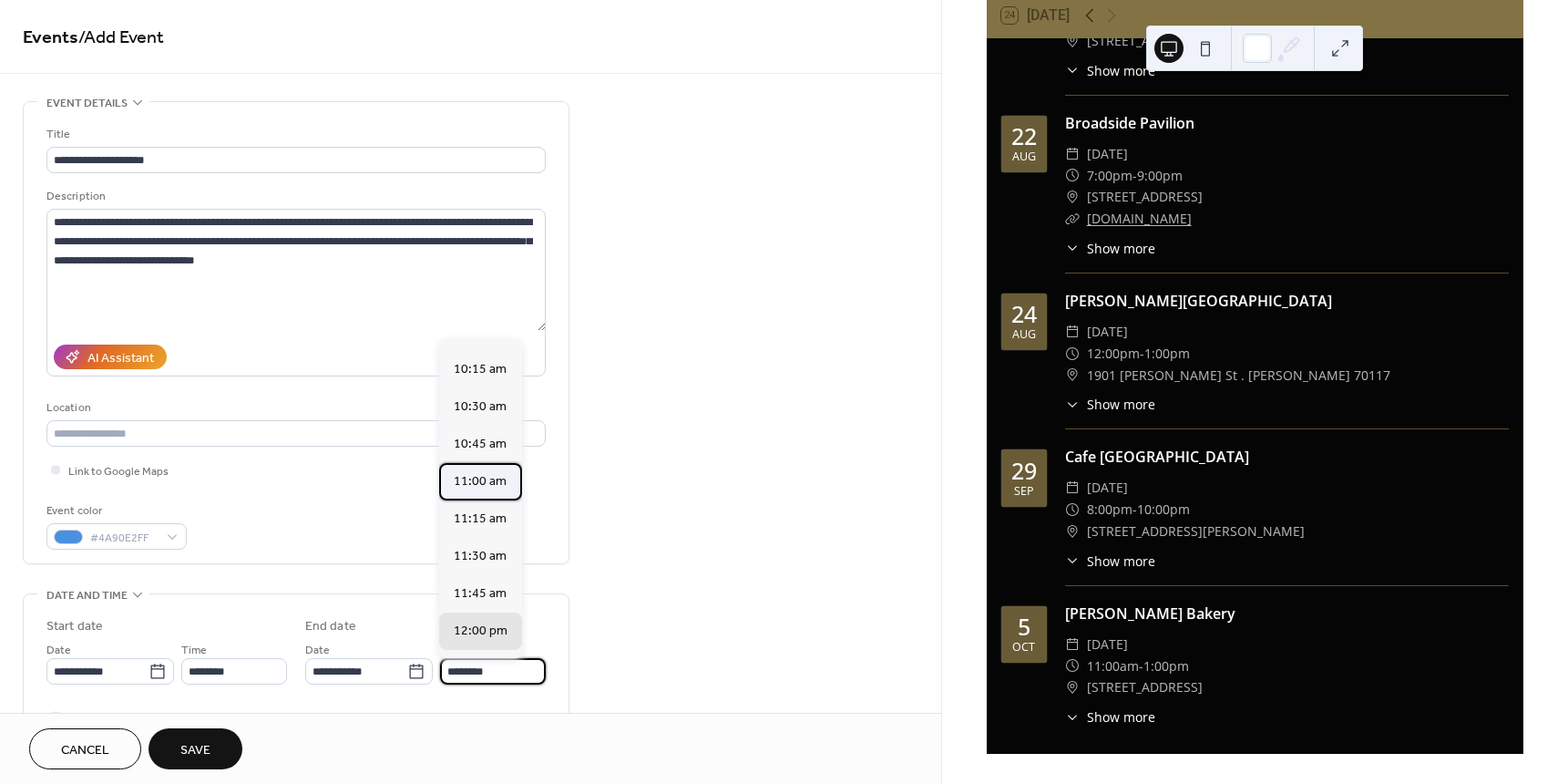 click on "11:00 am" at bounding box center (480, 481) 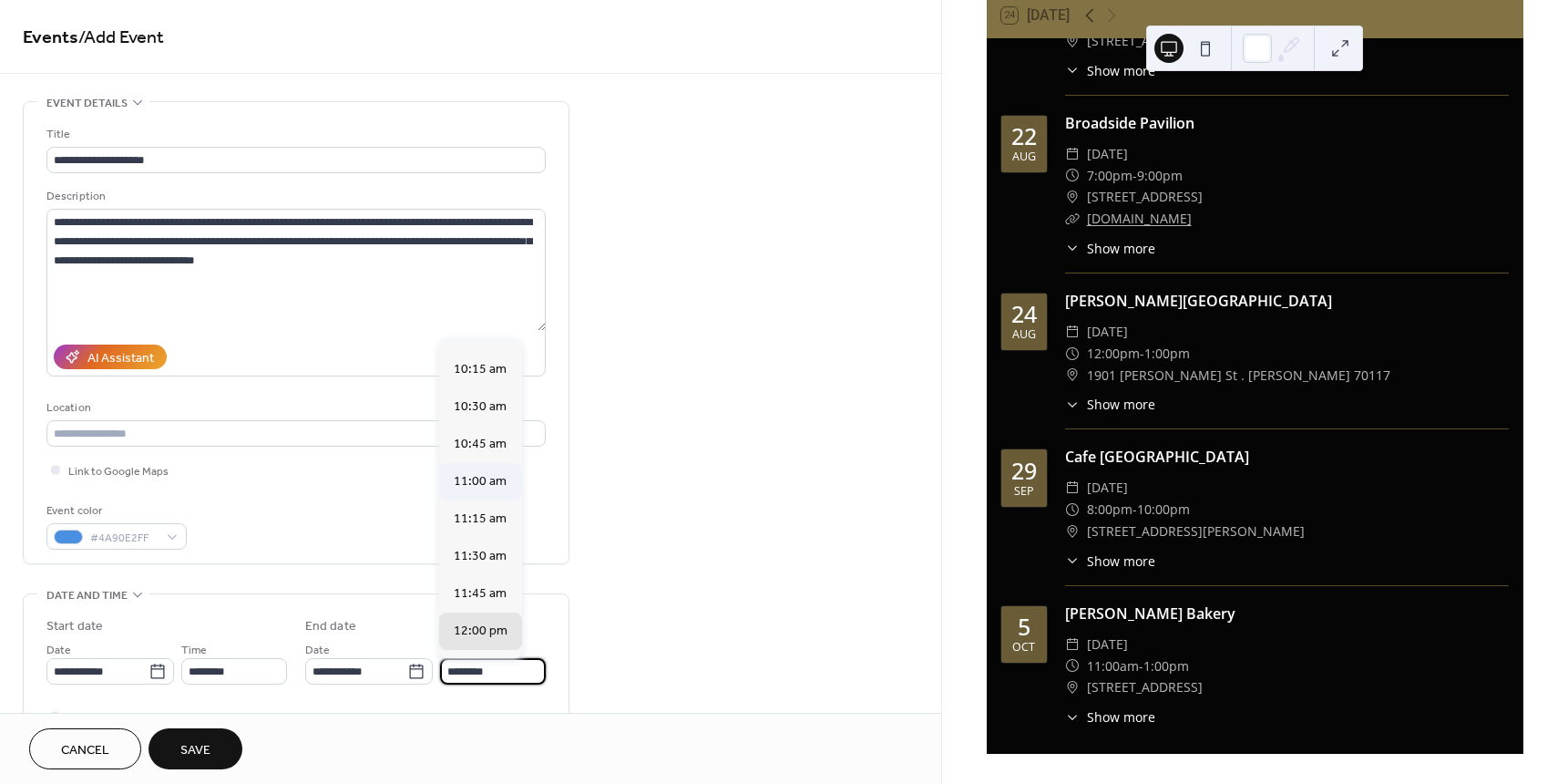type on "********" 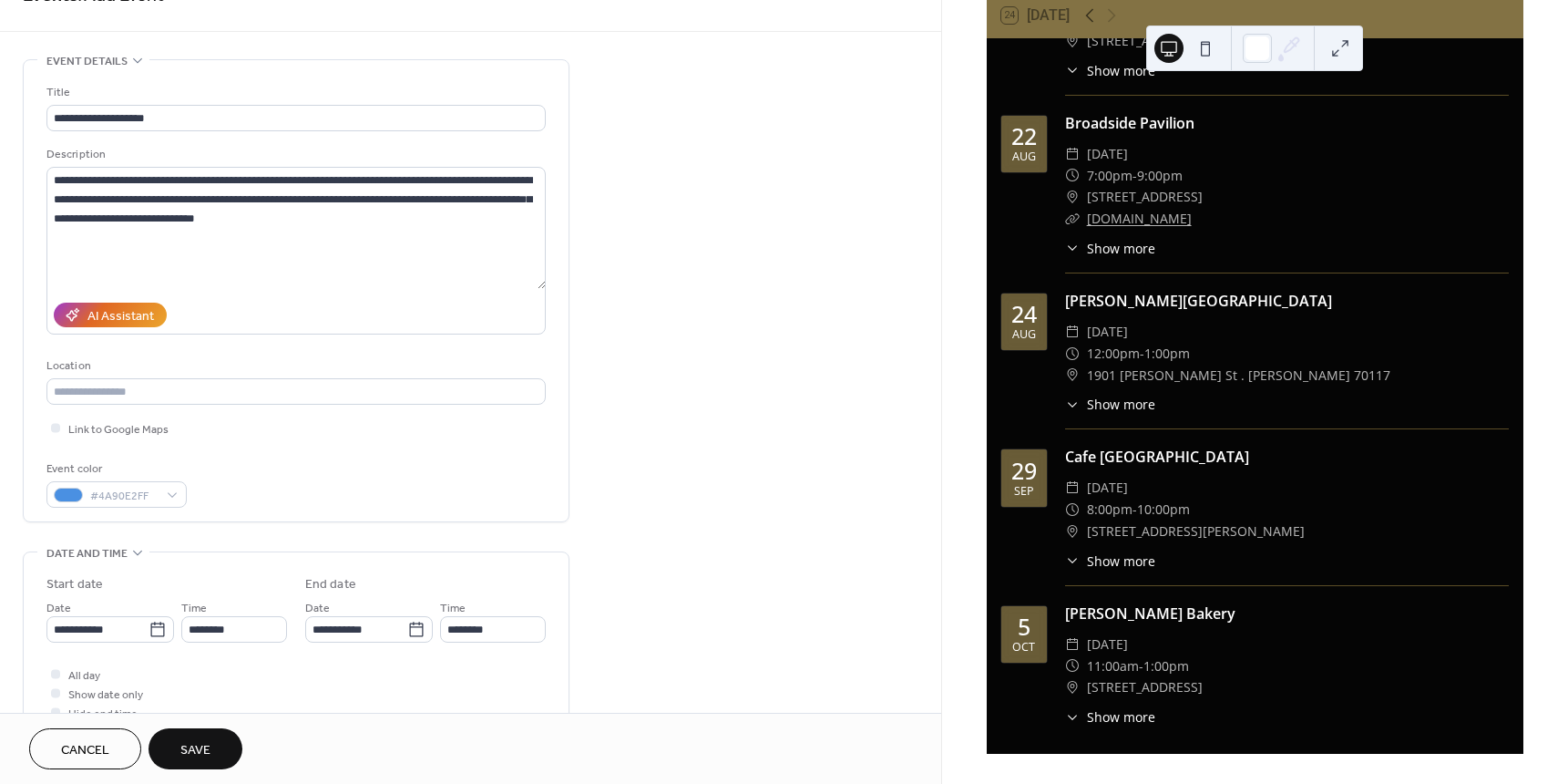scroll, scrollTop: 0, scrollLeft: 0, axis: both 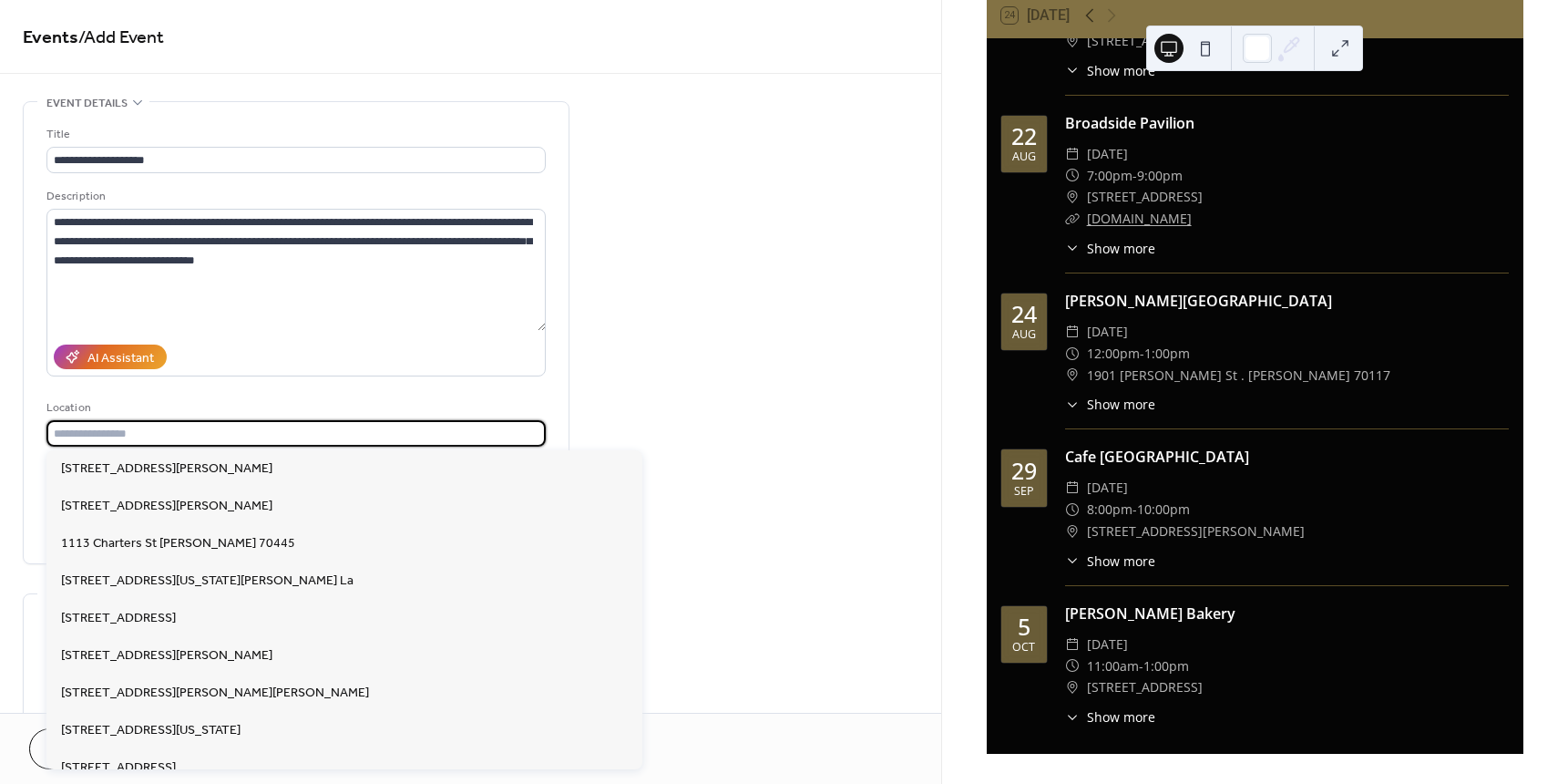 click at bounding box center (296, 433) 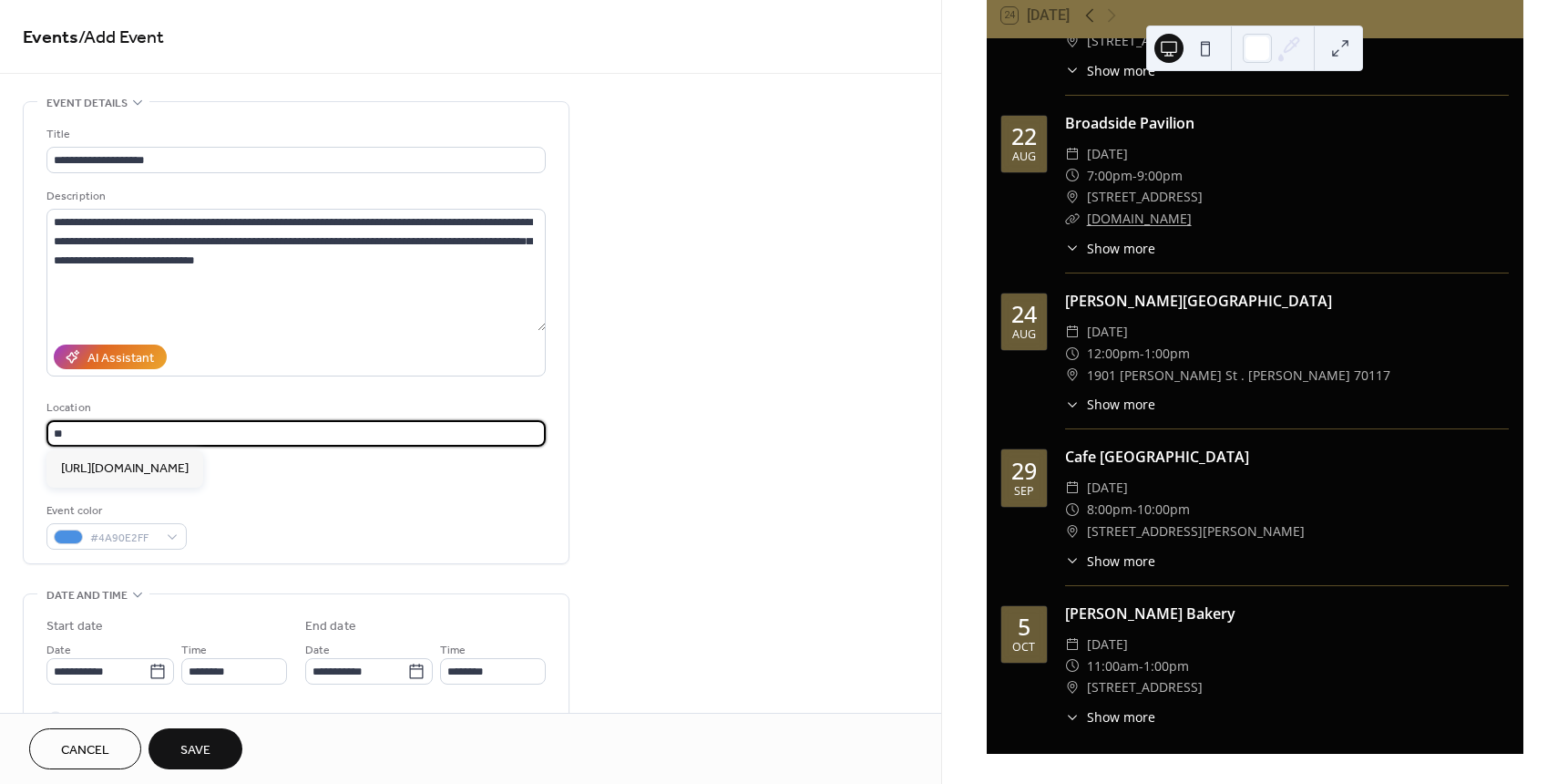 scroll, scrollTop: 0, scrollLeft: 0, axis: both 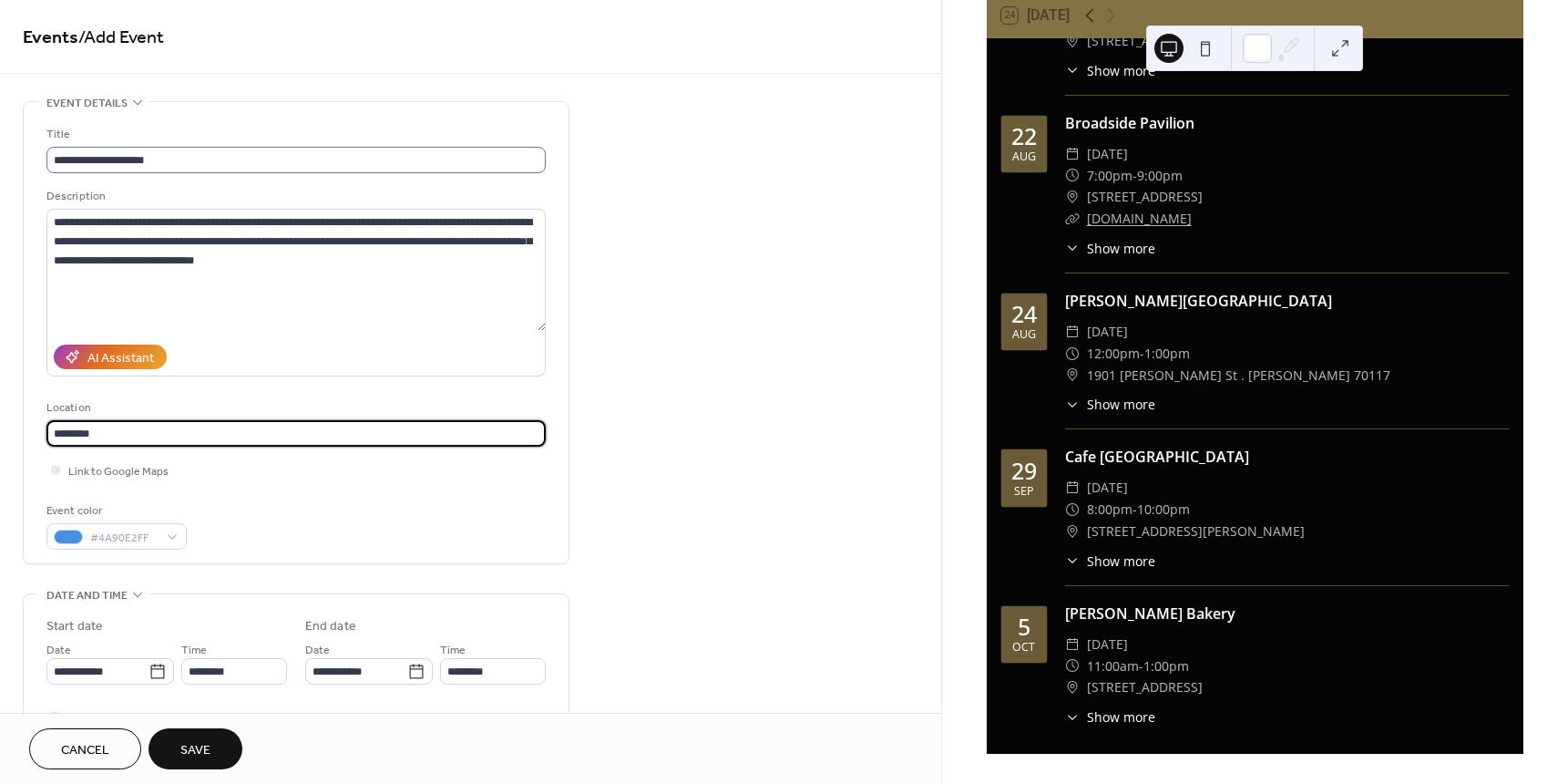 type on "*******" 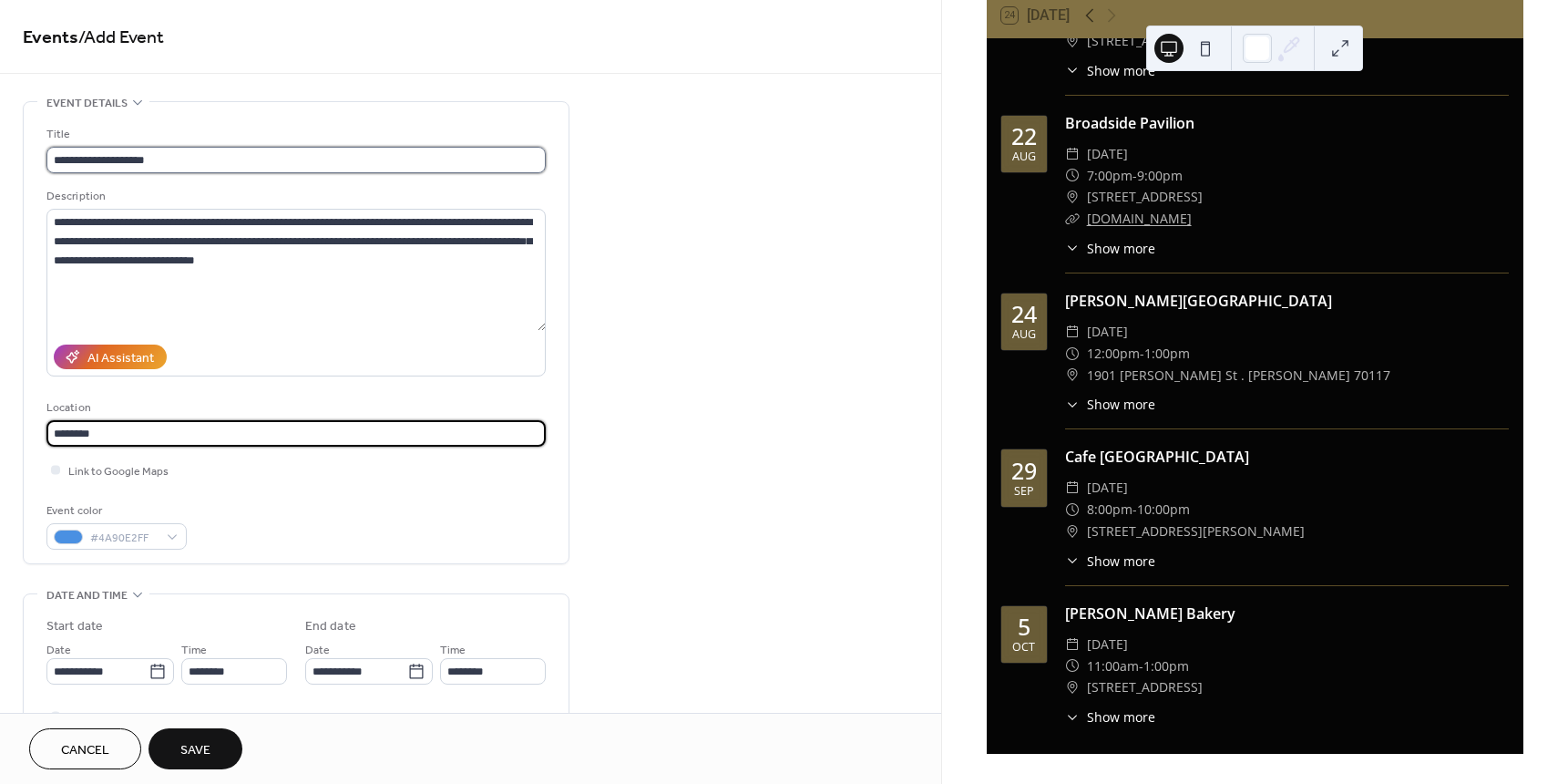click on "**********" at bounding box center [296, 160] 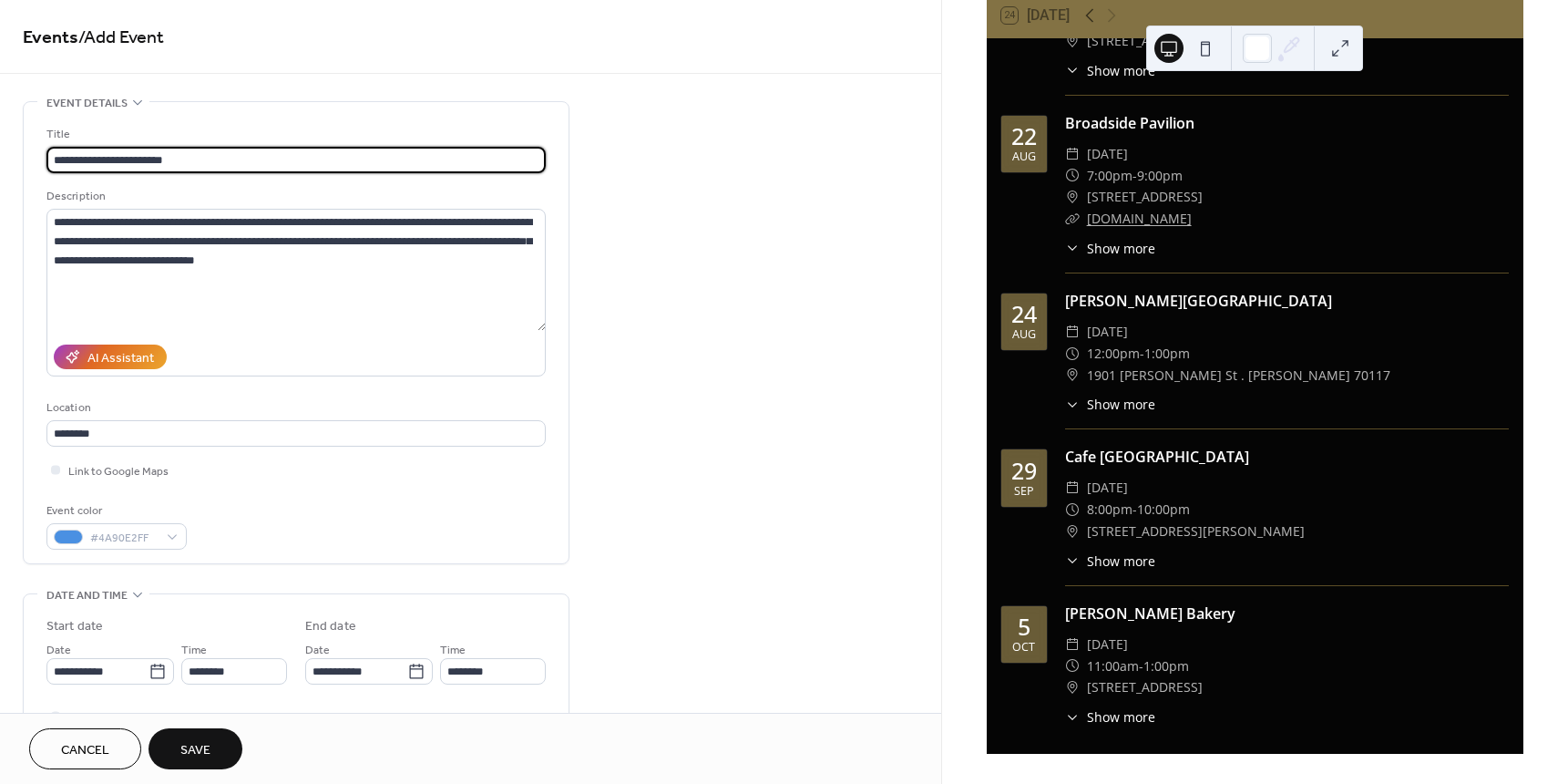 click on "**********" at bounding box center [296, 160] 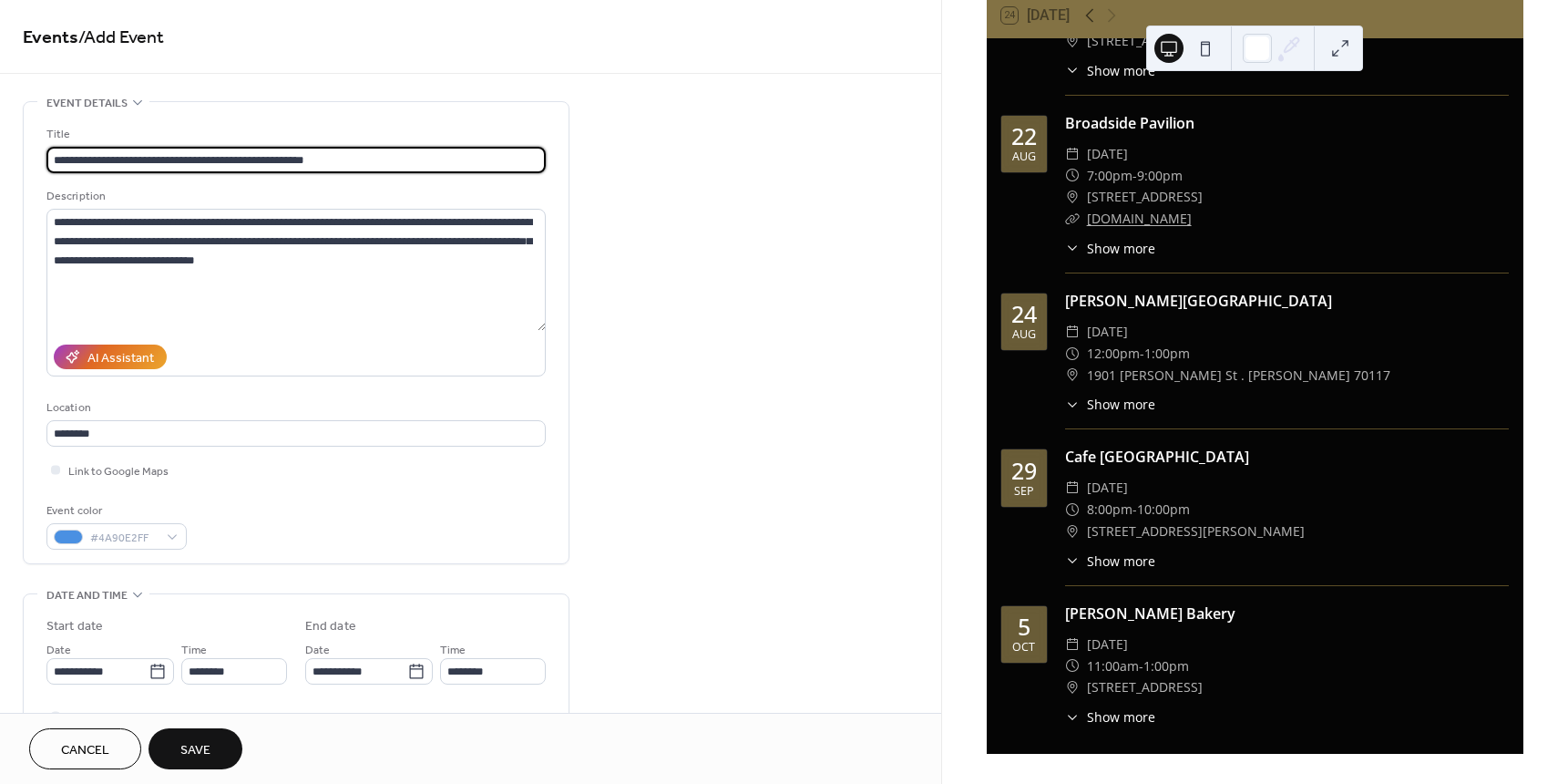 click on "**********" at bounding box center (296, 160) 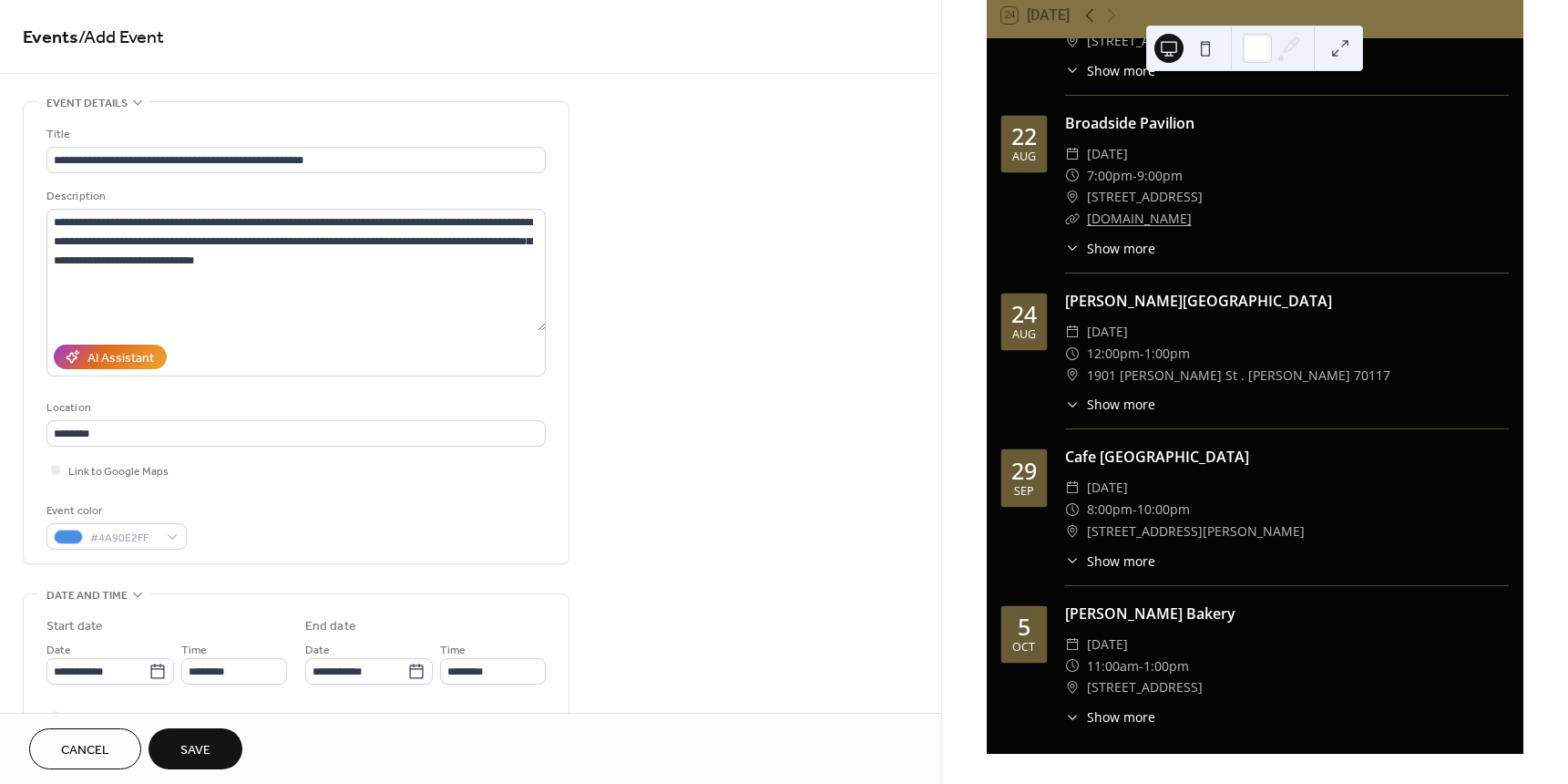 click on "Events  /  Add Event" at bounding box center (470, 36) 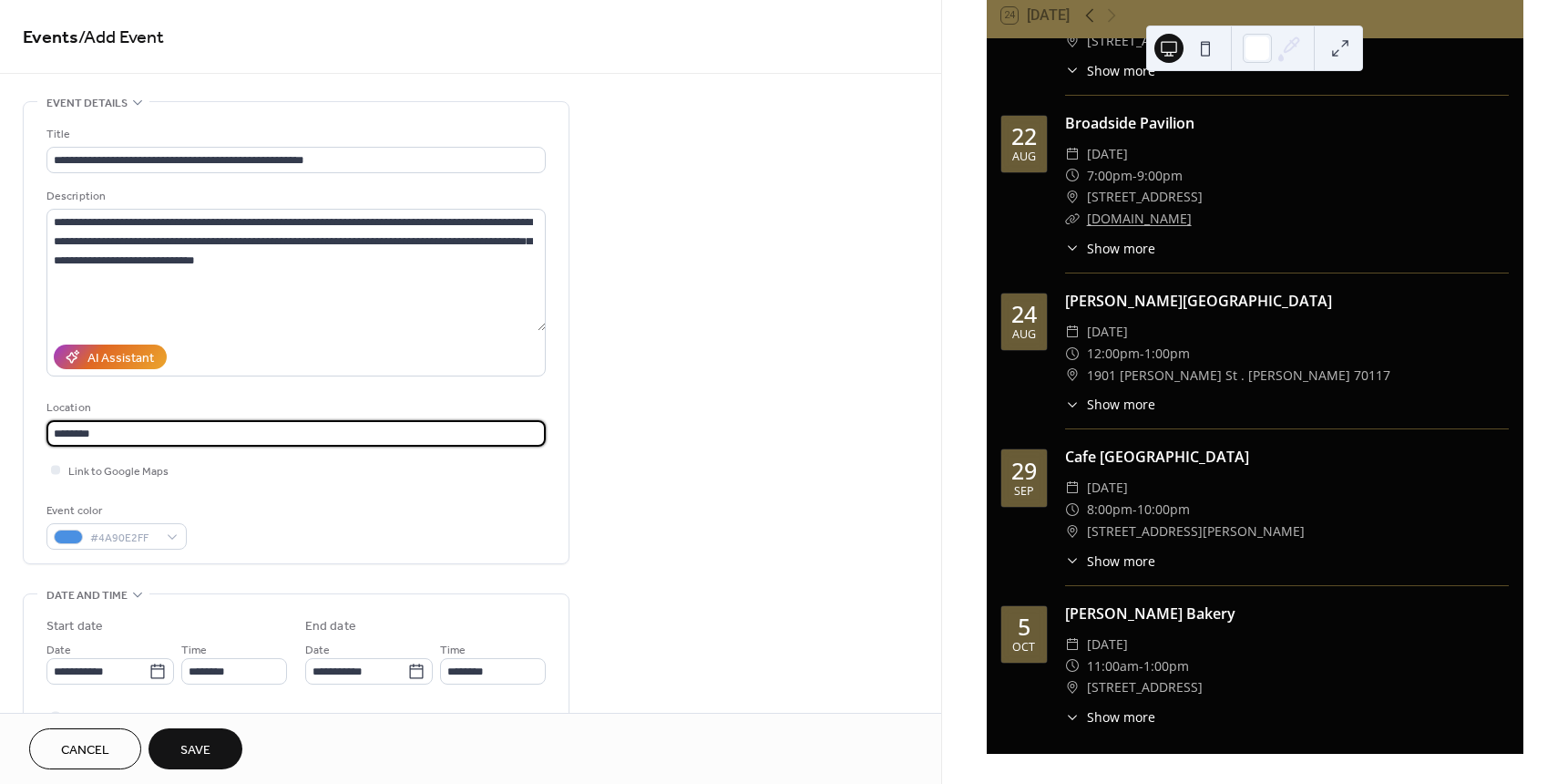 click on "*******" at bounding box center [296, 433] 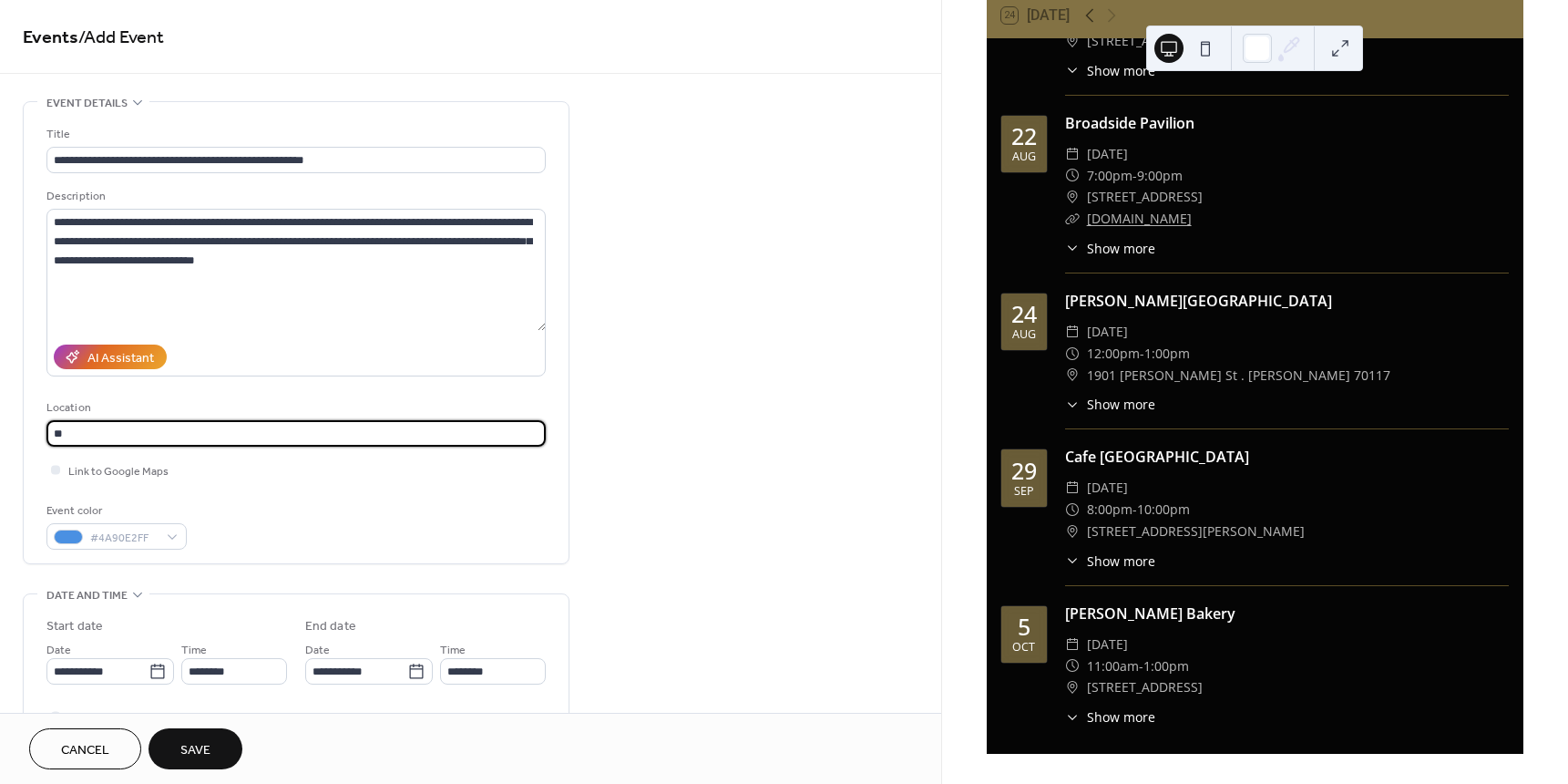 type on "*" 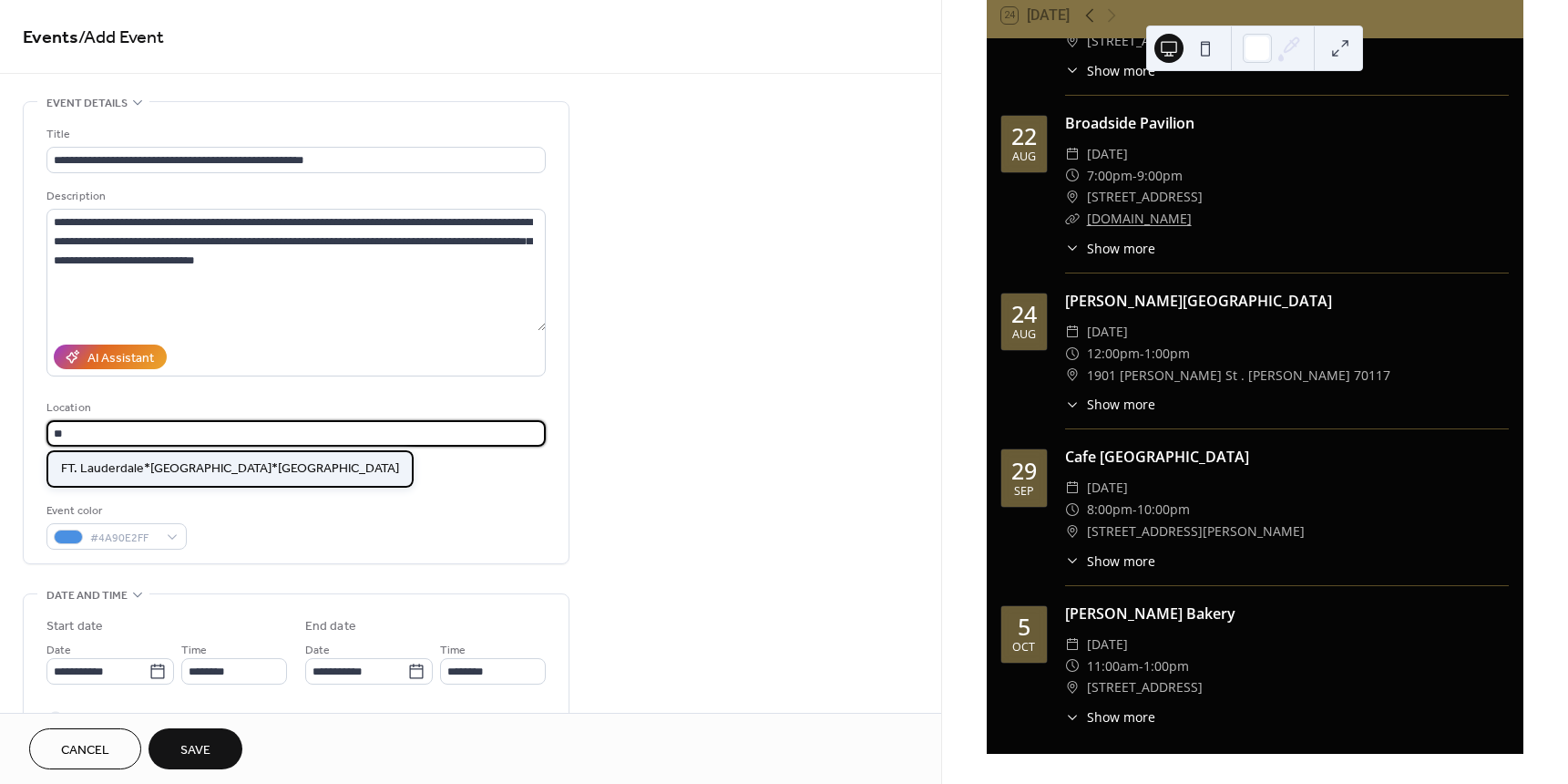click on "FT. Lauderdale*[GEOGRAPHIC_DATA]*[GEOGRAPHIC_DATA]" at bounding box center (230, 469) 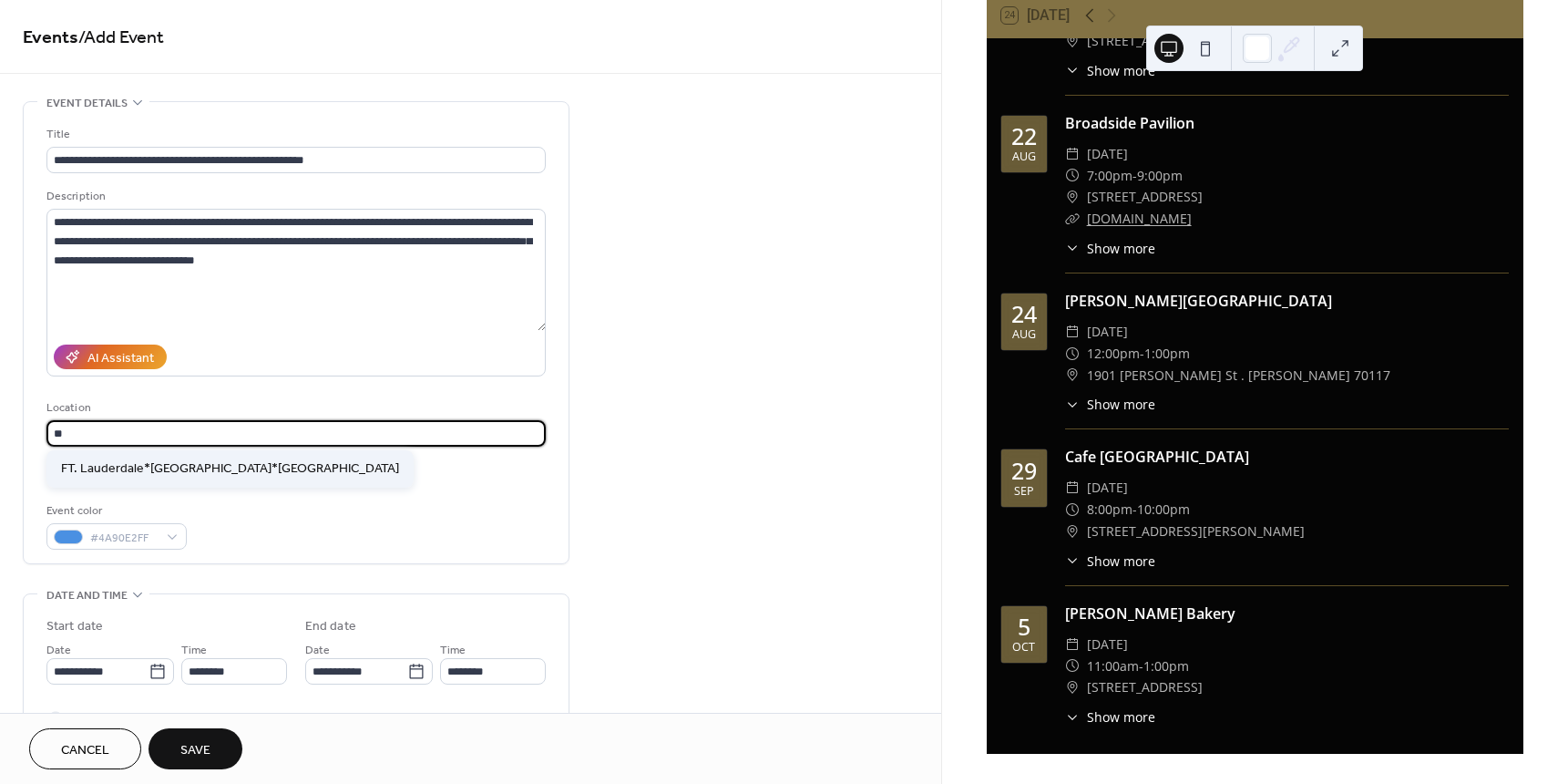 type on "**********" 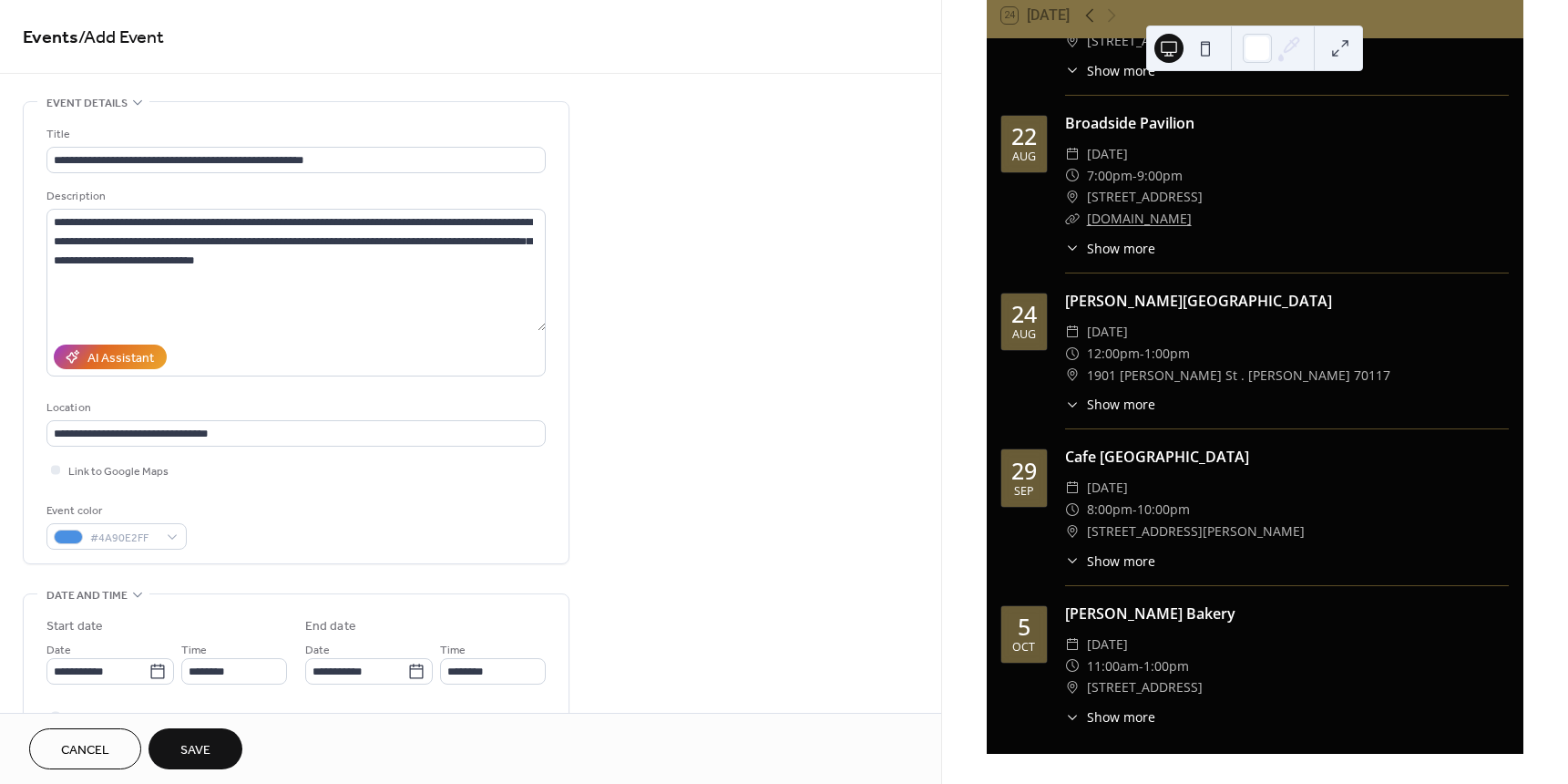click on "Save" at bounding box center [195, 750] 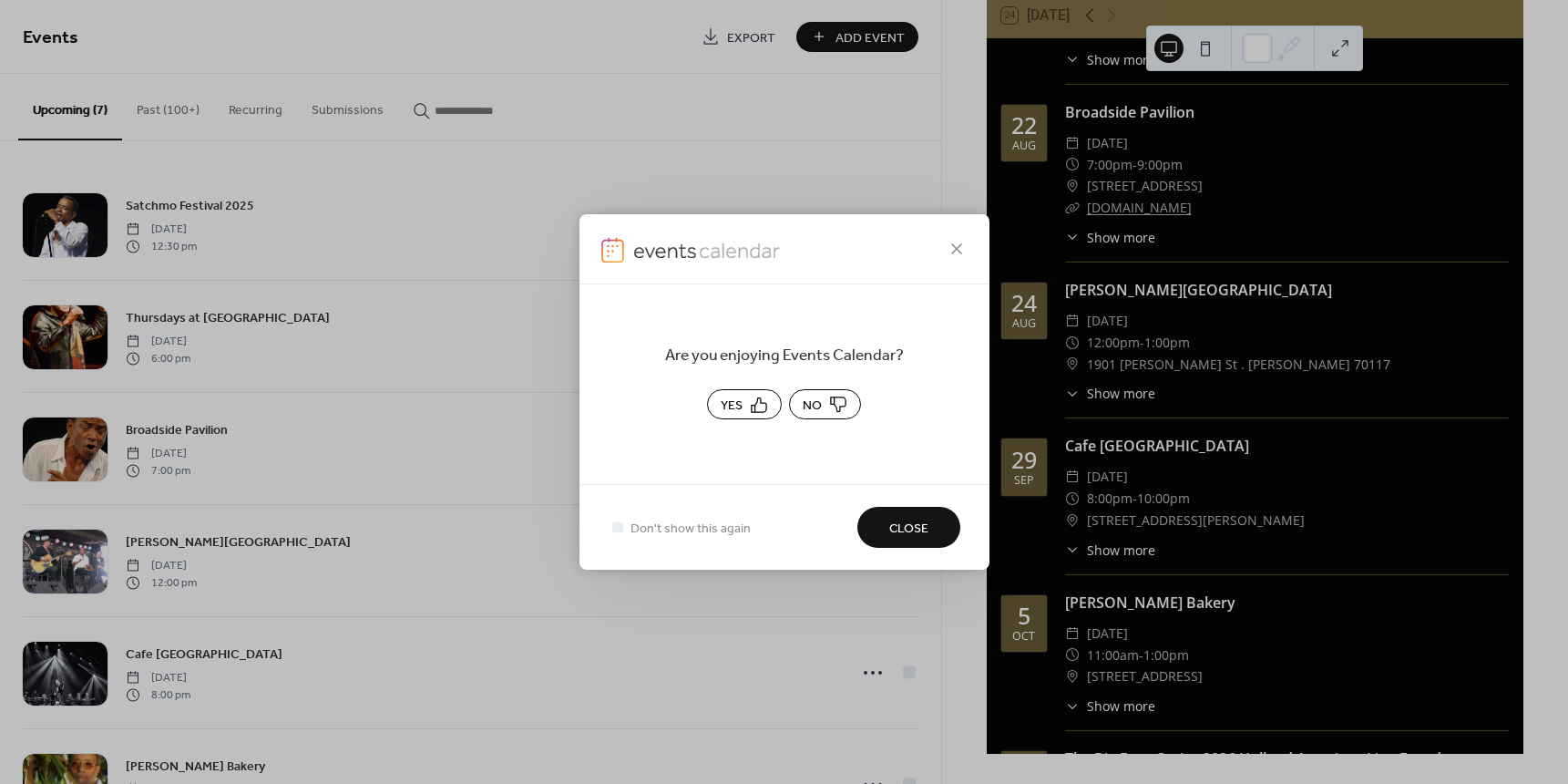 click on "Yes" at bounding box center (732, 406) 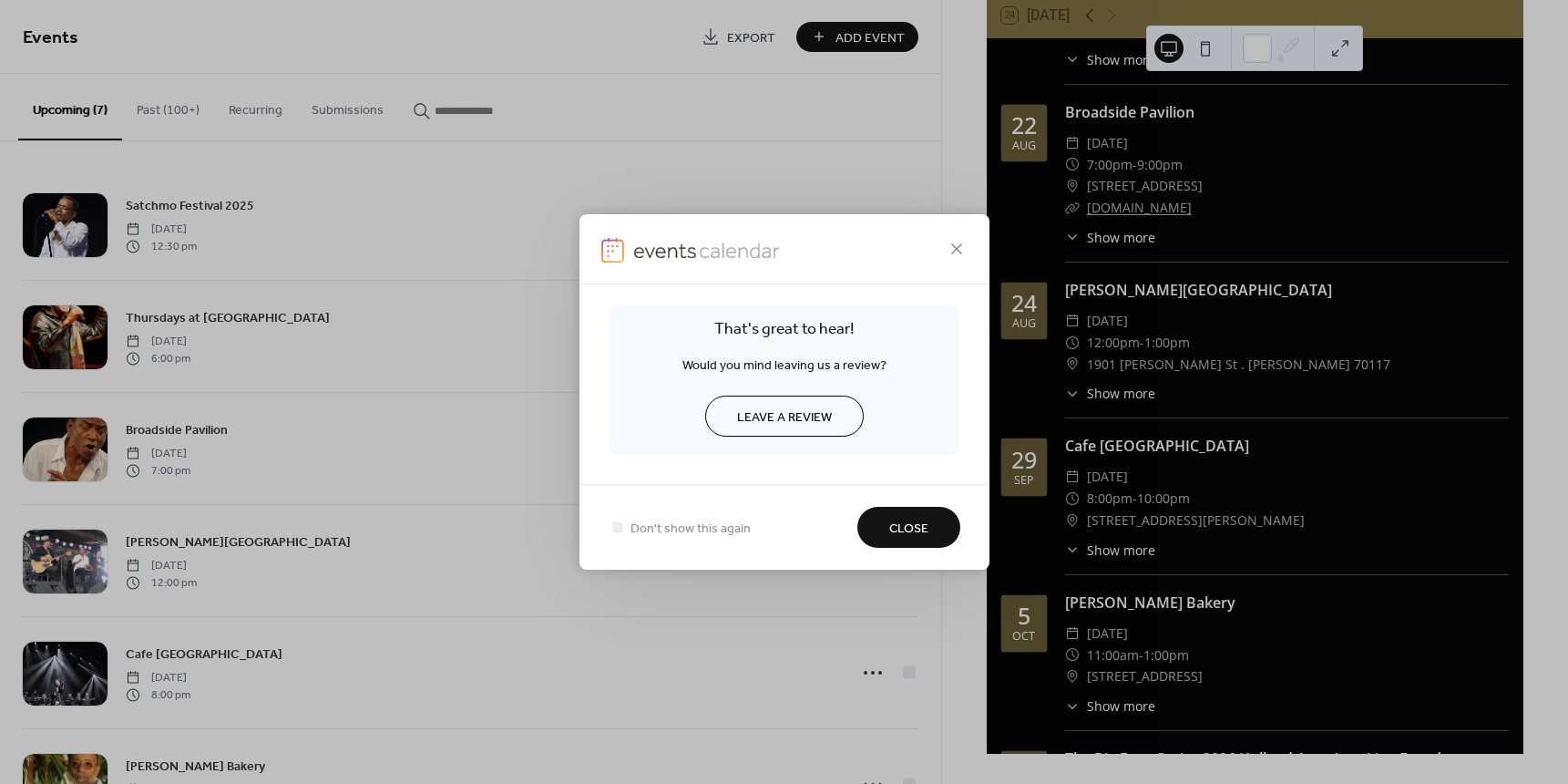 click on "Close" at bounding box center (908, 529) 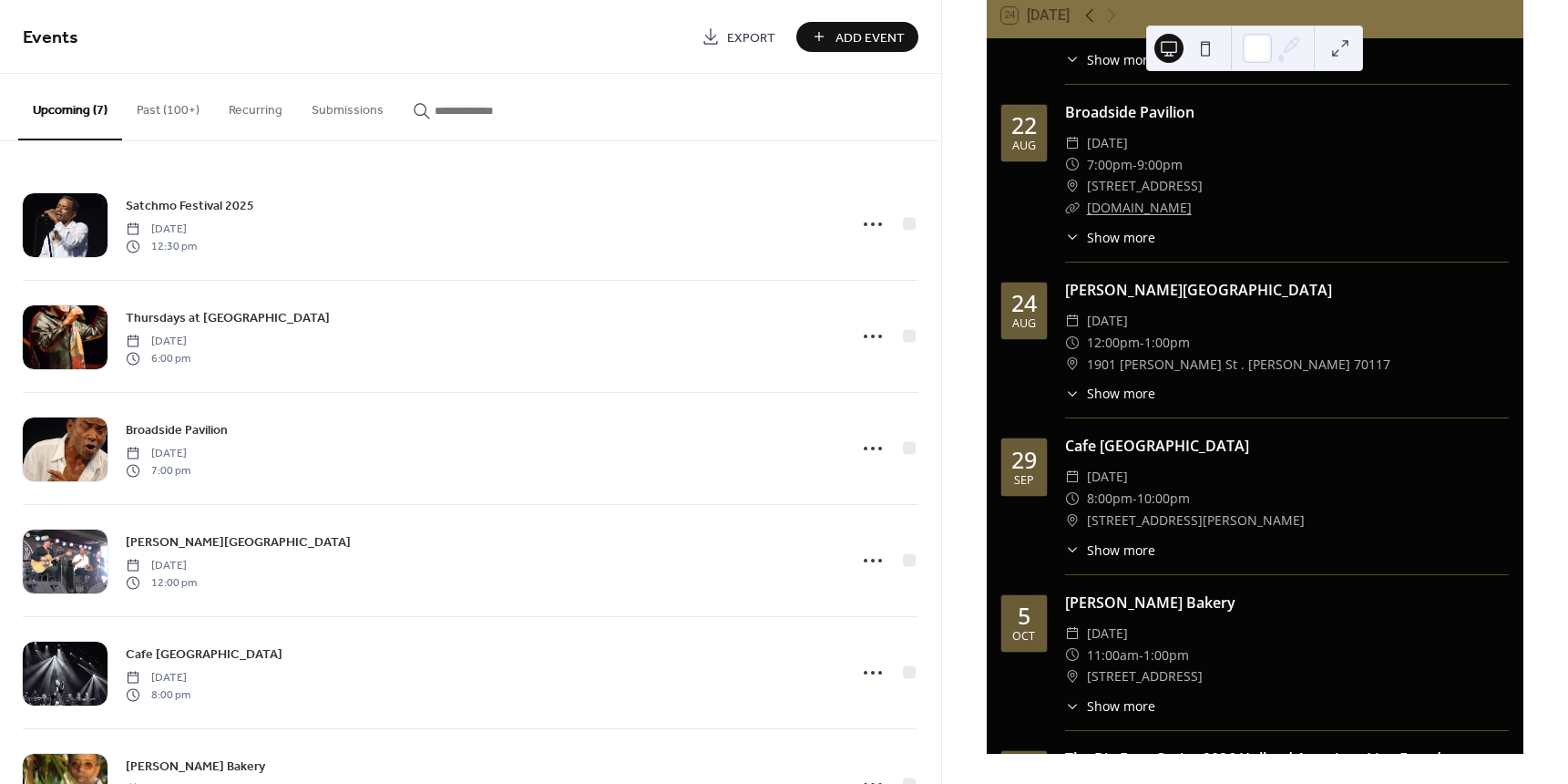 click at bounding box center (1205, 48) 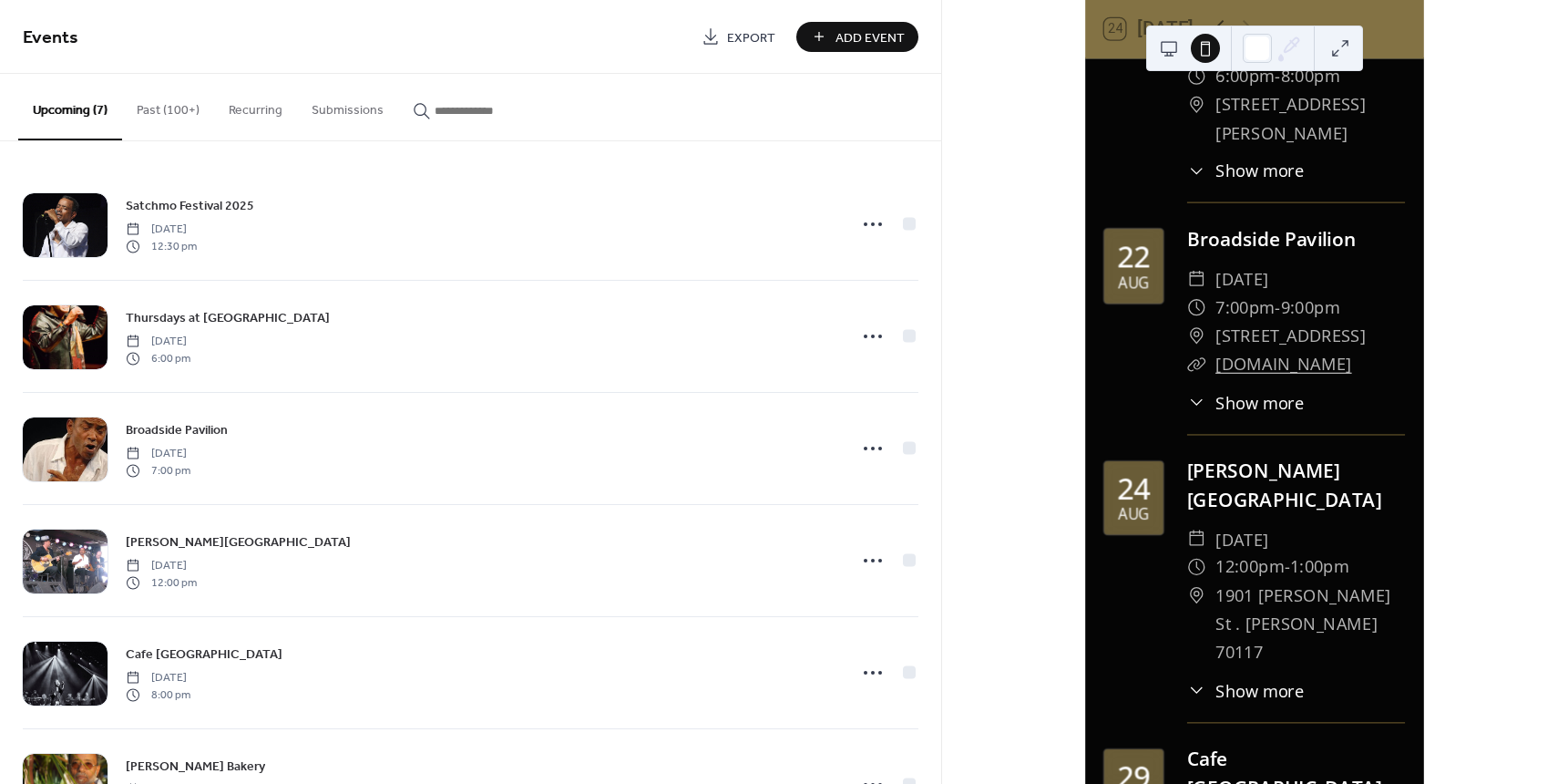 scroll, scrollTop: 283, scrollLeft: 0, axis: vertical 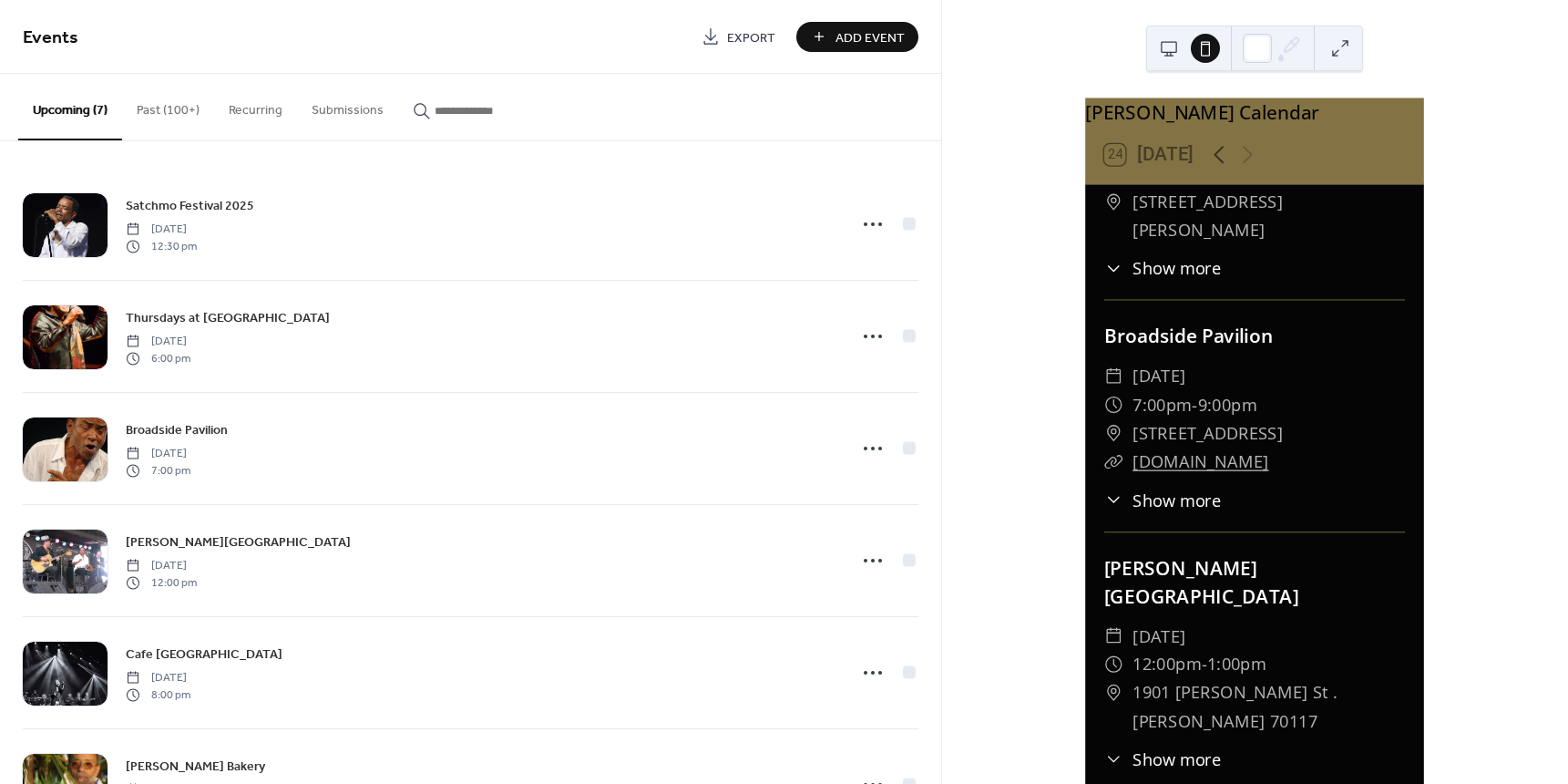 click at bounding box center [1340, 48] 